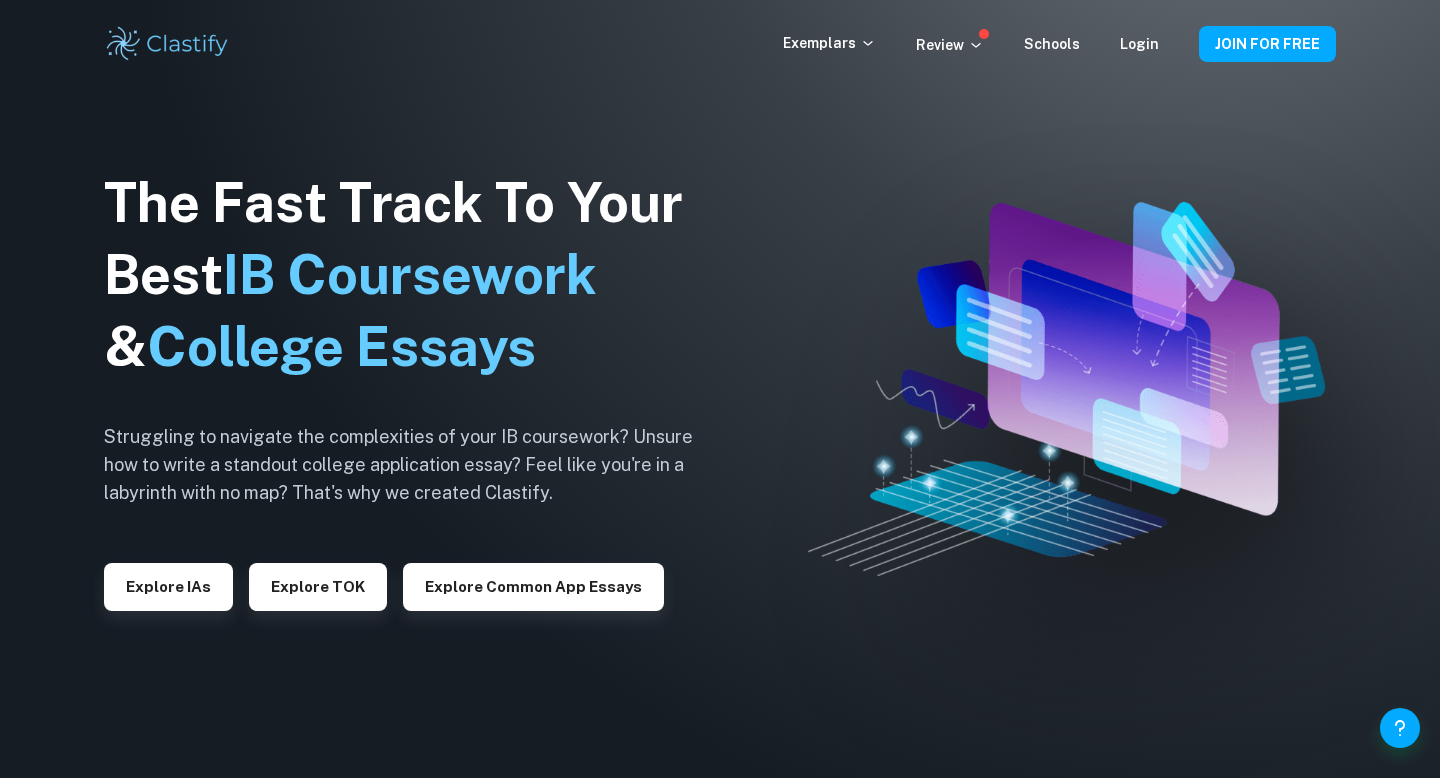 scroll, scrollTop: 0, scrollLeft: 0, axis: both 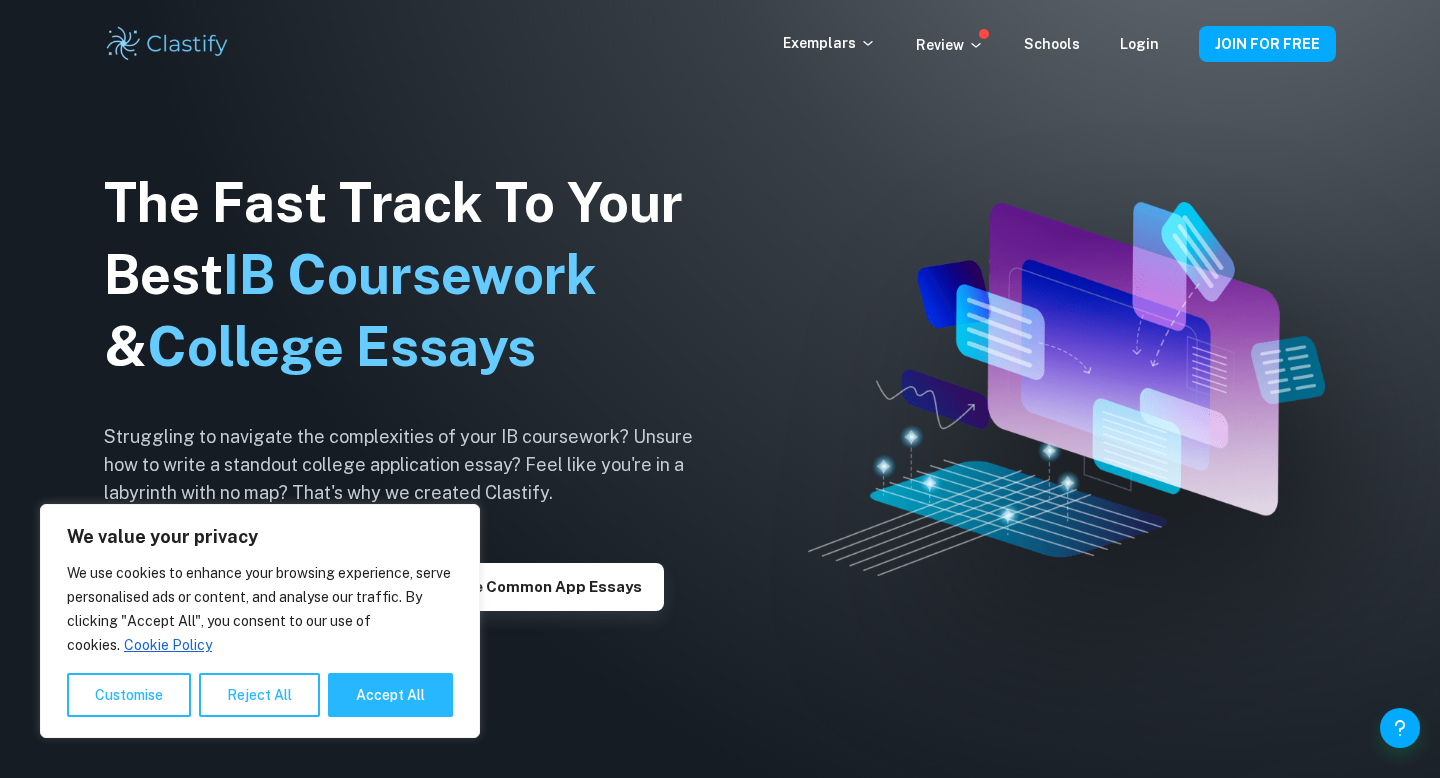 click at bounding box center (720, 389) 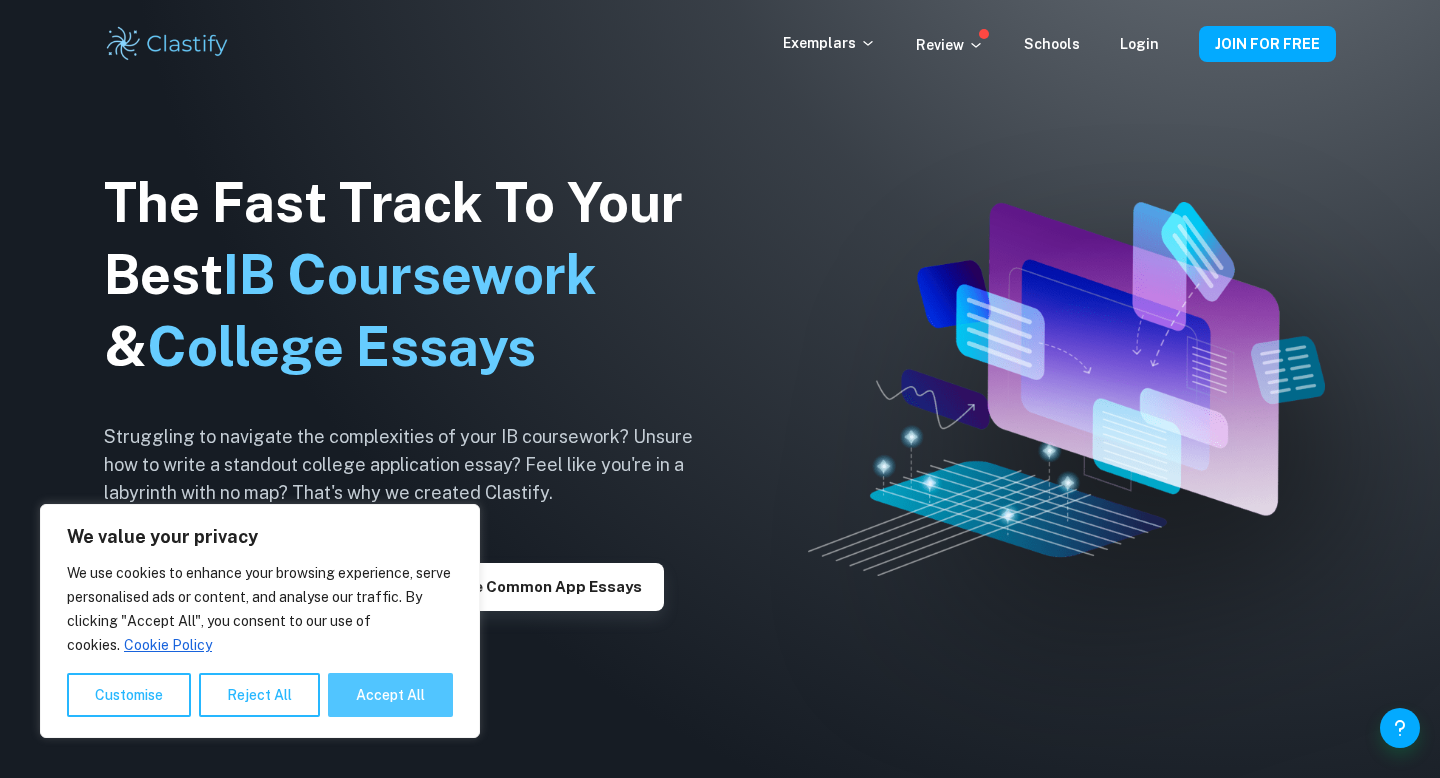 click on "Accept All" at bounding box center [390, 695] 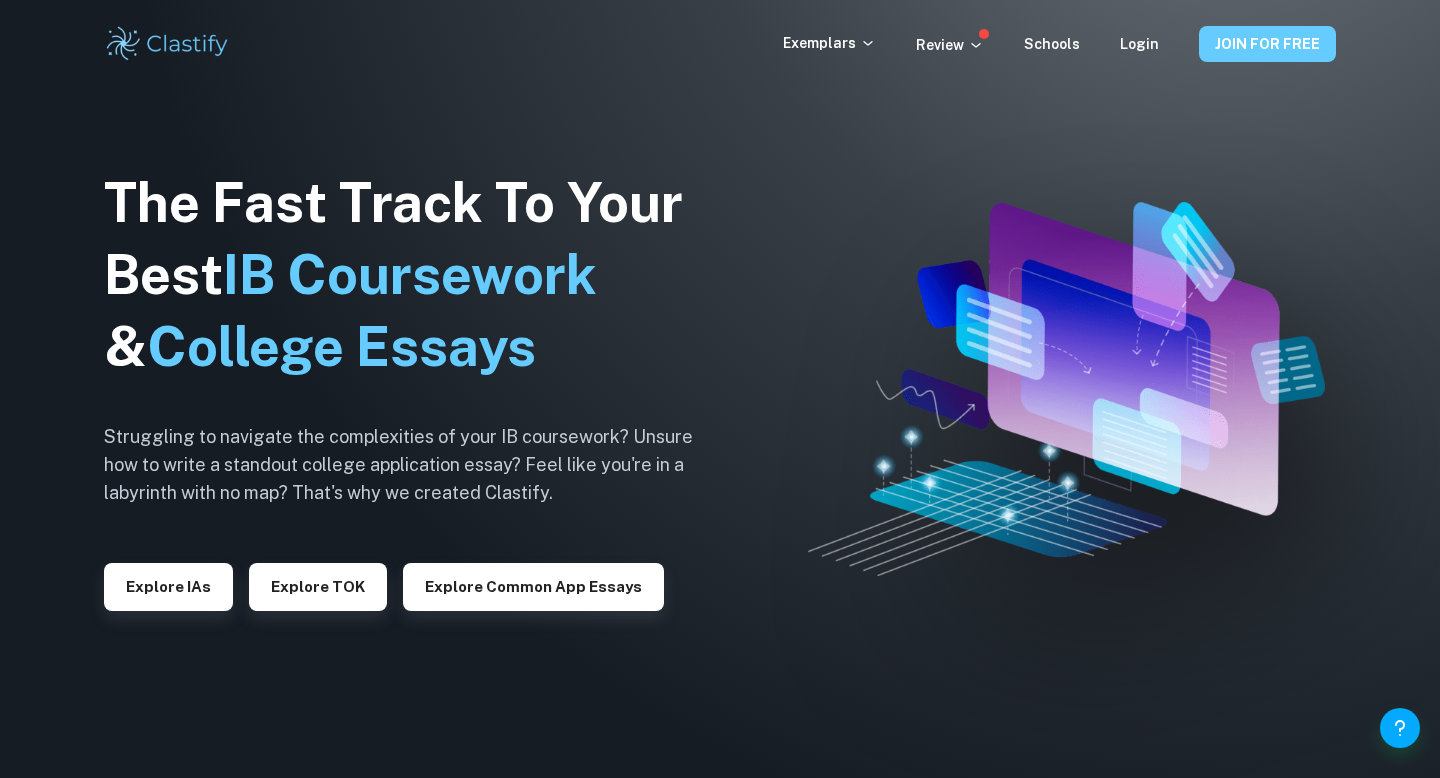 click on "JOIN FOR FREE" at bounding box center [1267, 44] 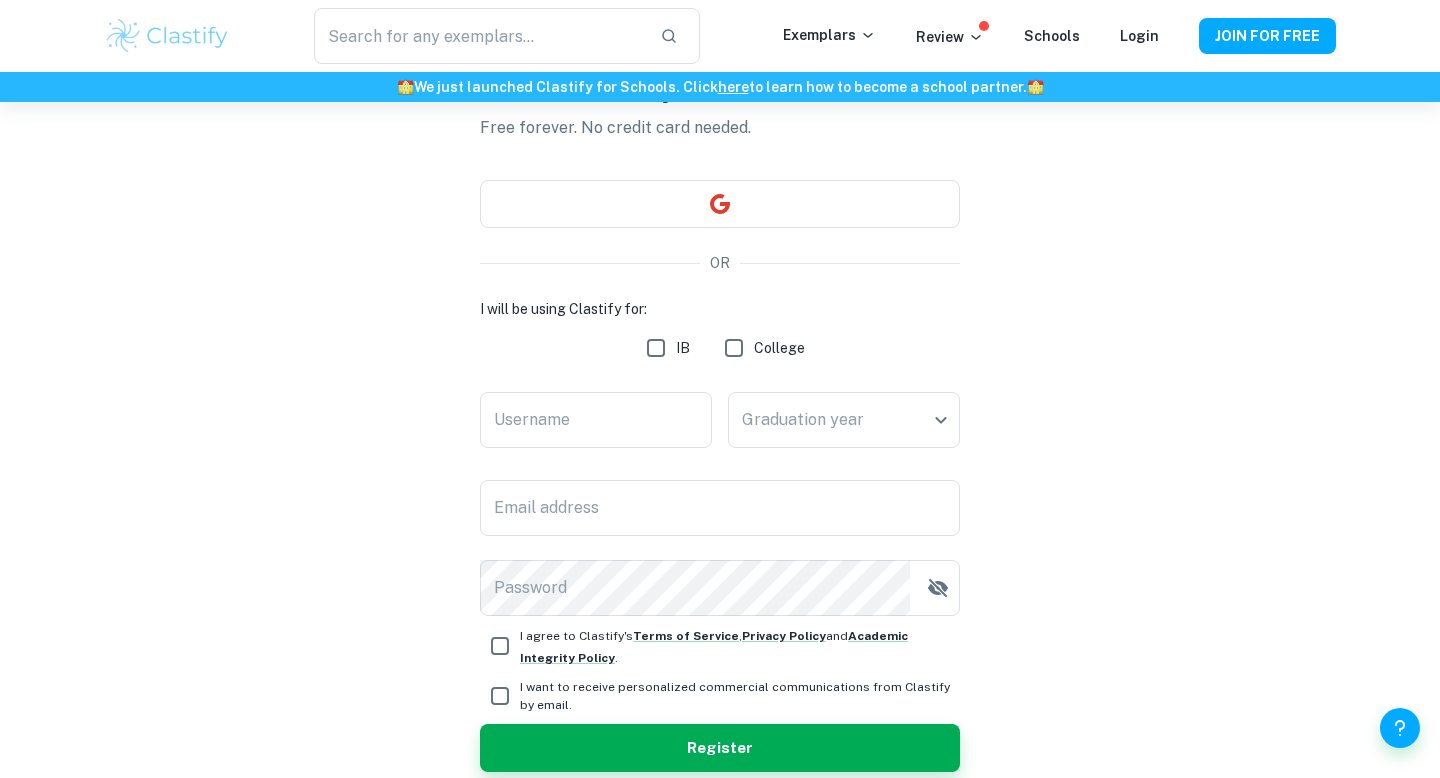 scroll, scrollTop: 216, scrollLeft: 0, axis: vertical 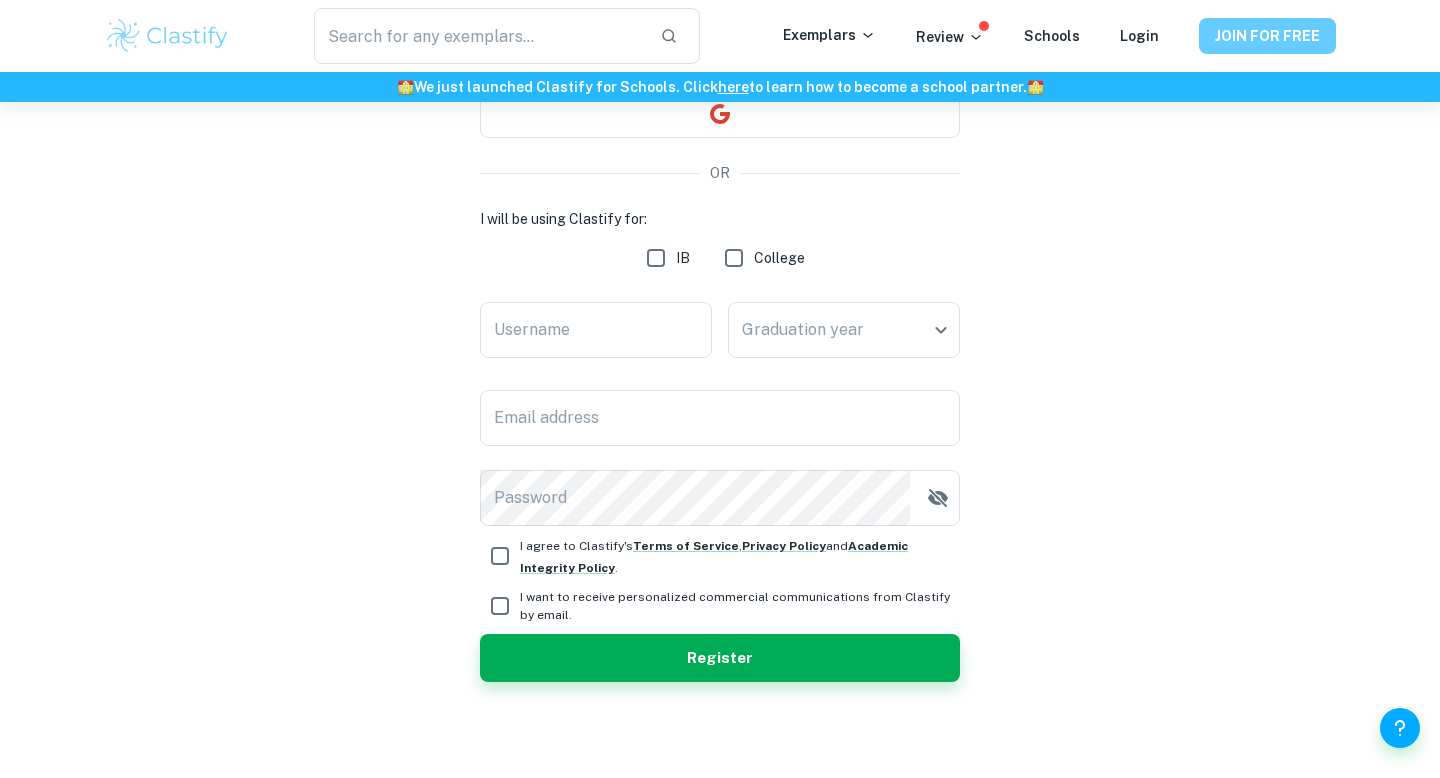 click on "JOIN FOR FREE" at bounding box center (1267, 36) 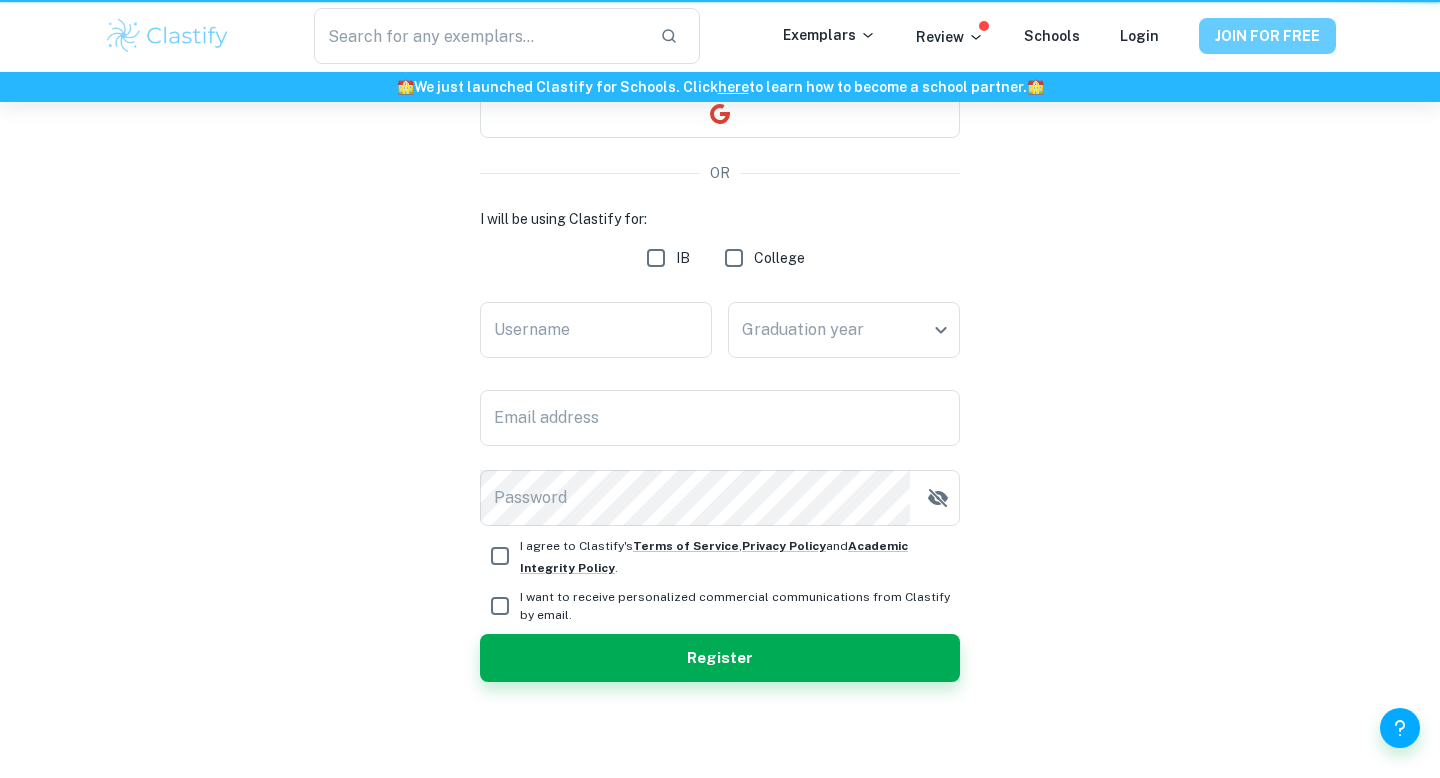scroll, scrollTop: 0, scrollLeft: 0, axis: both 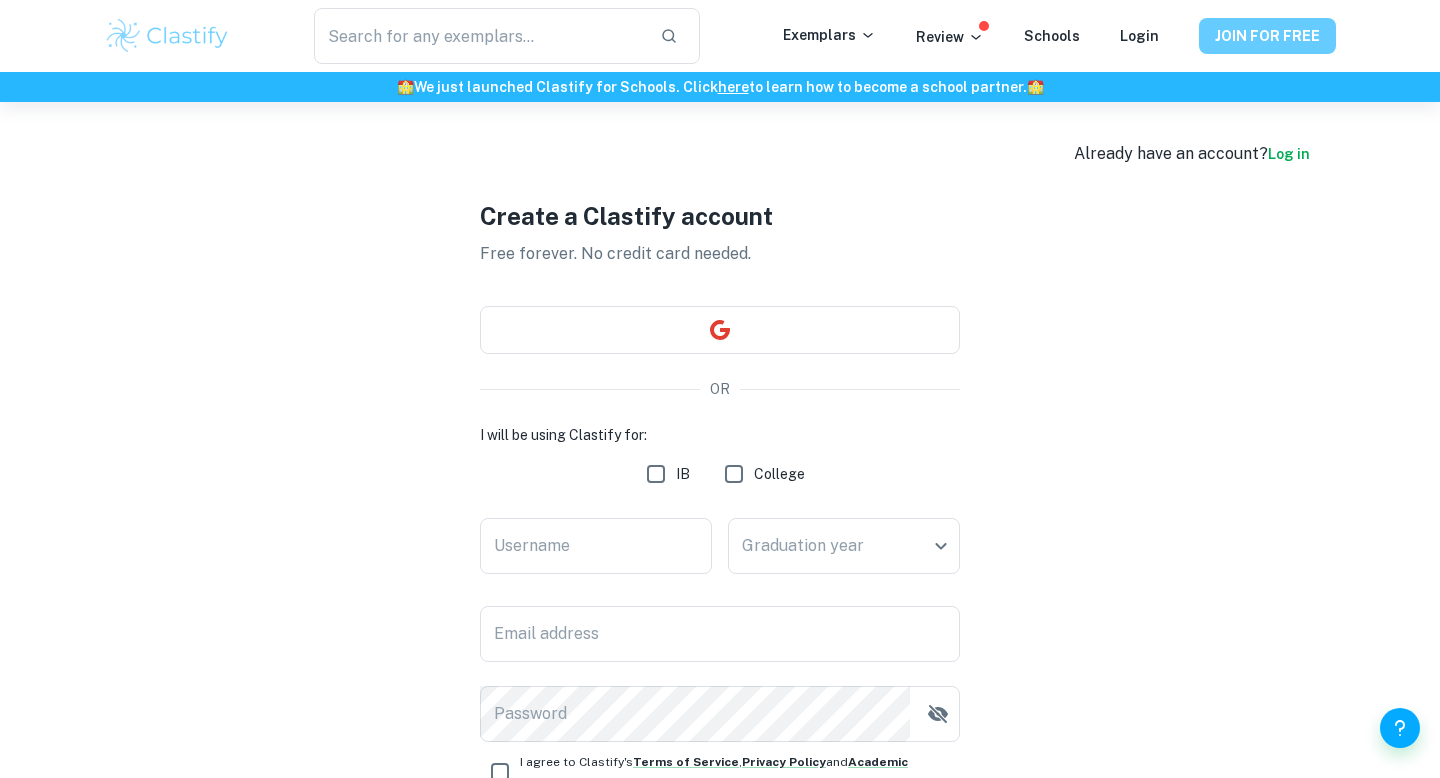 click on "JOIN FOR FREE" at bounding box center (1267, 36) 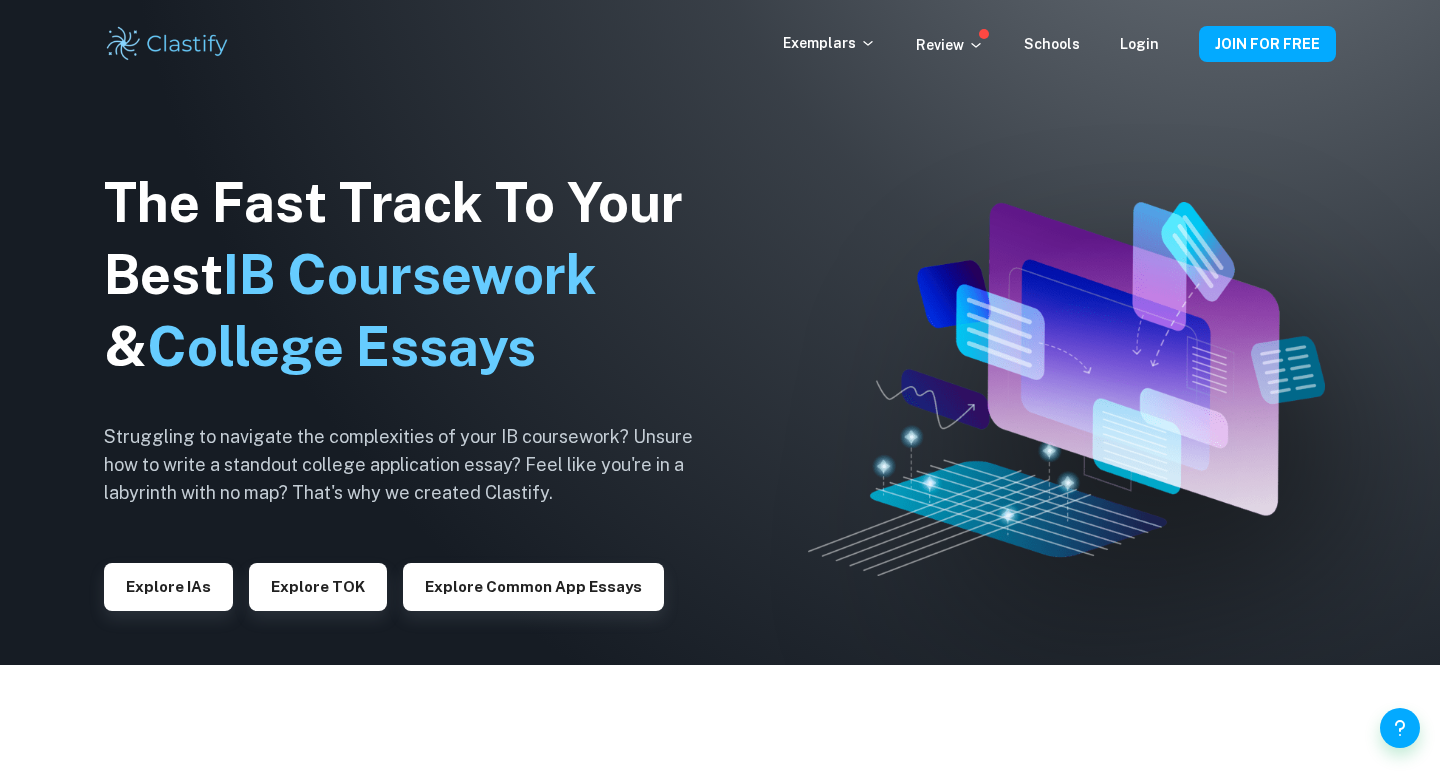 scroll, scrollTop: 125, scrollLeft: 0, axis: vertical 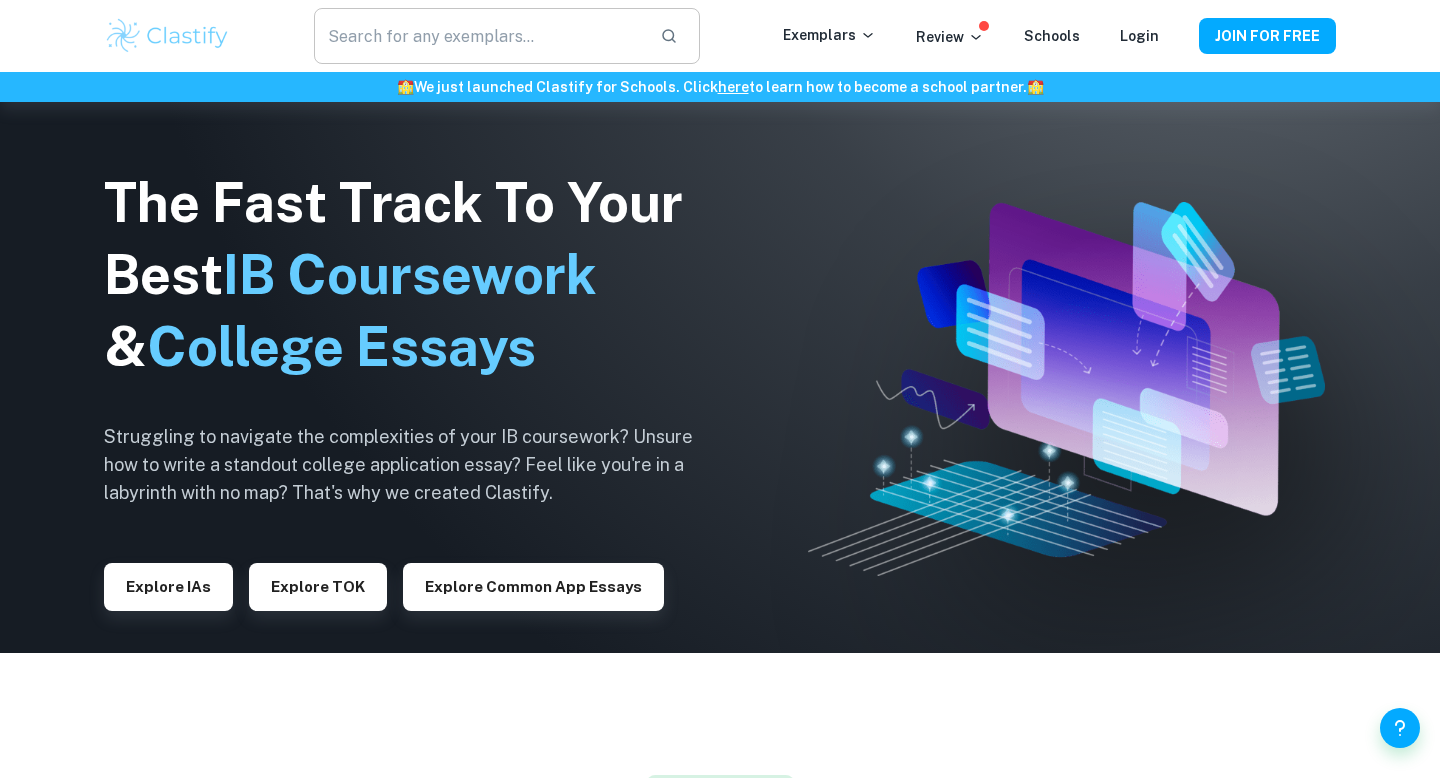 click at bounding box center (479, 36) 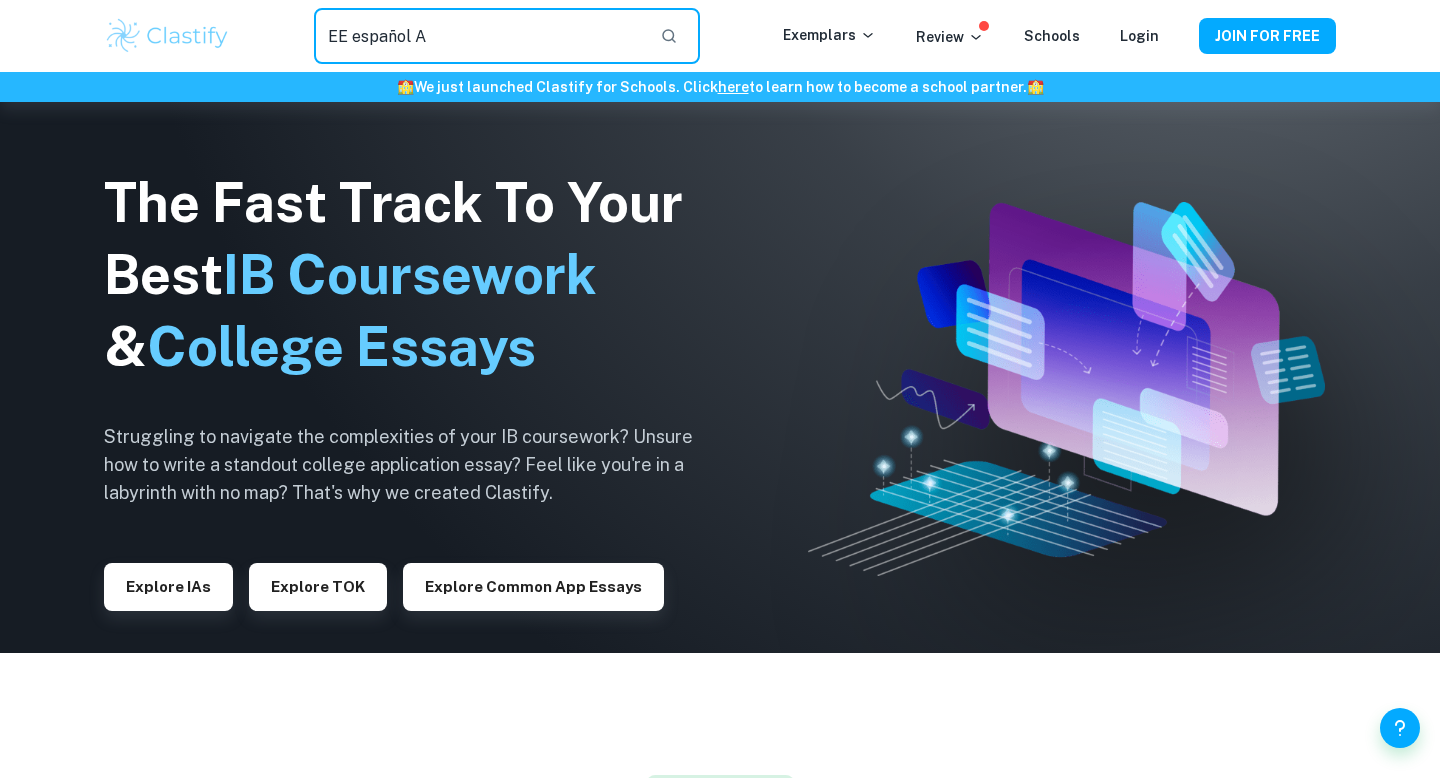 click on "EE español A" at bounding box center (479, 36) 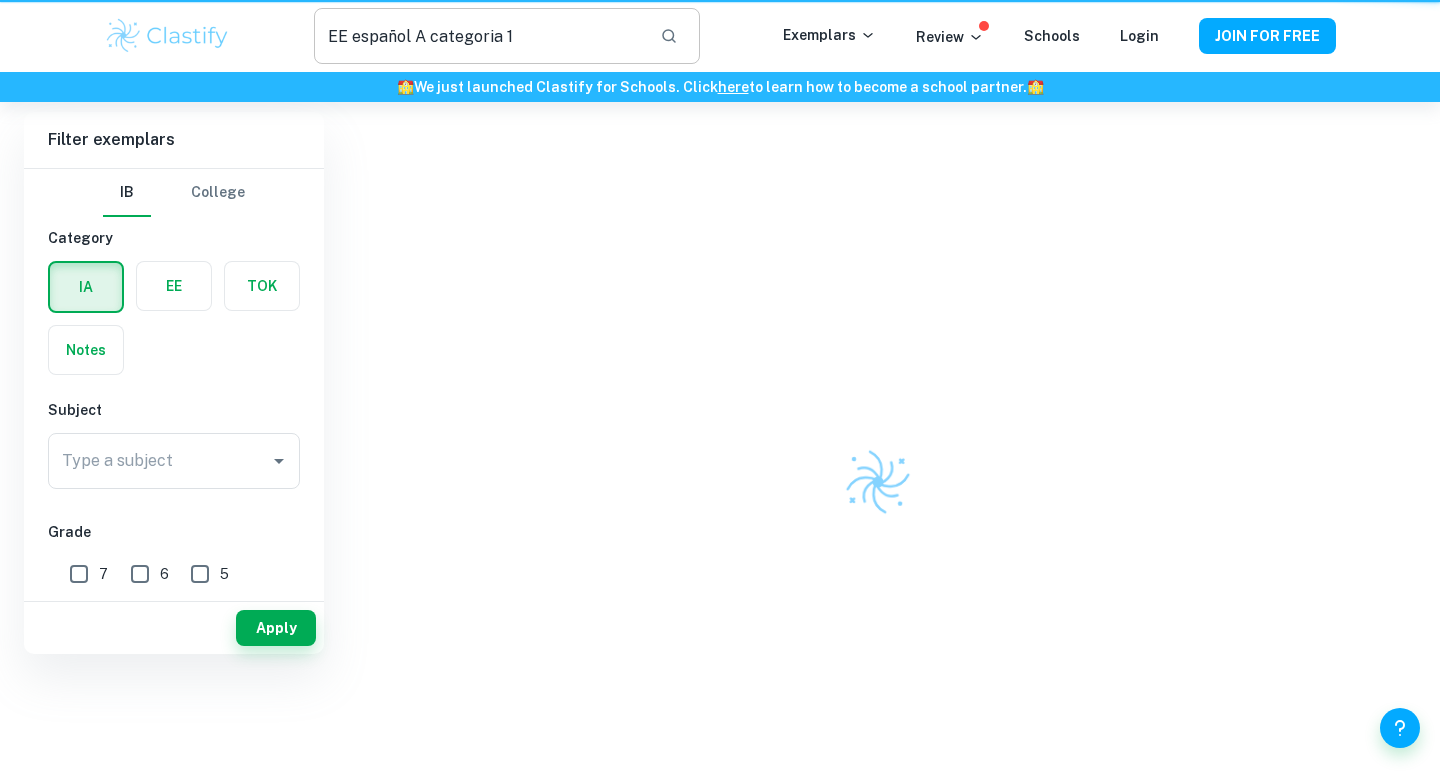 scroll, scrollTop: 0, scrollLeft: 0, axis: both 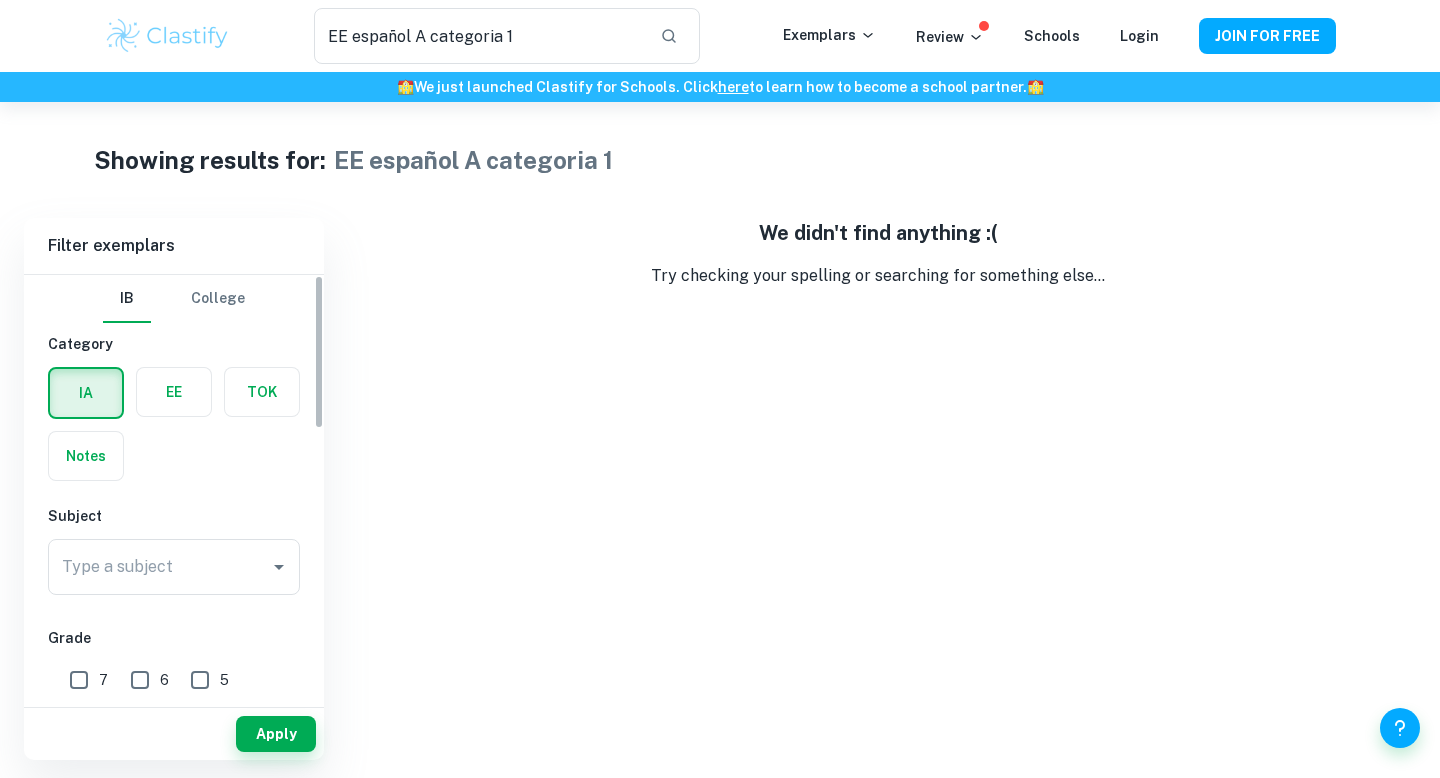 click at bounding box center (174, 392) 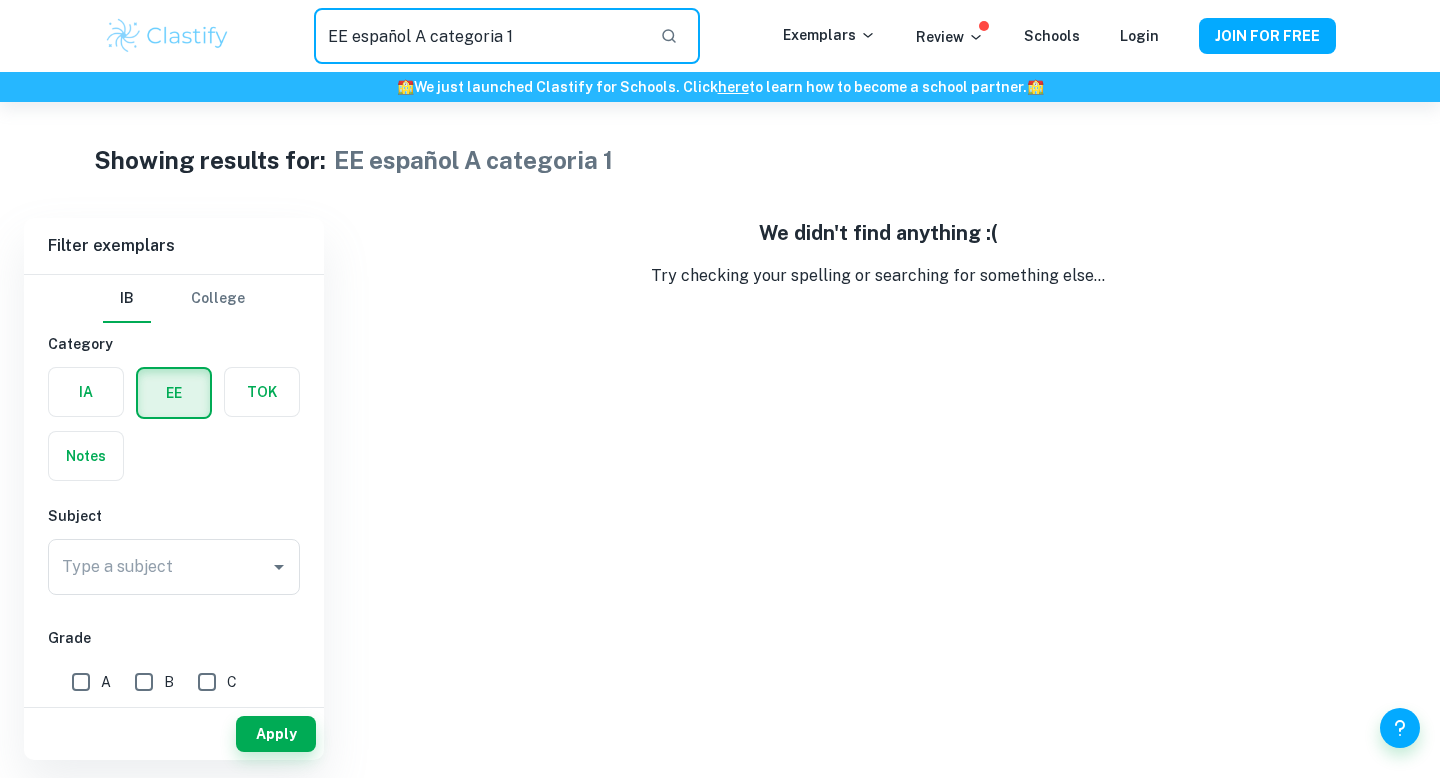 drag, startPoint x: 590, startPoint y: 44, endPoint x: 301, endPoint y: 37, distance: 289.08478 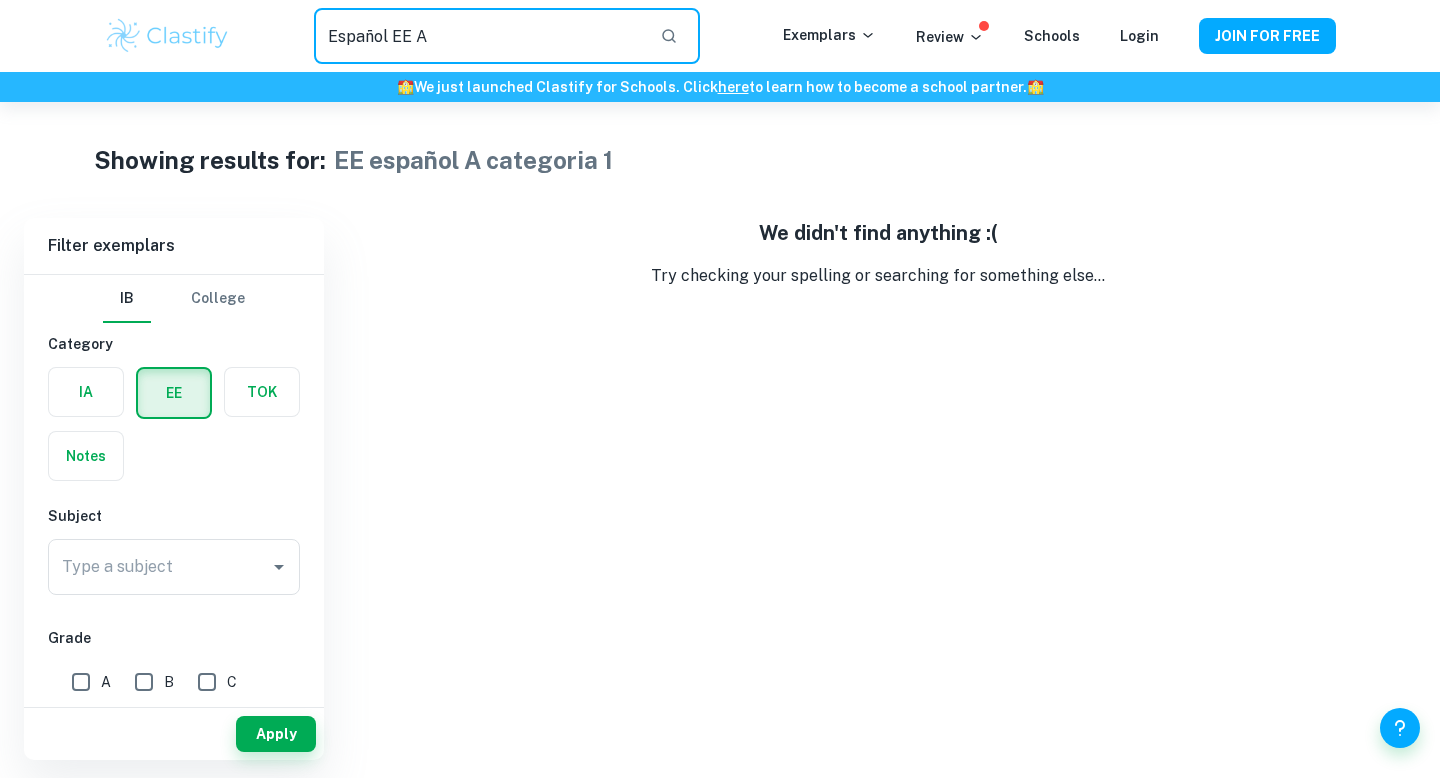 type on "Español EE A" 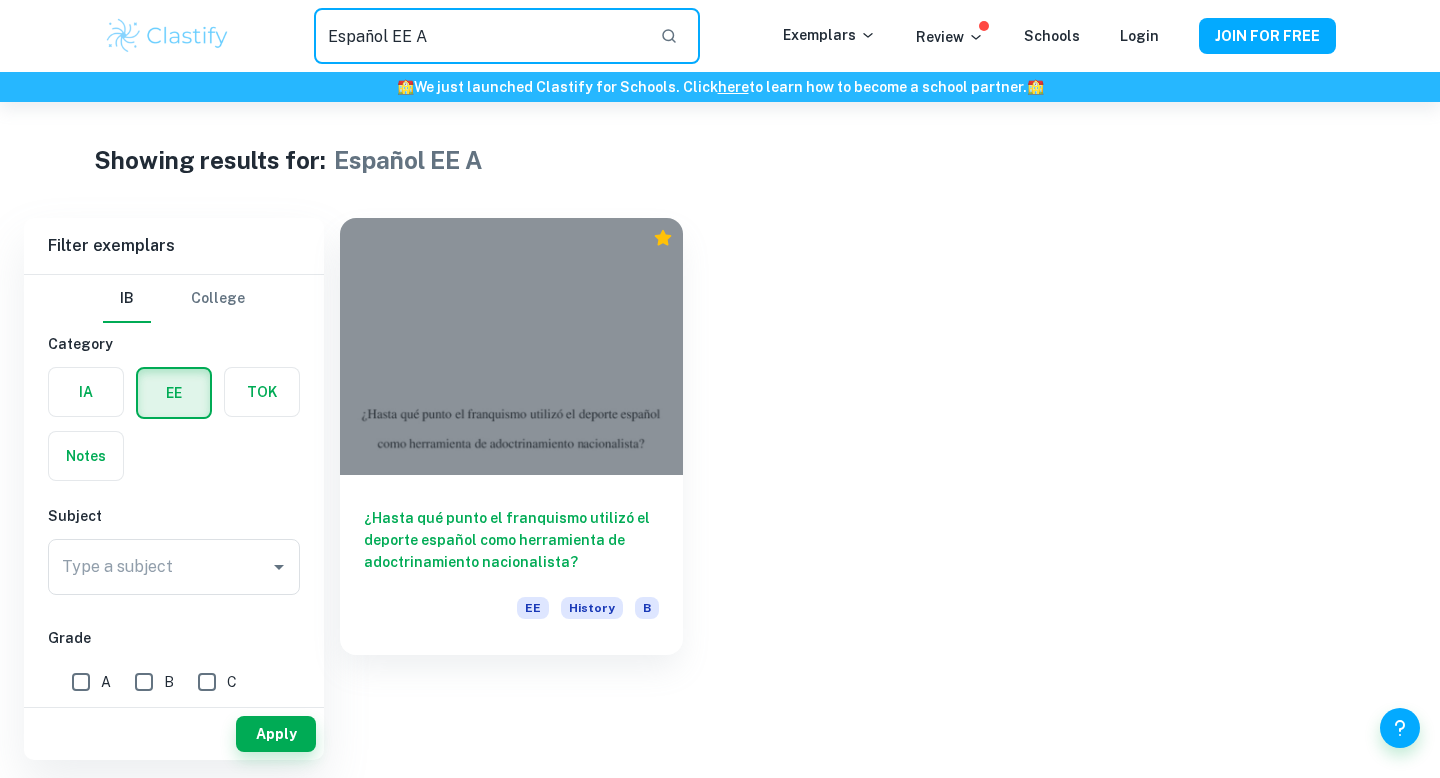 click on "Español EE A" at bounding box center [479, 36] 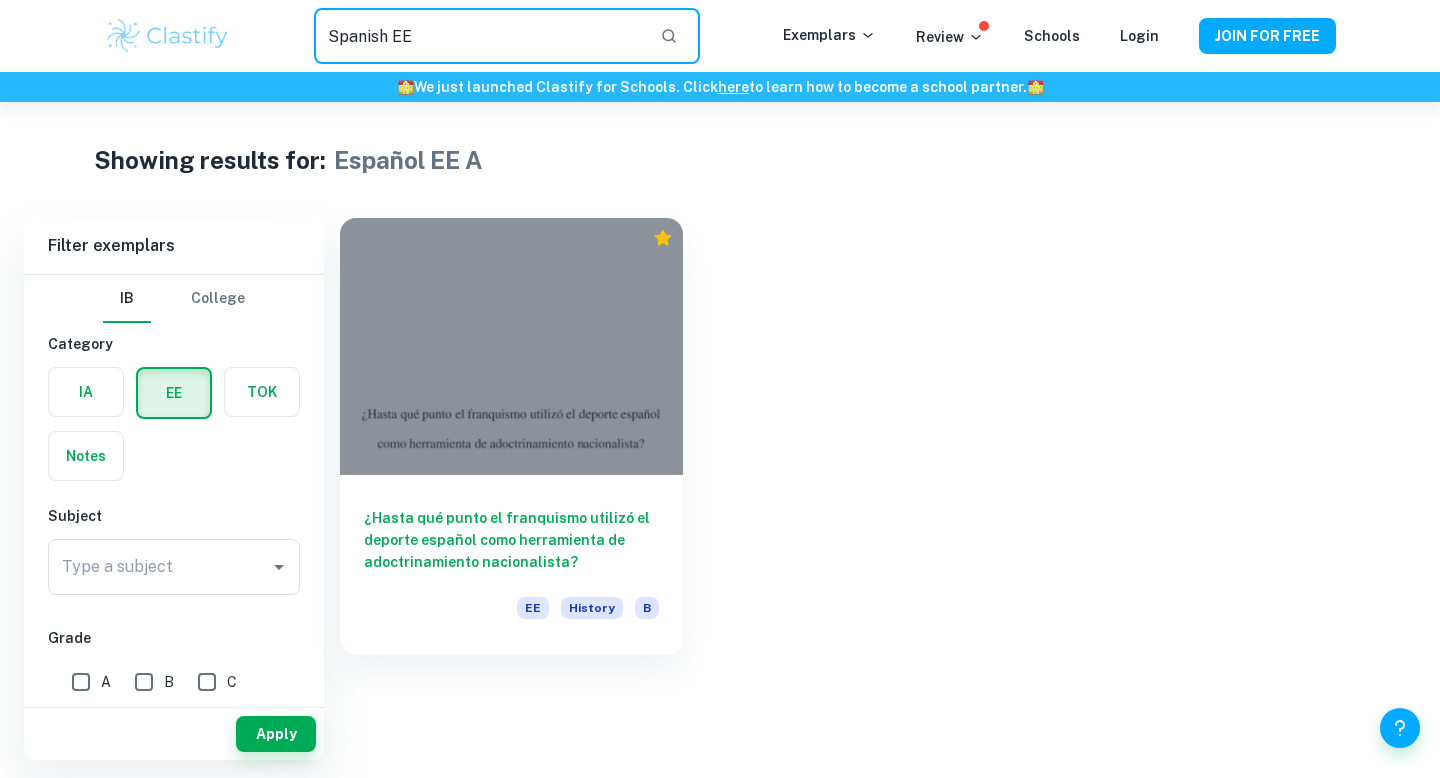 type on "Spanish EE" 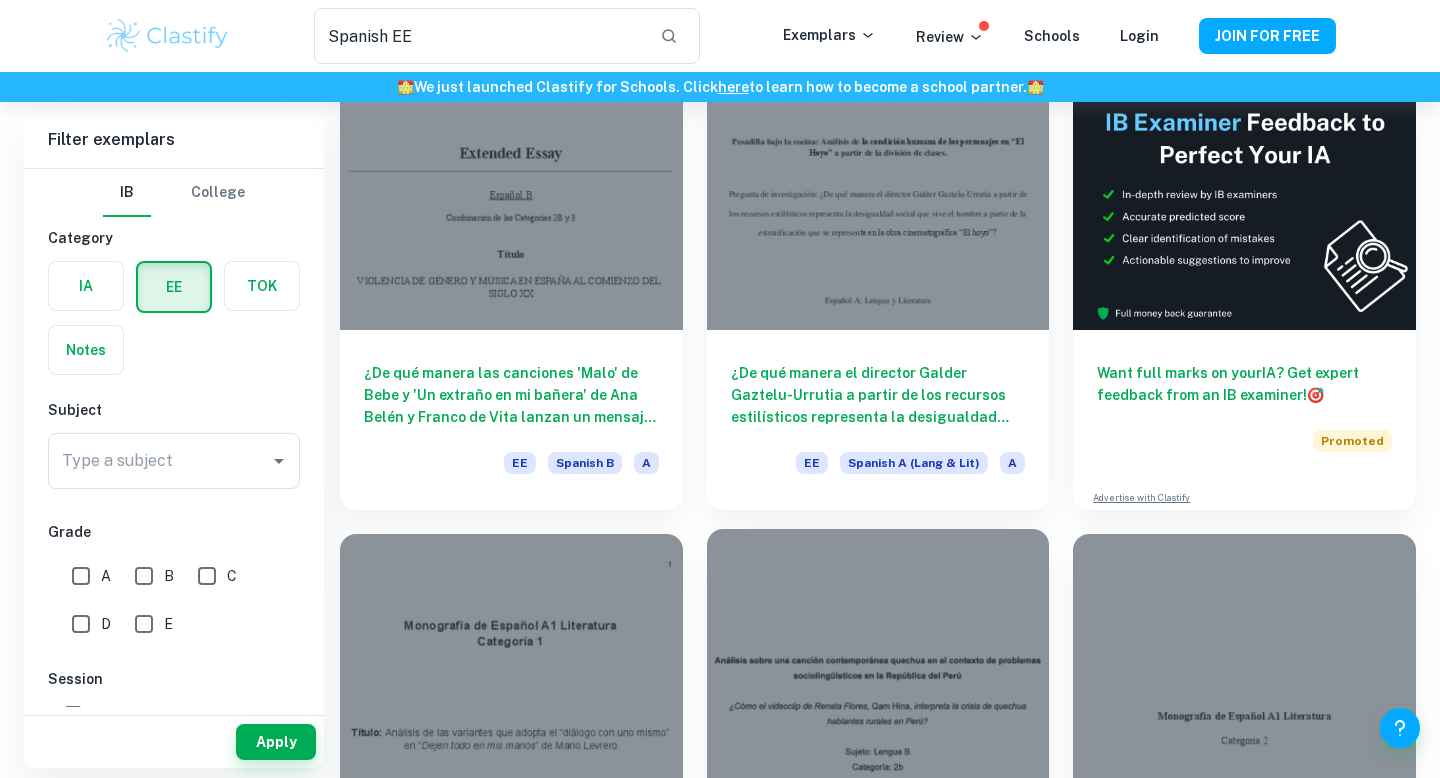 scroll, scrollTop: 144, scrollLeft: 0, axis: vertical 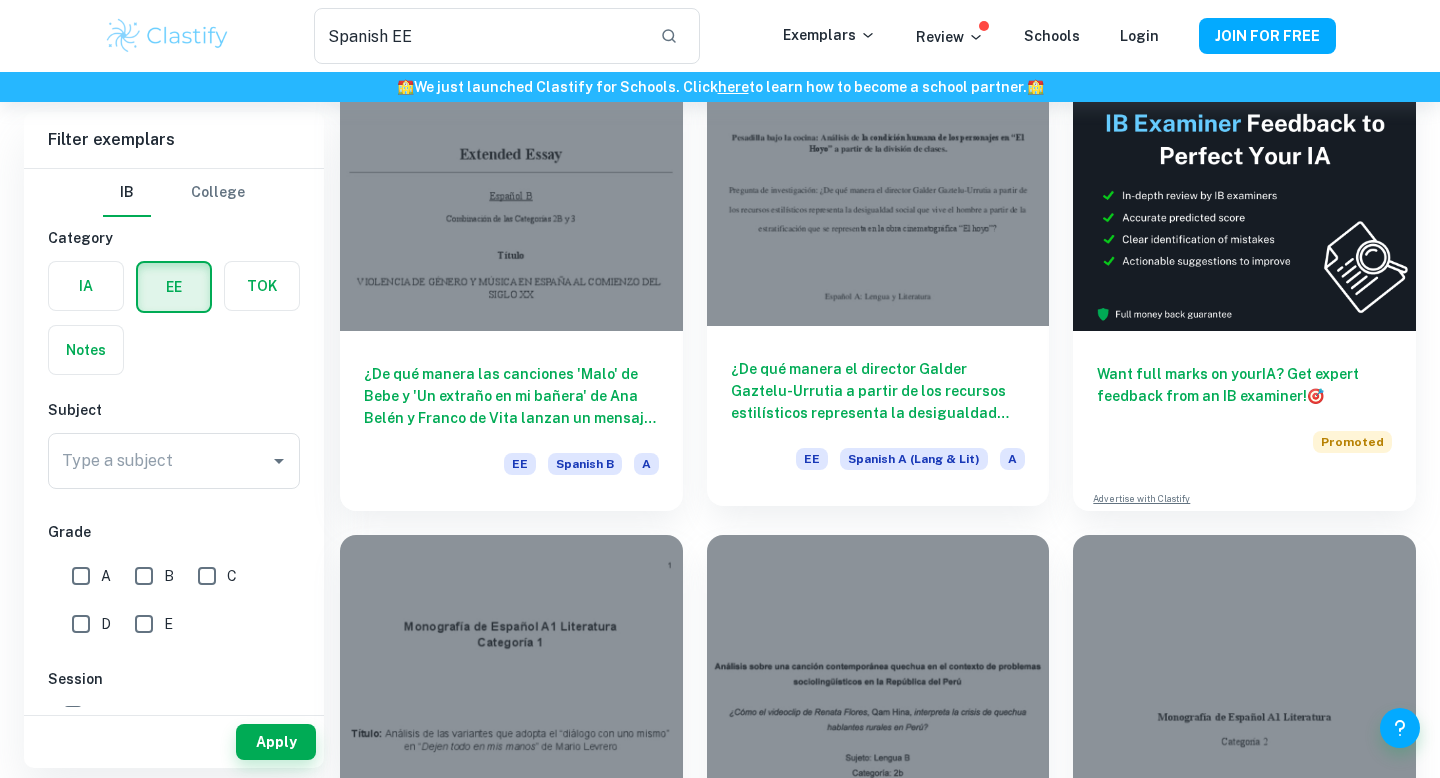 click at bounding box center [878, 197] 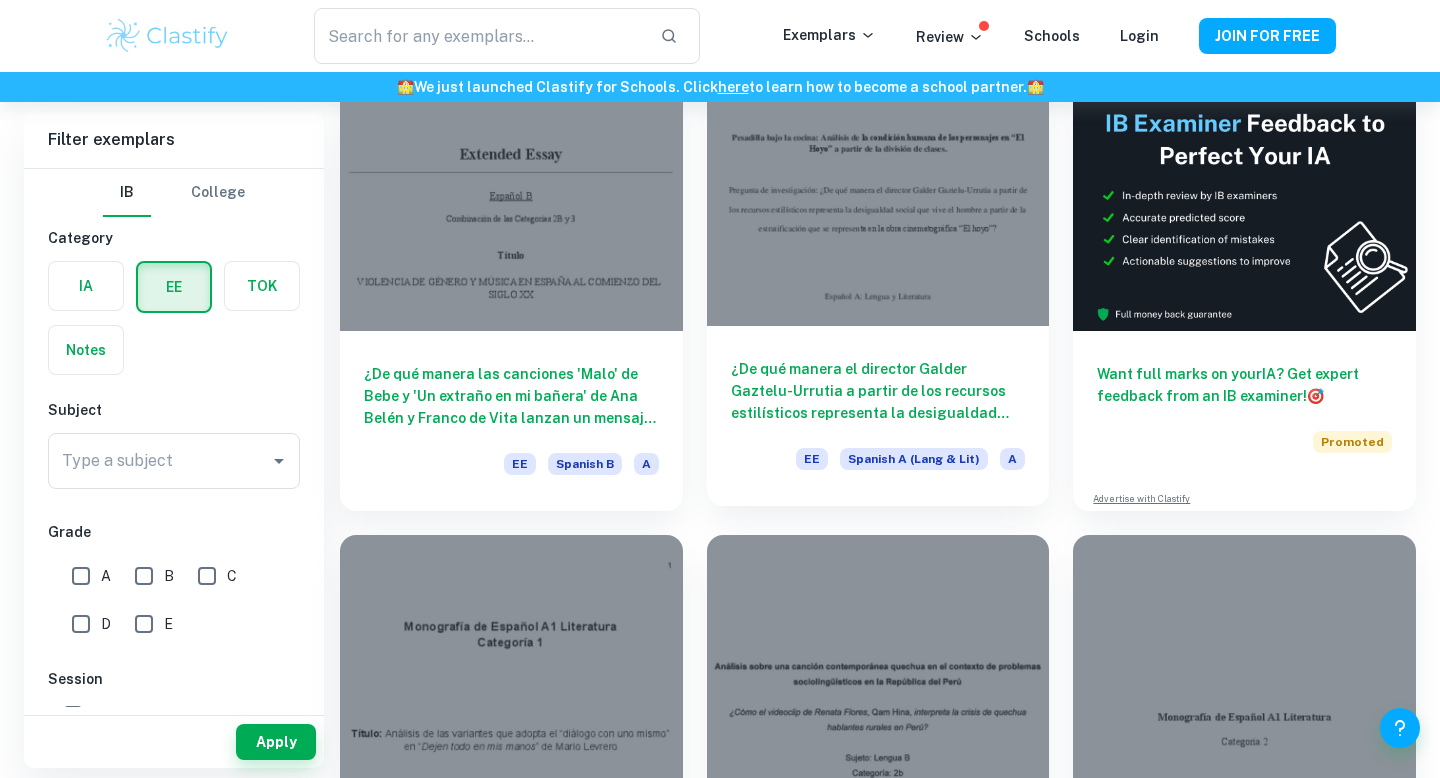 scroll, scrollTop: 0, scrollLeft: 0, axis: both 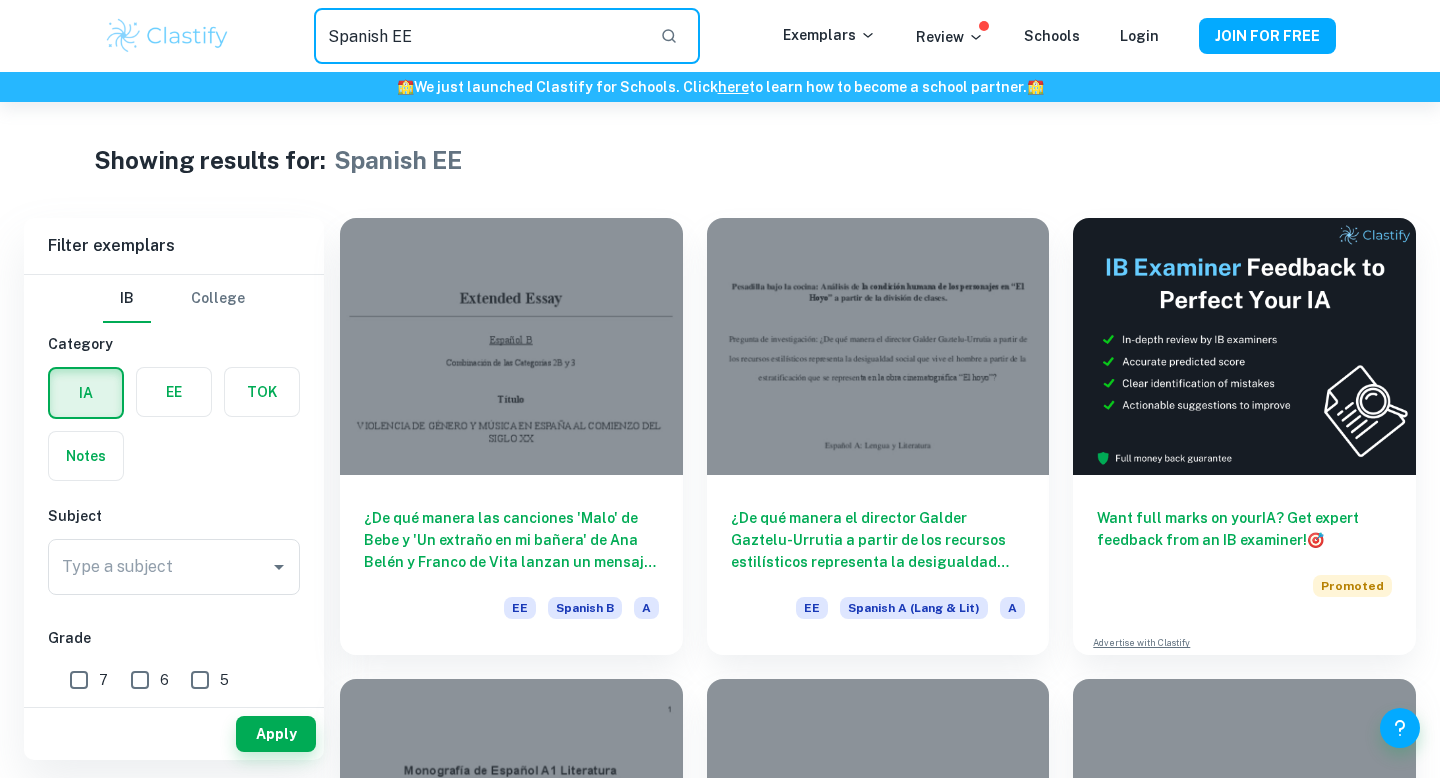 drag, startPoint x: 498, startPoint y: 33, endPoint x: 322, endPoint y: 32, distance: 176.00284 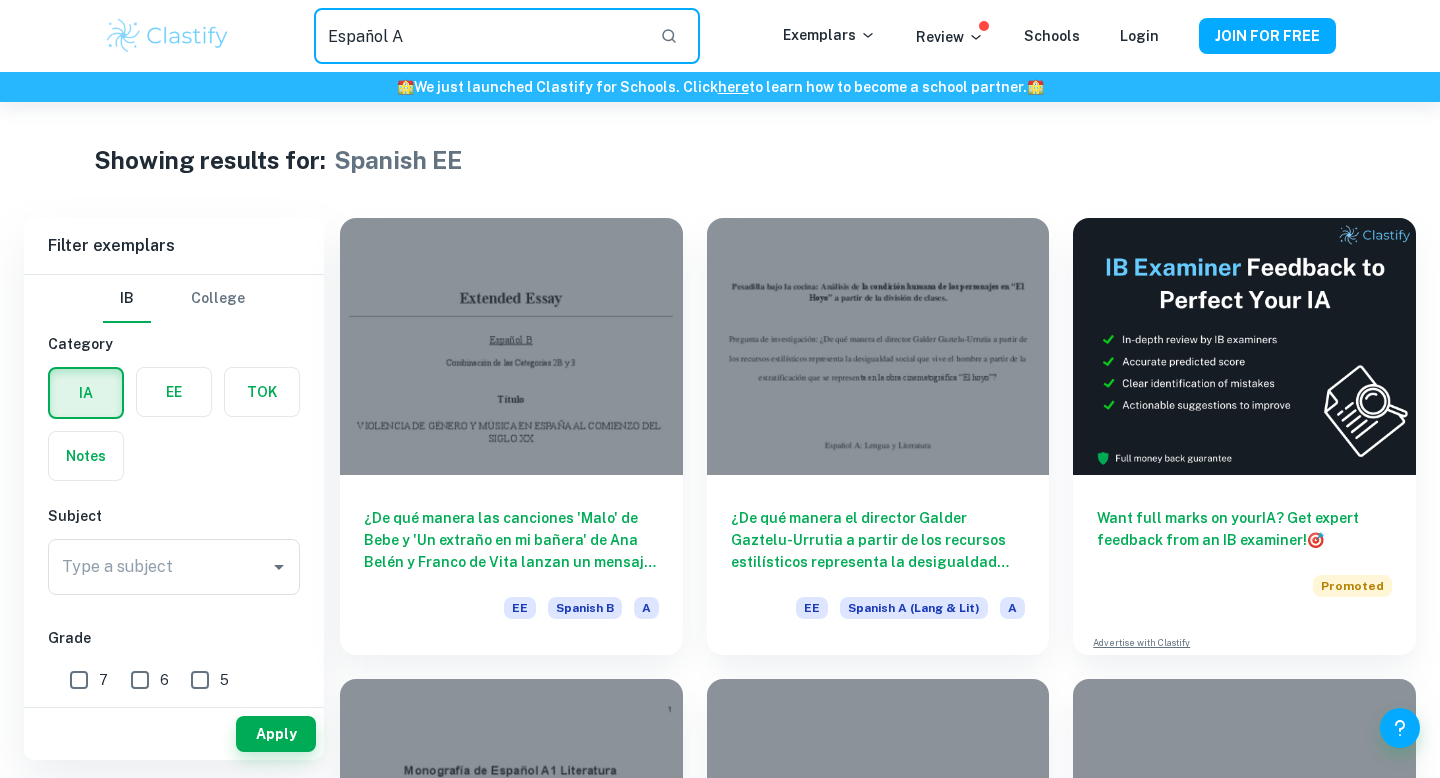 type on "Español A" 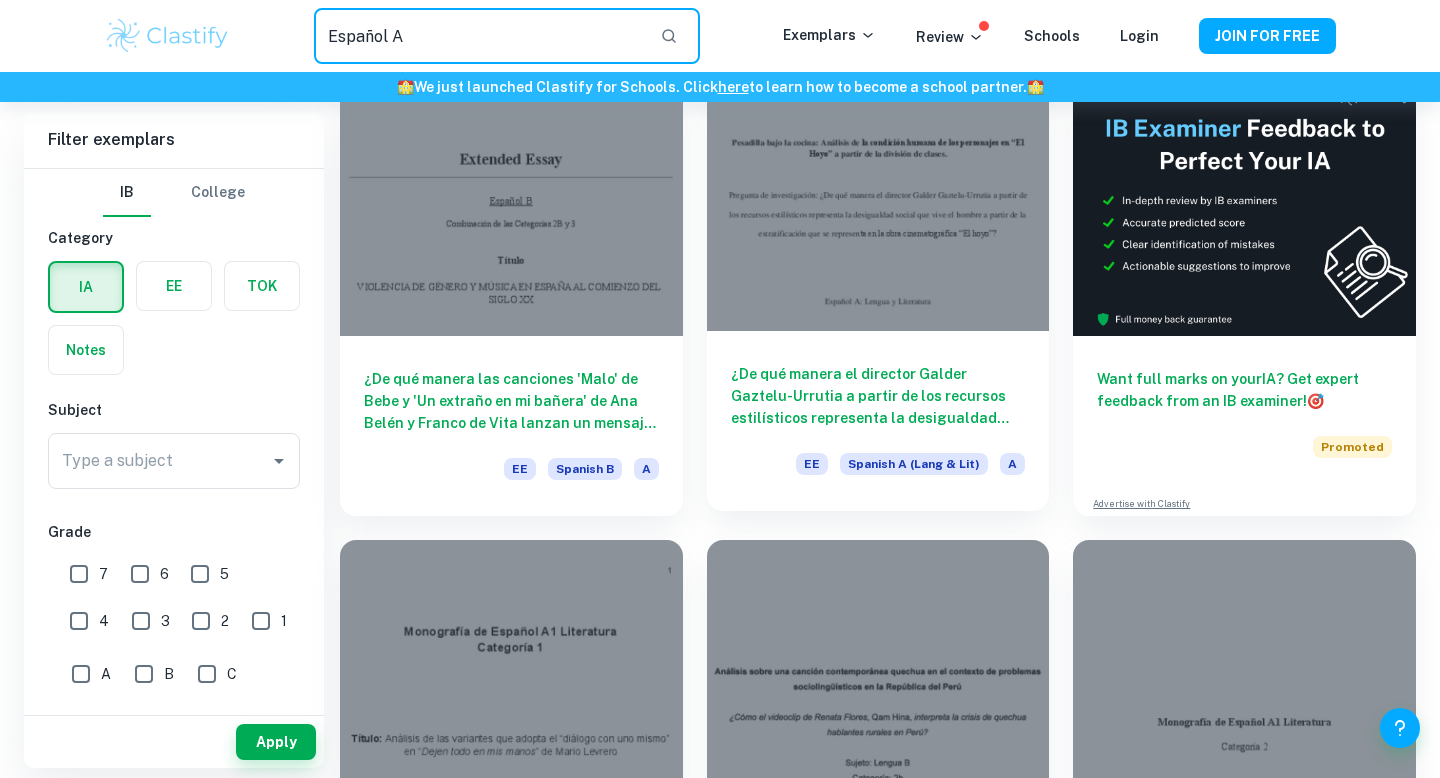 scroll, scrollTop: 125, scrollLeft: 0, axis: vertical 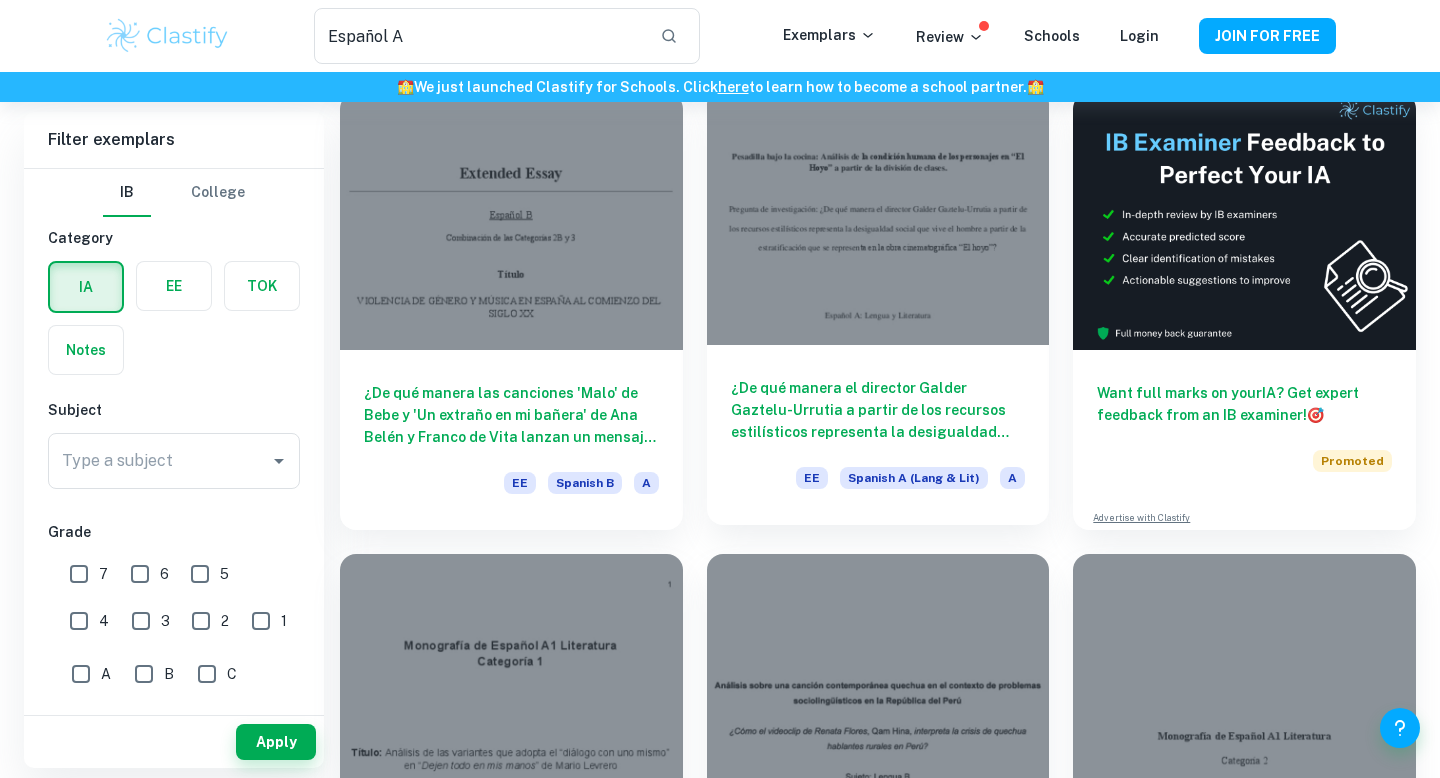 click at bounding box center (878, 216) 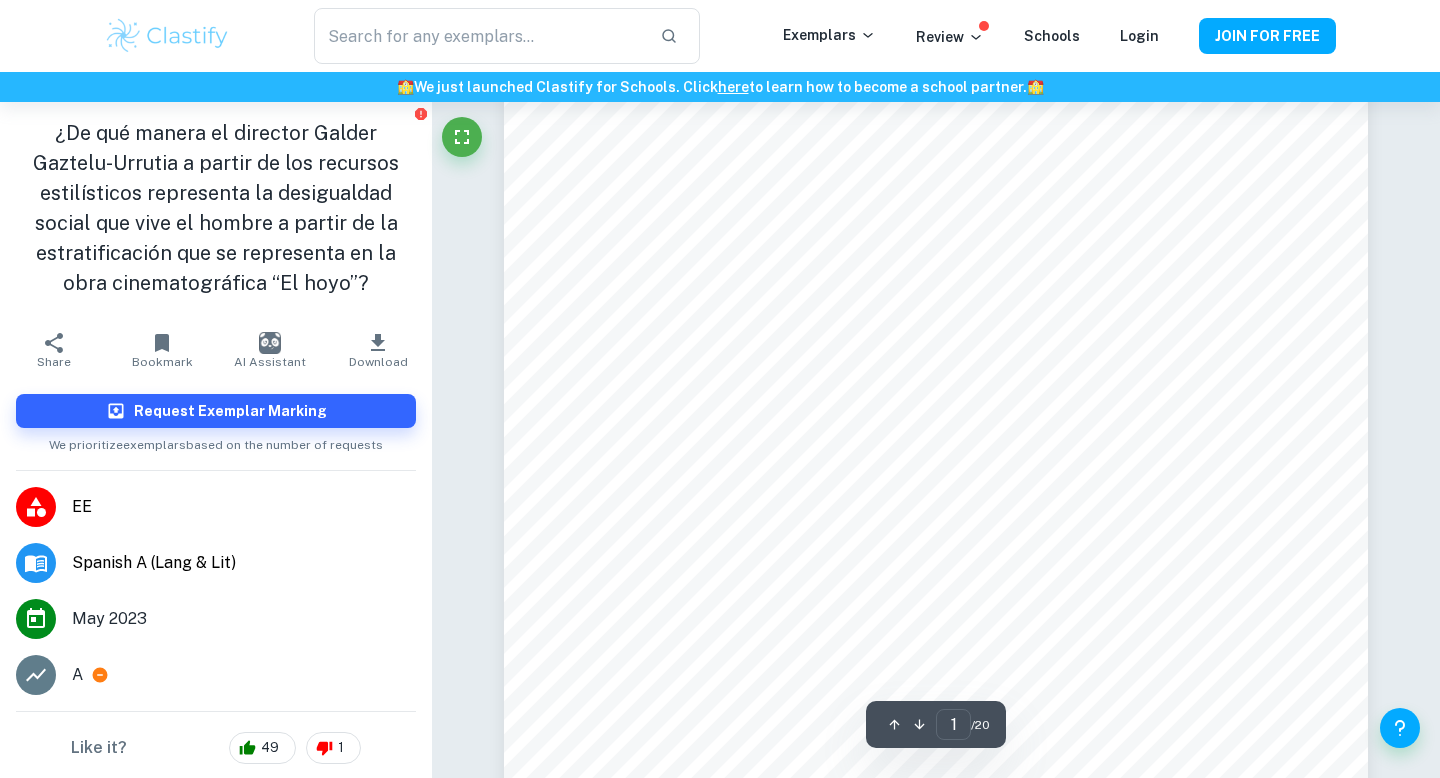 scroll, scrollTop: 146, scrollLeft: 0, axis: vertical 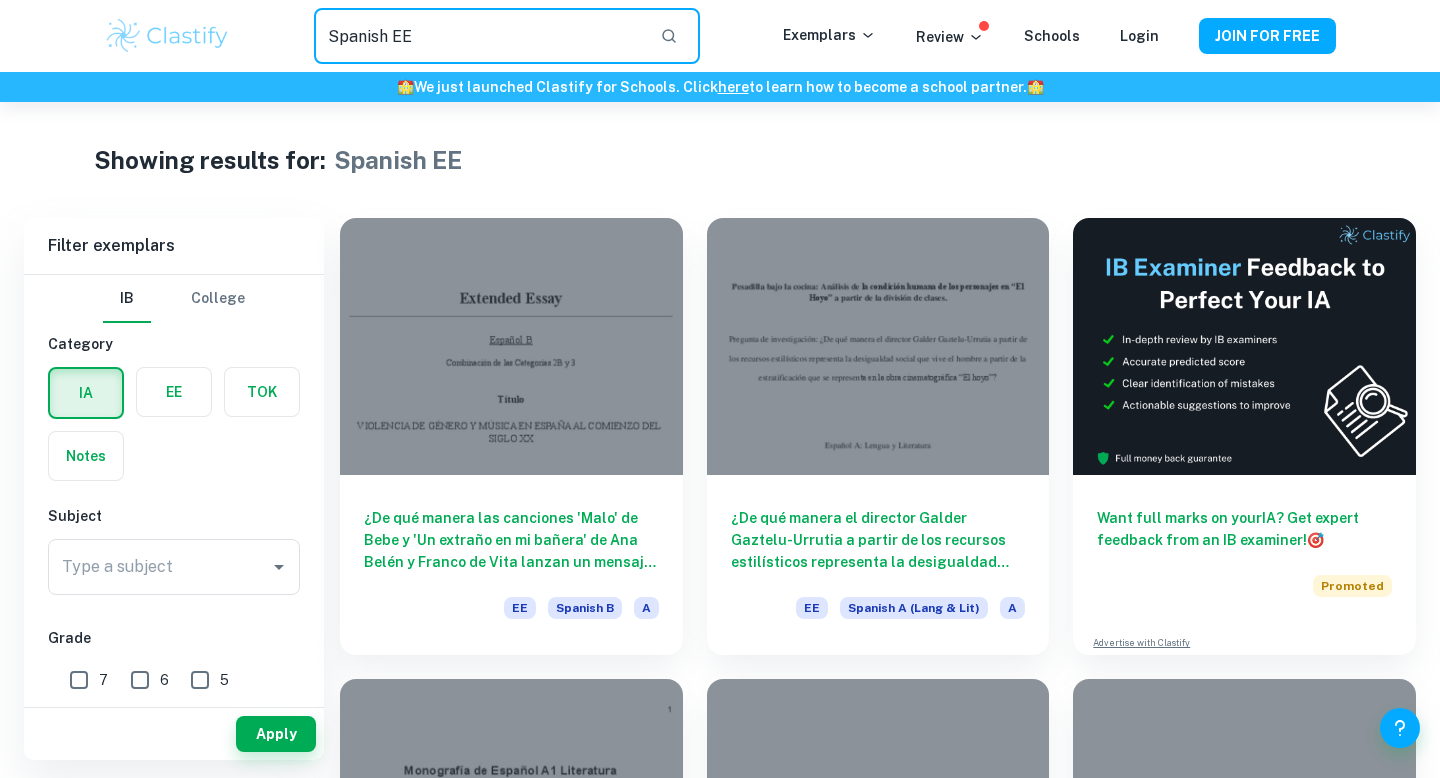 click on "Spanish EE" at bounding box center [479, 36] 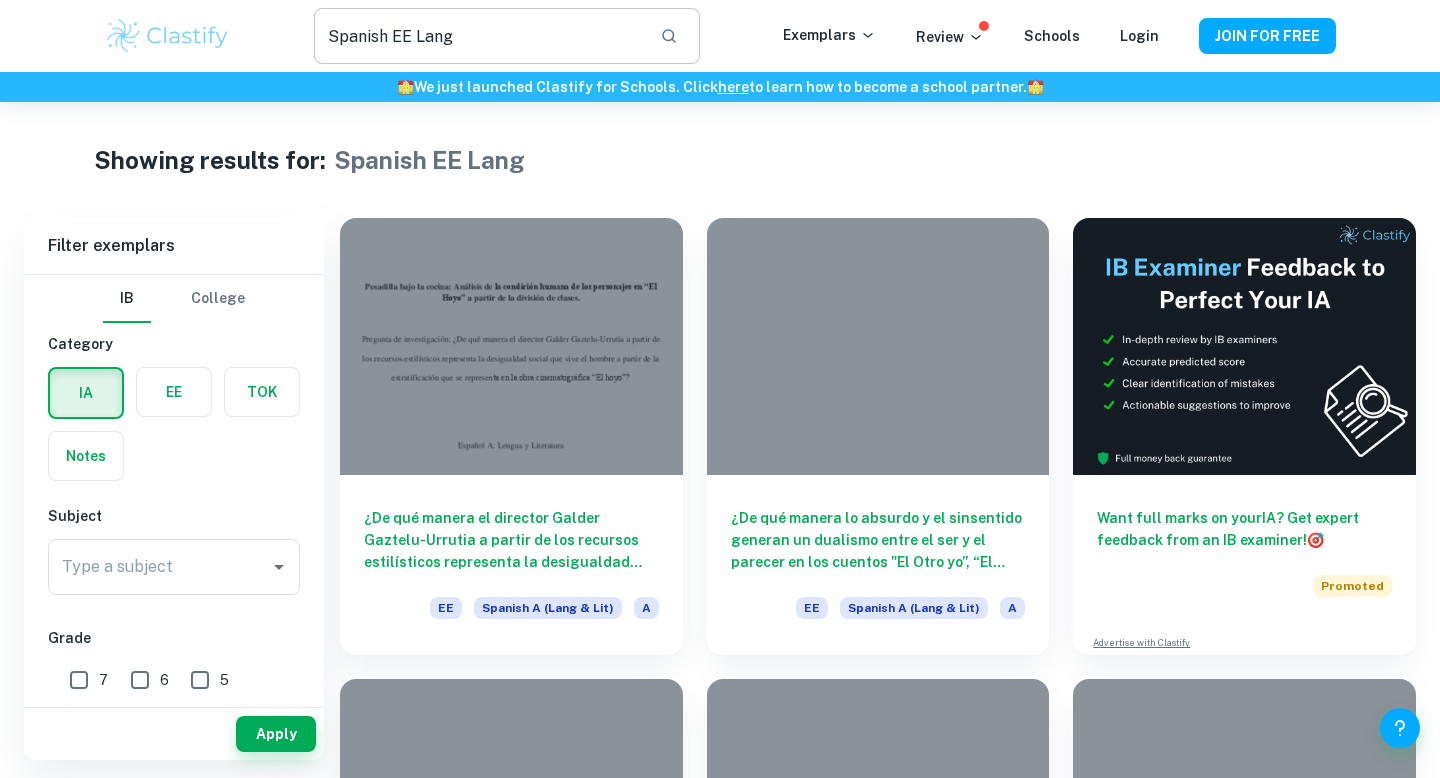 click on "Spanish EE Lang" at bounding box center (479, 36) 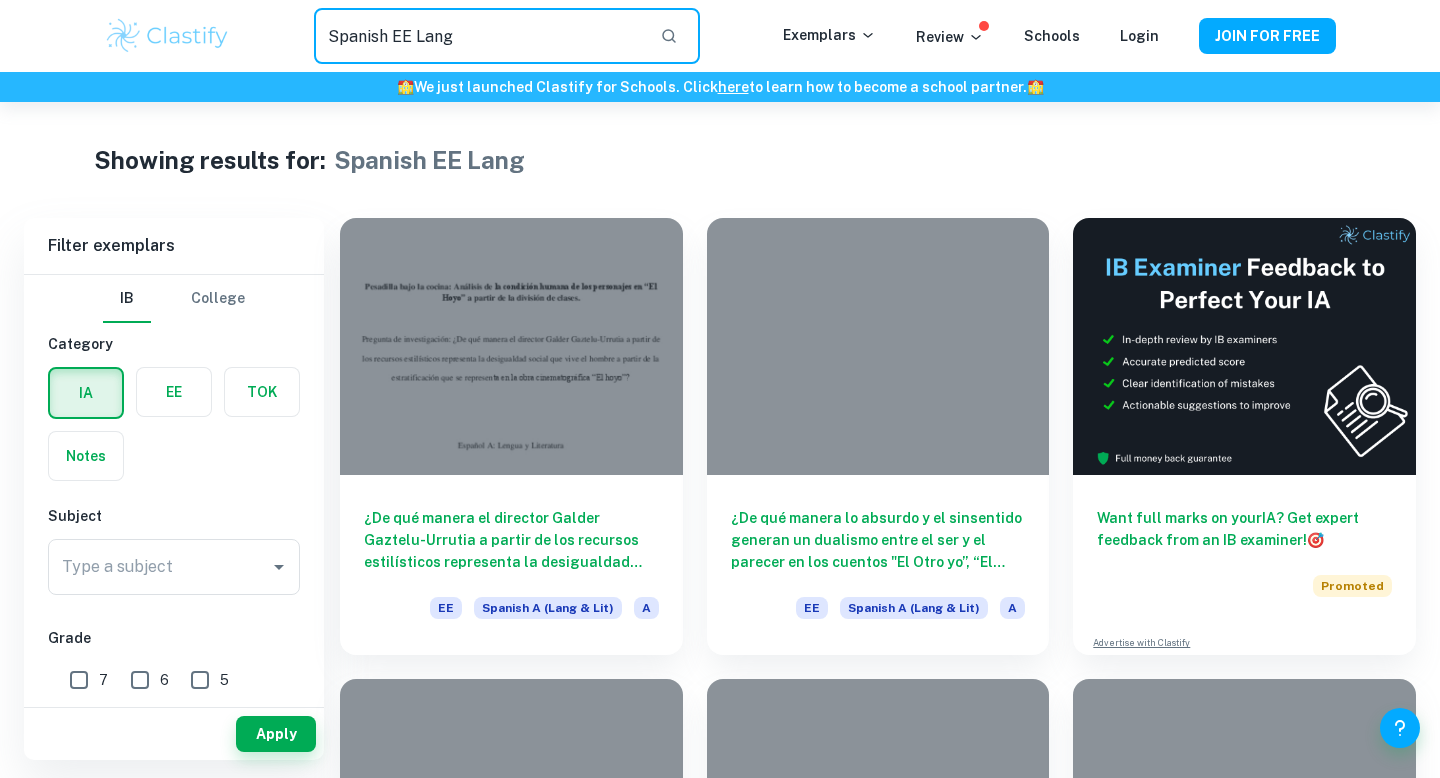 click on "Spanish EE Lang" at bounding box center [479, 36] 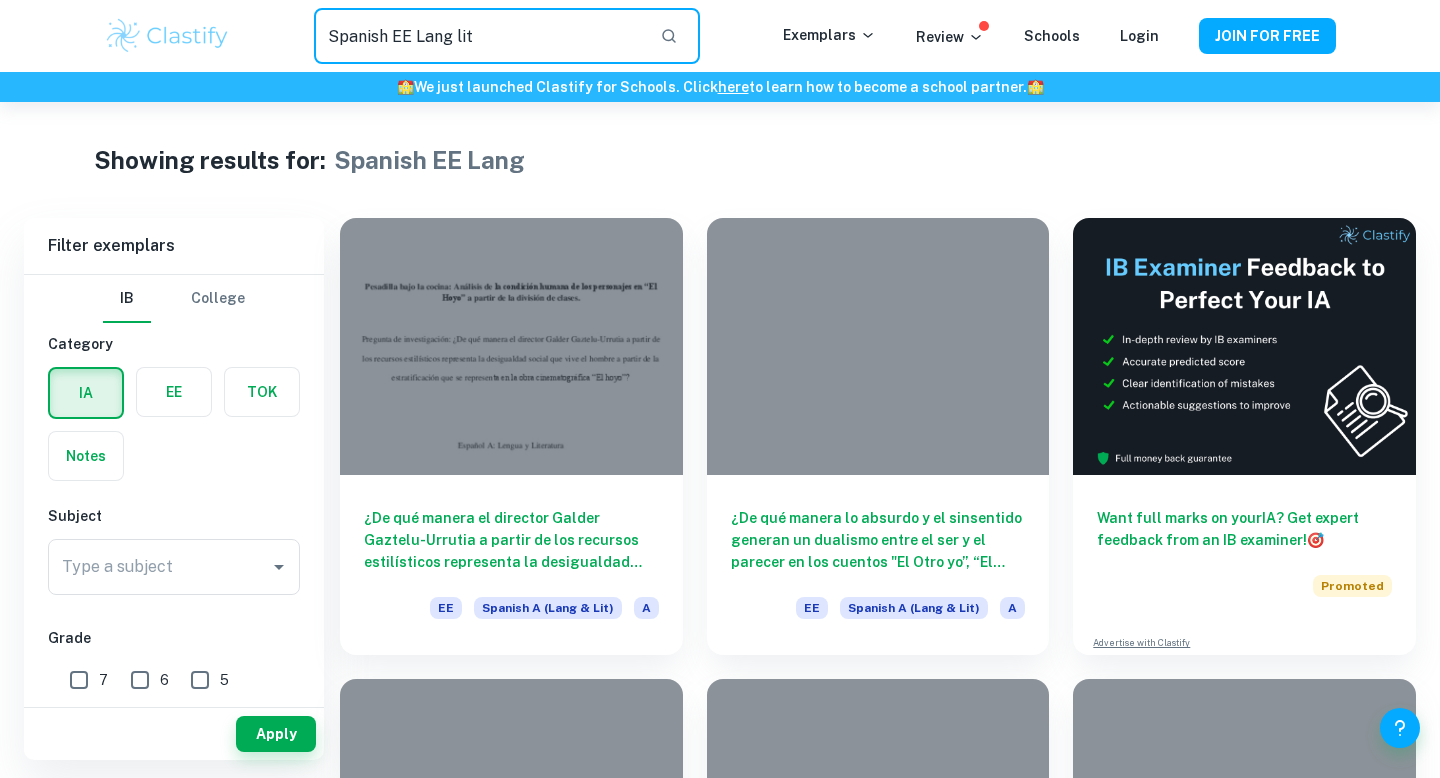 type on "Spanish EE Lang lit" 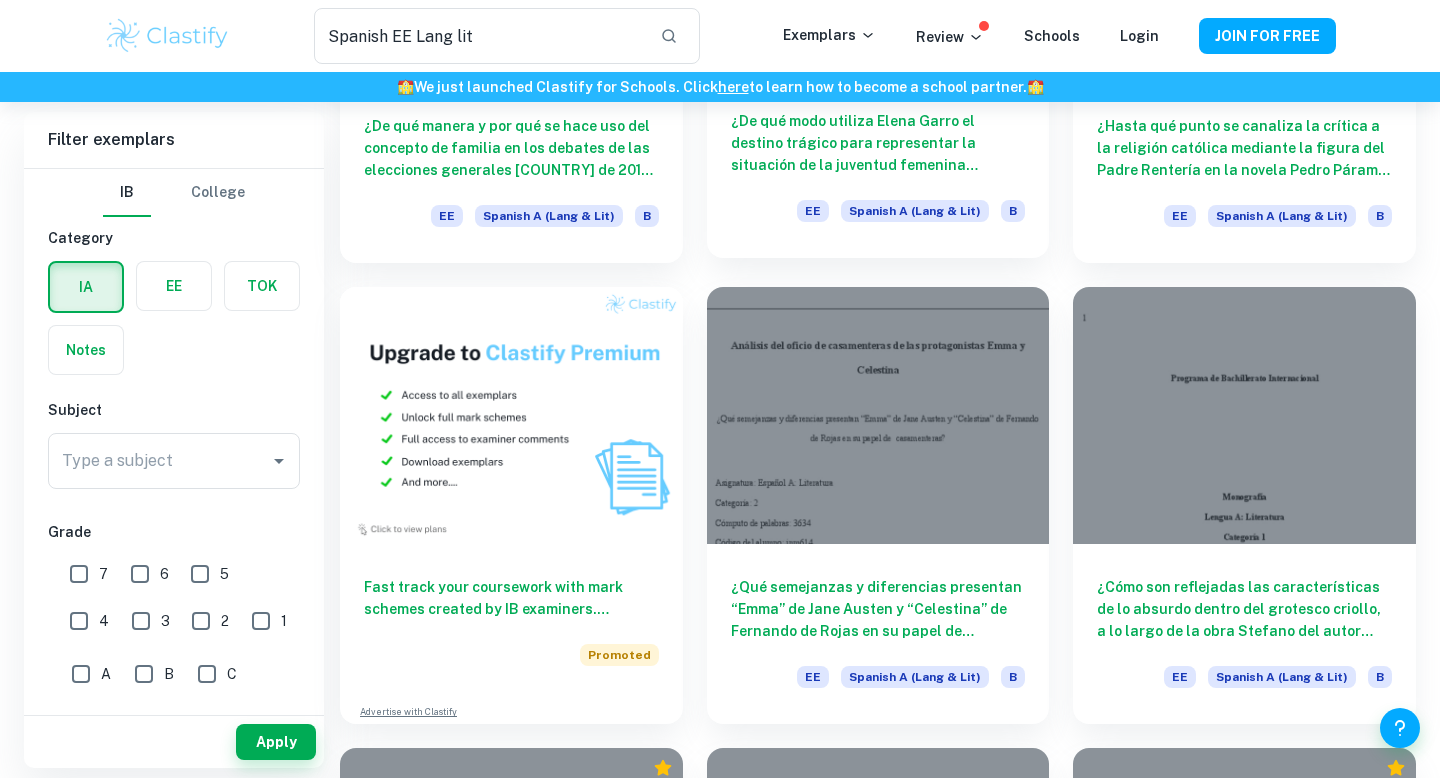scroll, scrollTop: 0, scrollLeft: 0, axis: both 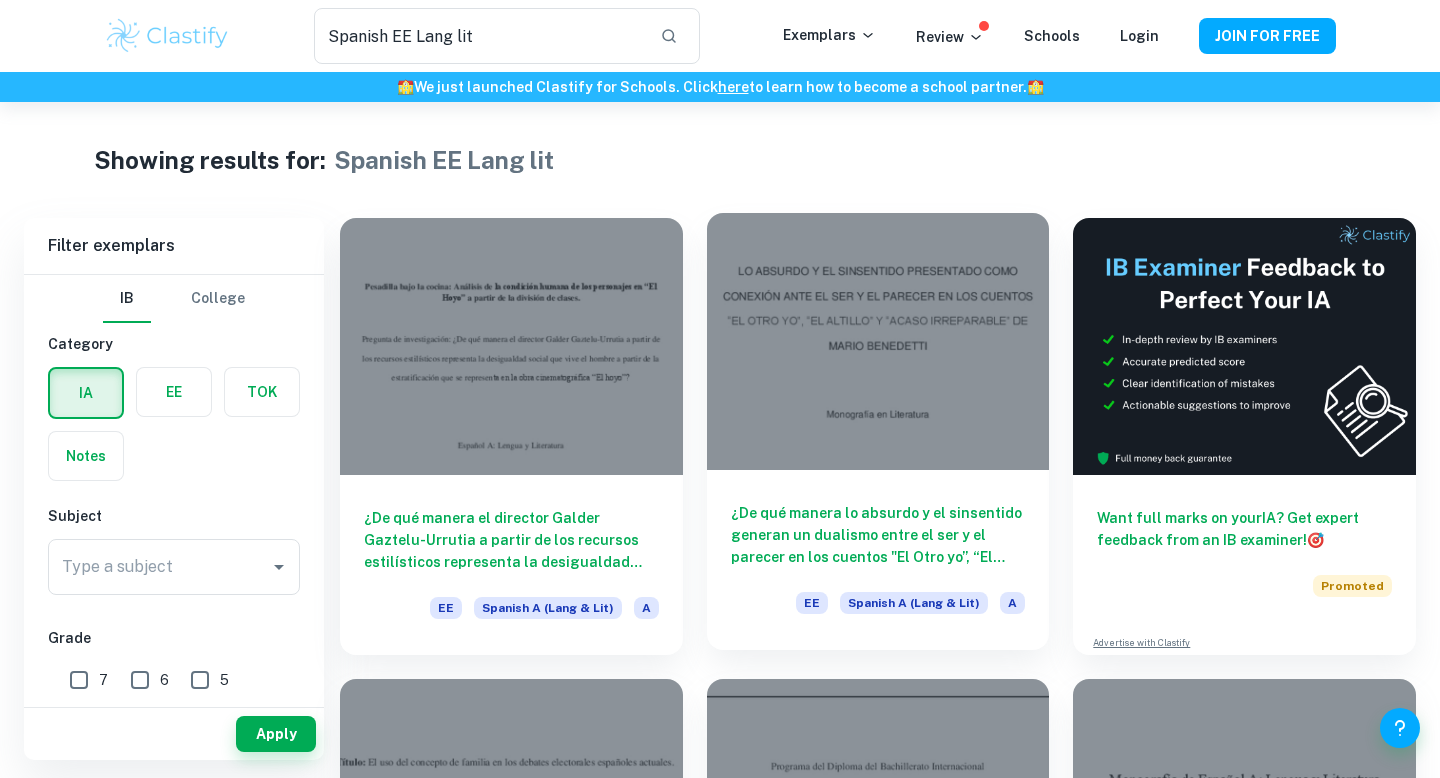click at bounding box center (878, 341) 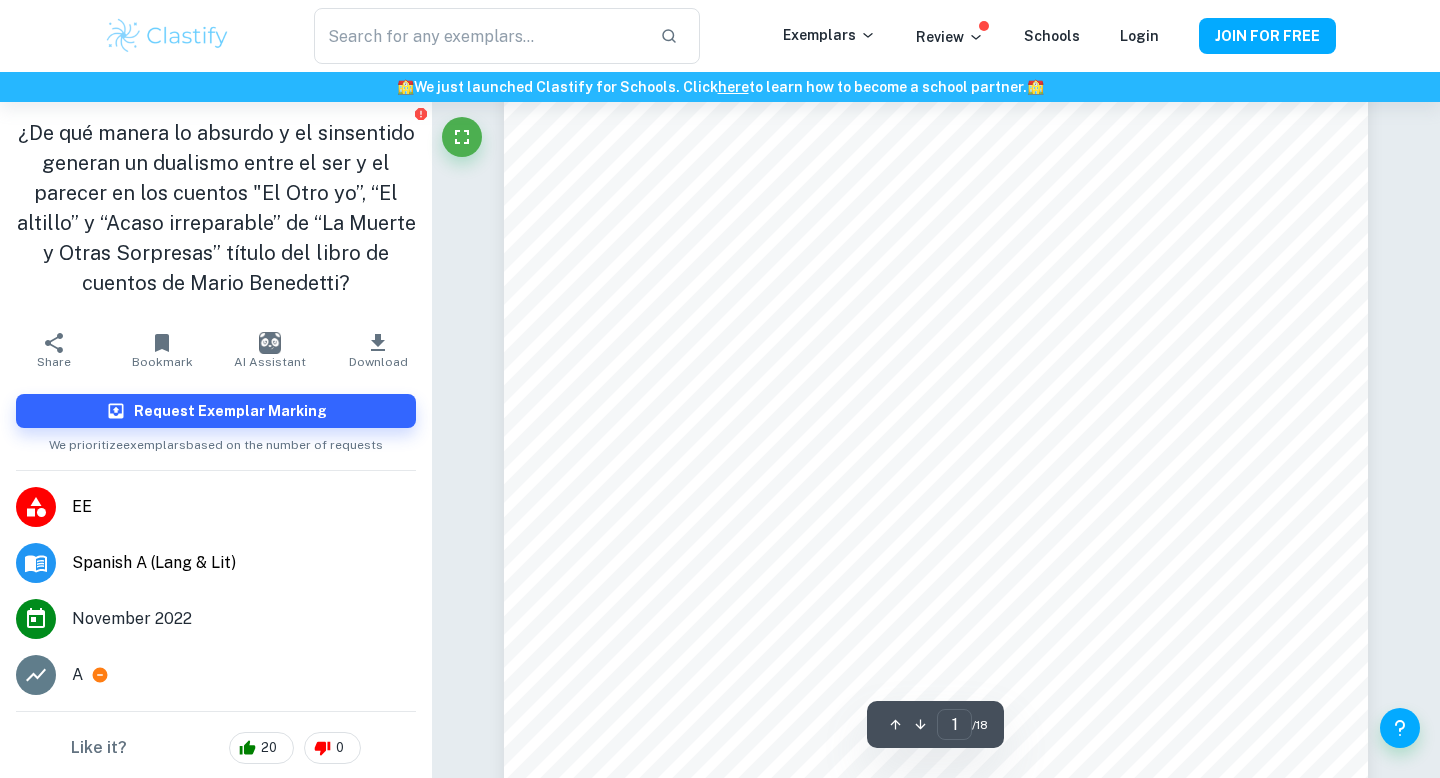 scroll, scrollTop: 0, scrollLeft: 0, axis: both 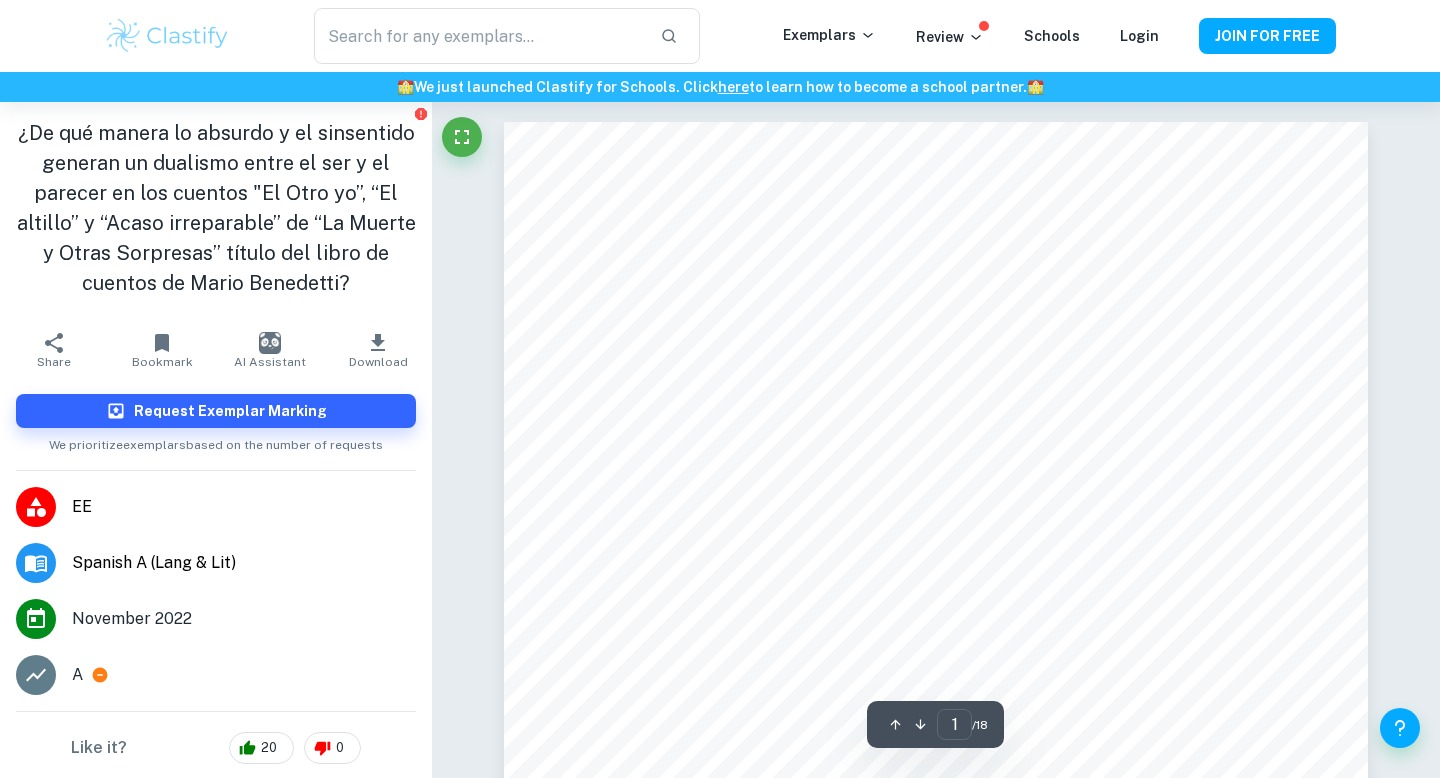type on "Spanish EE Lang lit" 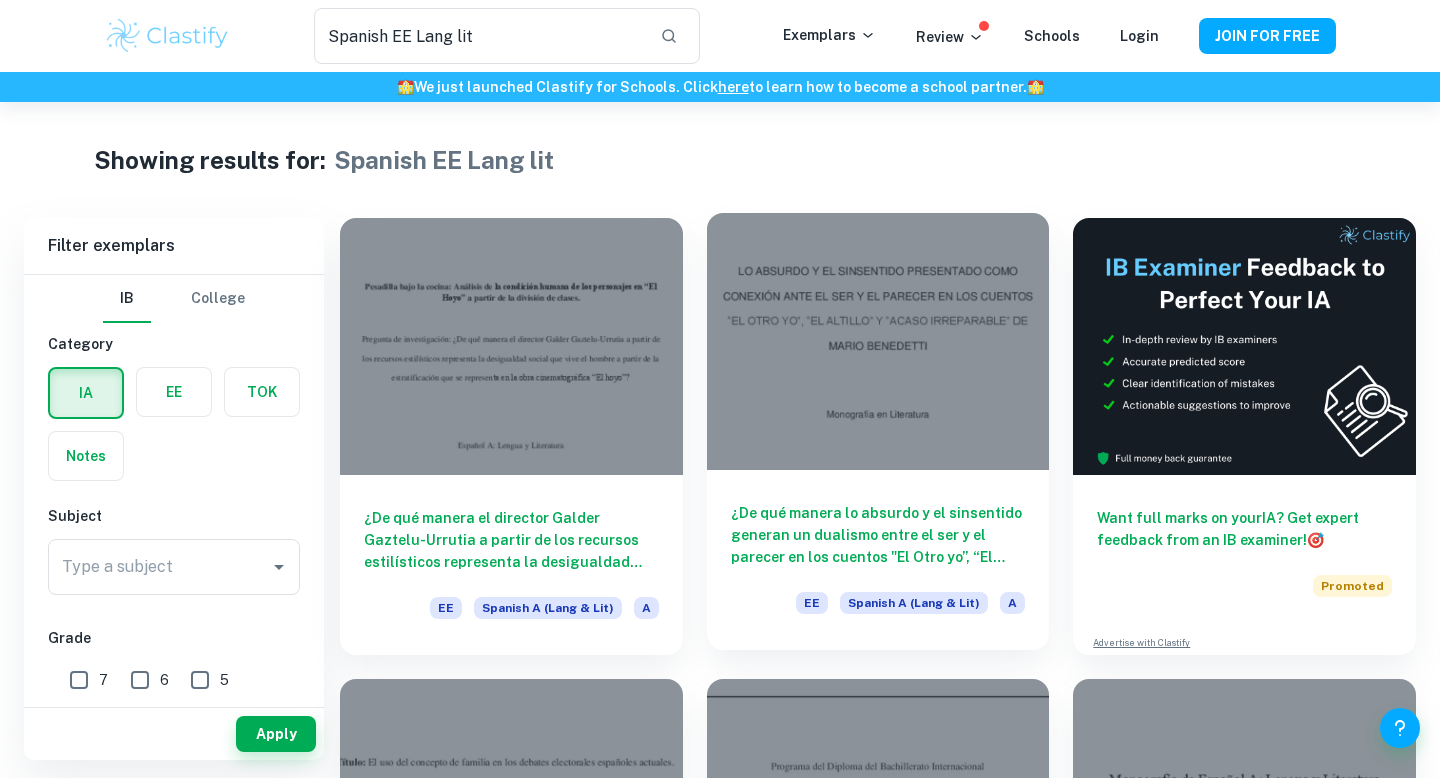 click at bounding box center (878, 341) 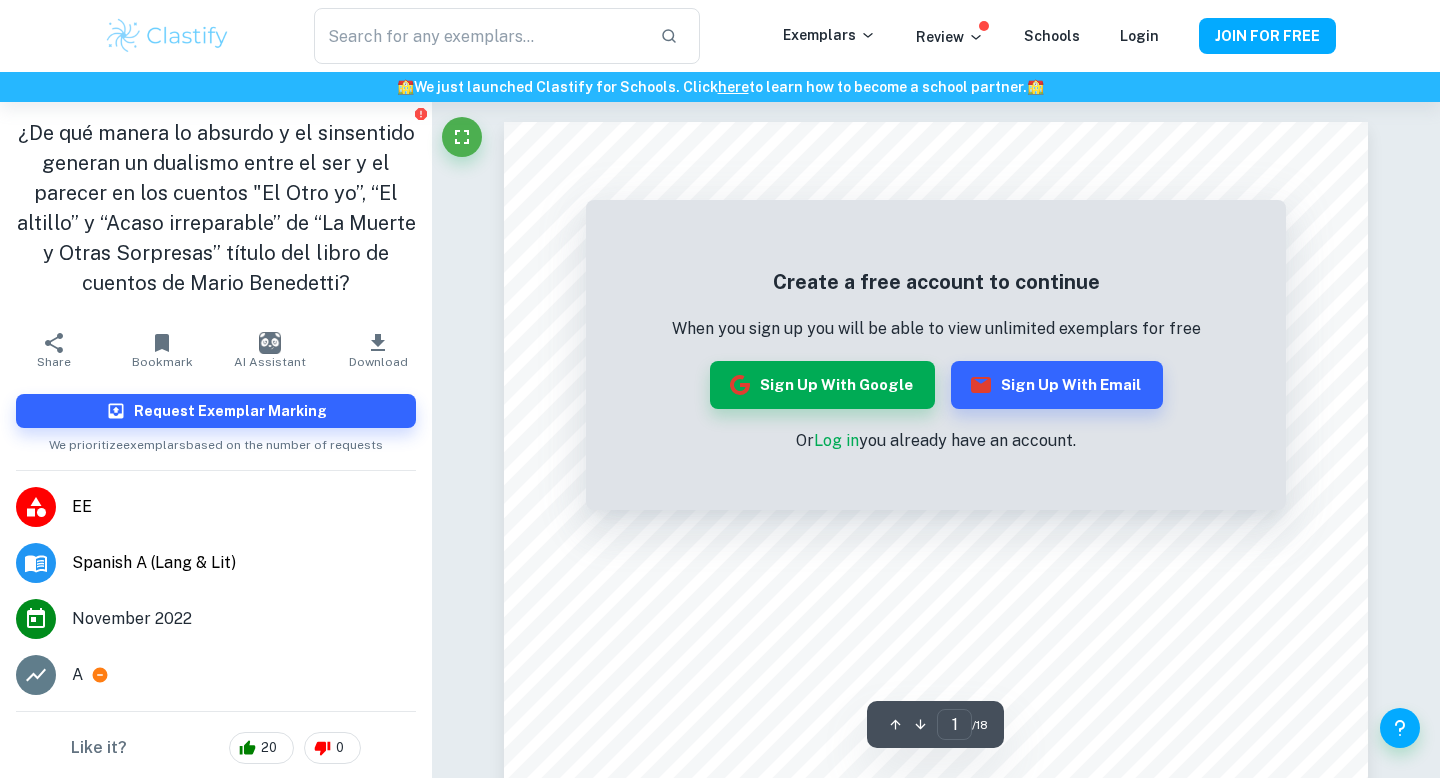 type on "Spanish EE Lang lit" 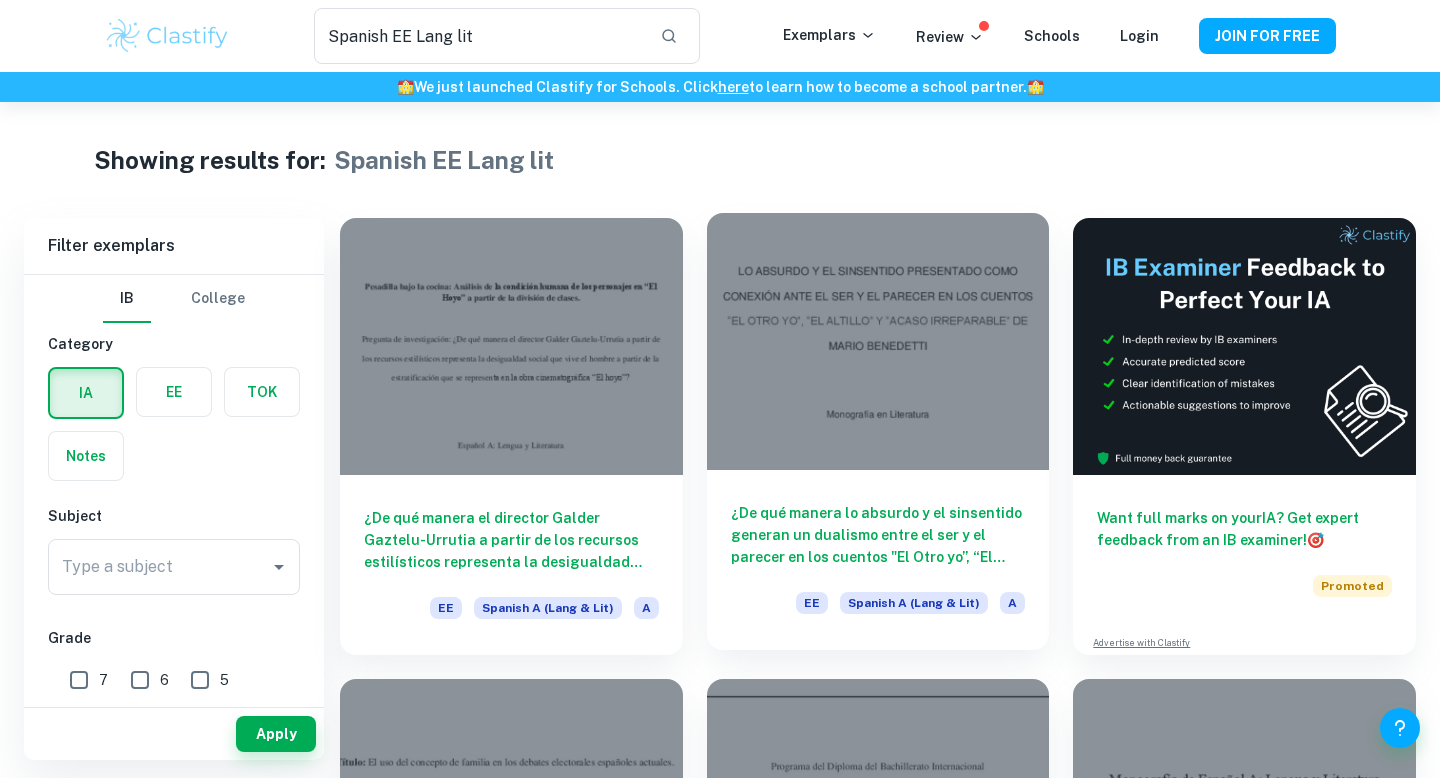click on "¿De qué manera lo absurdo y el sinsentido generan un dualismo entre el ser y el parecer en los cuentos "El Otro yo”, “El altillo” y “Acaso irreparable” de “La Muerte y Otras Sorpresas” título del libro de cuentos de Mario Benedetti?    EE Spanish A (Lang & Lit) A" at bounding box center (878, 560) 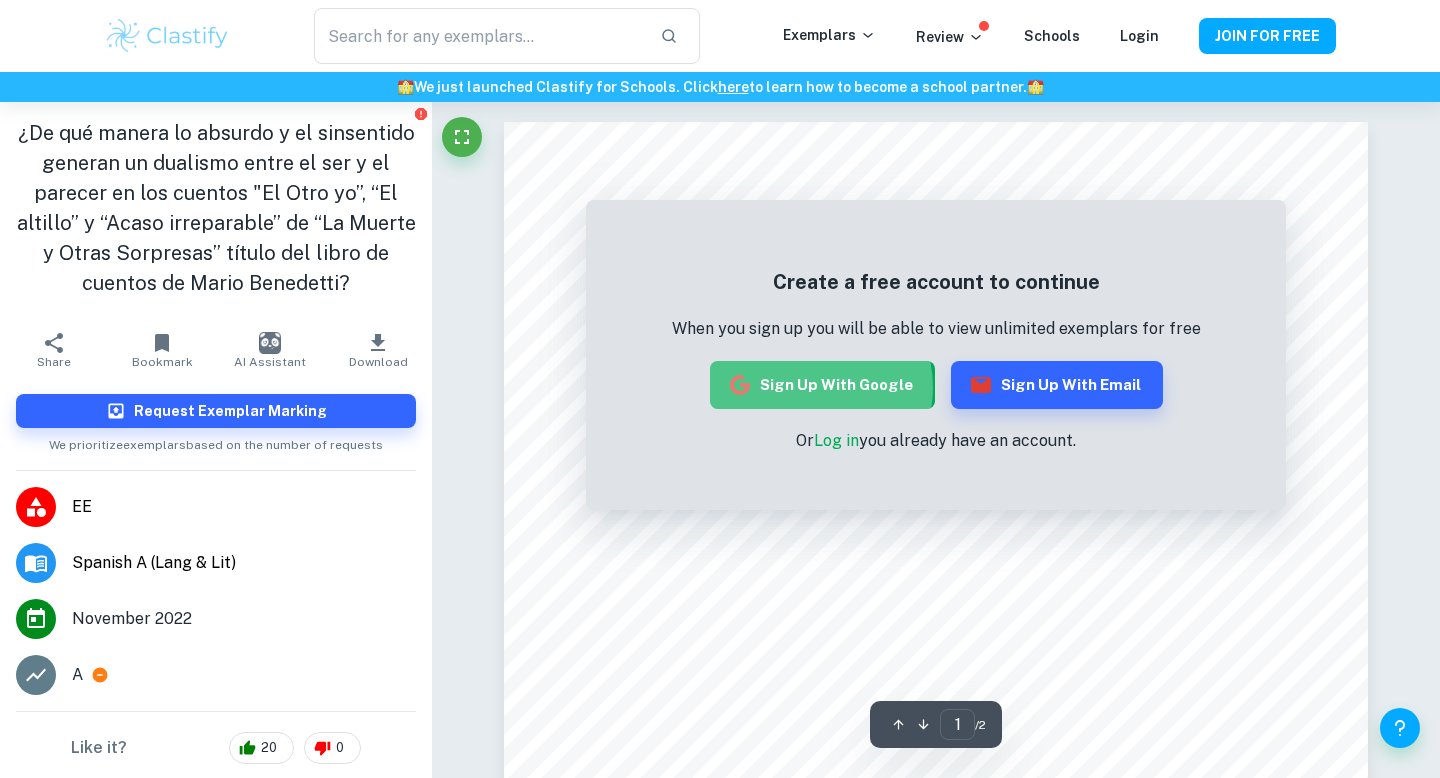 click on "Sign up with Google" at bounding box center (822, 385) 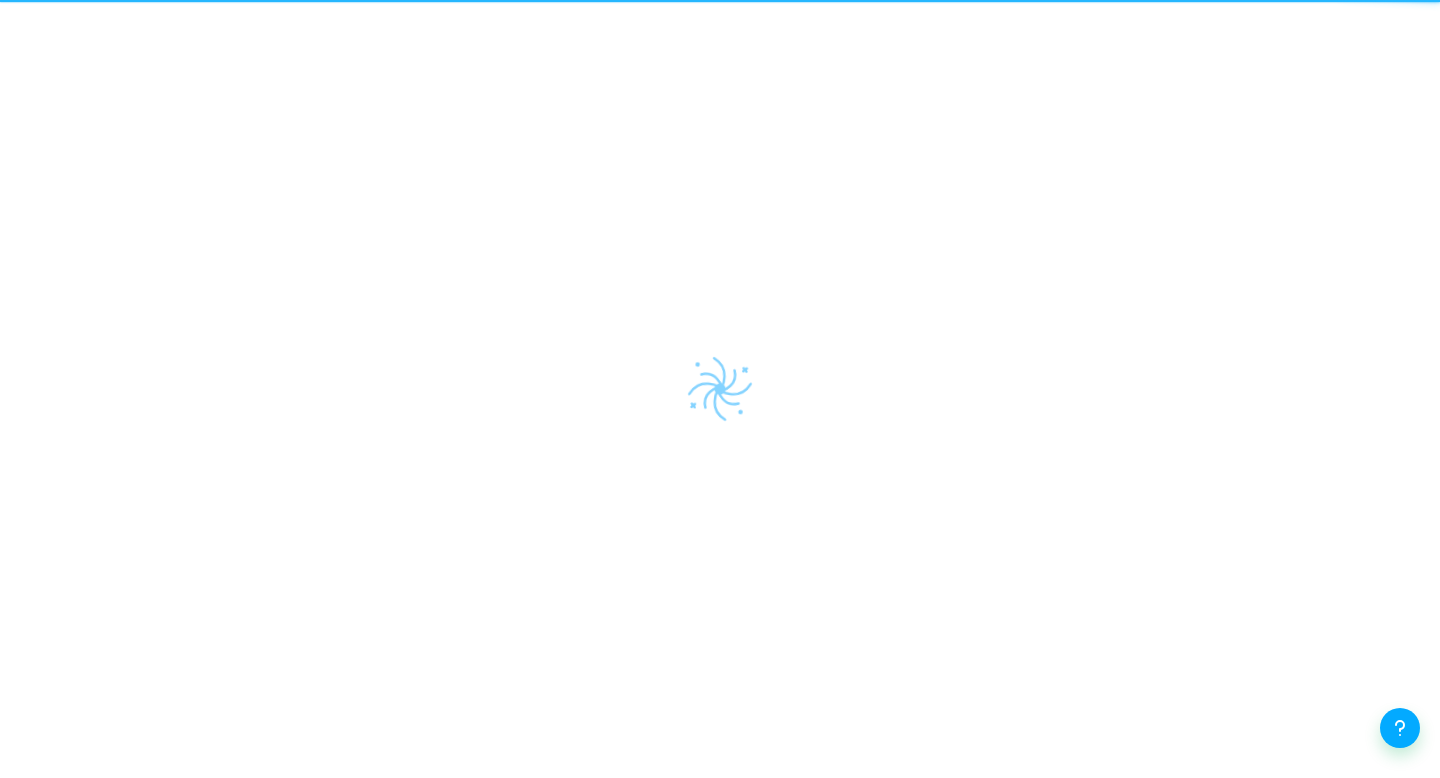 scroll, scrollTop: 0, scrollLeft: 0, axis: both 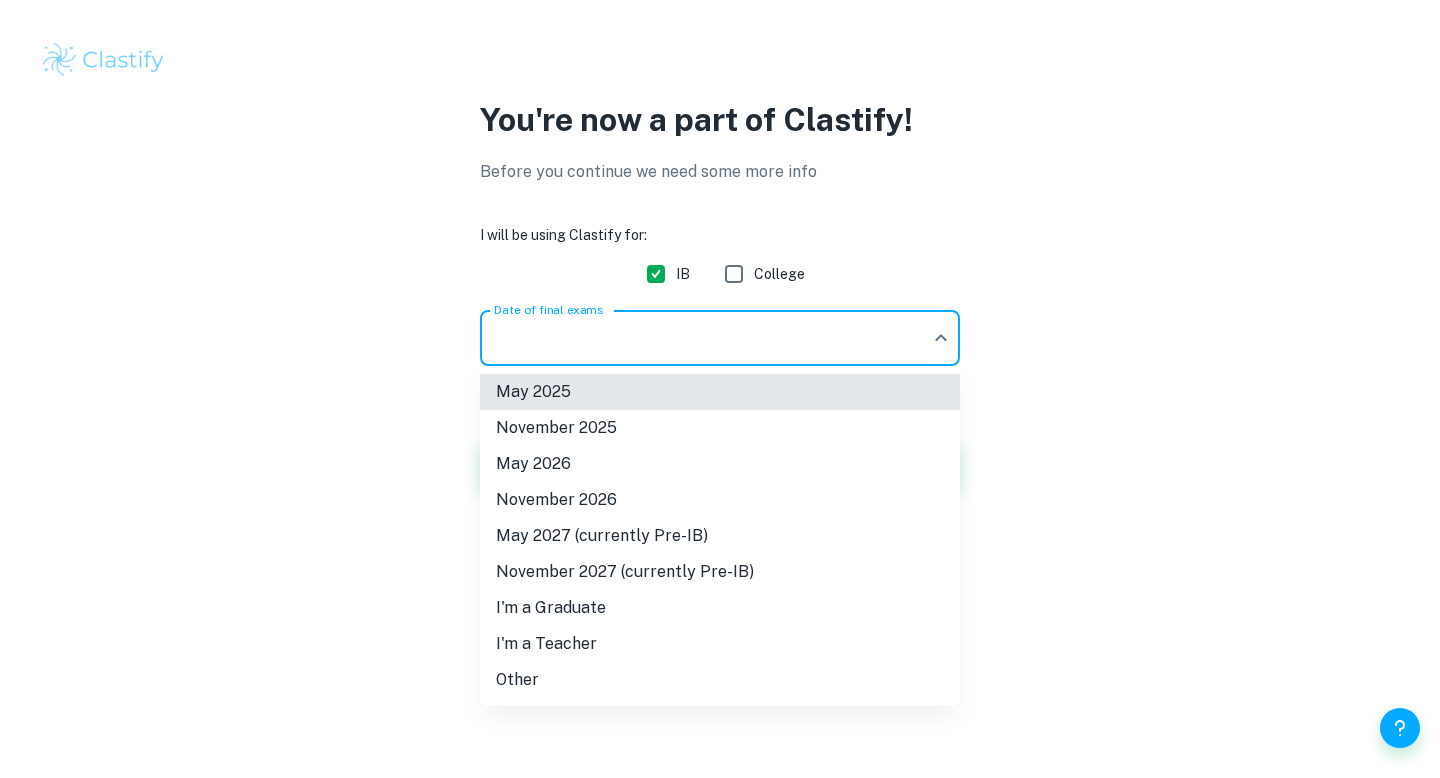 click on "We value your privacy We use cookies to enhance your browsing experience, serve personalised ads or content, and analyse our traffic. By clicking "Accept All", you consent to our use of cookies.   Cookie Policy Customise   Reject All   Accept All   Customise Consent Preferences   We use cookies to help you navigate efficiently and perform certain functions. You will find detailed information about all cookies under each consent category below. The cookies that are categorised as "Necessary" are stored on your browser as they are essential for enabling the basic functionalities of the site. ...  Show more For more information on how Google's third-party cookies operate and handle your data, see:   Google Privacy Policy Necessary Always Active Necessary cookies are required to enable the basic features of this site, such as providing secure log-in or adjusting your consent preferences. These cookies do not store any personally identifiable data. Functional Analytics Performance Advertisement Uncategorised" at bounding box center (720, 389) 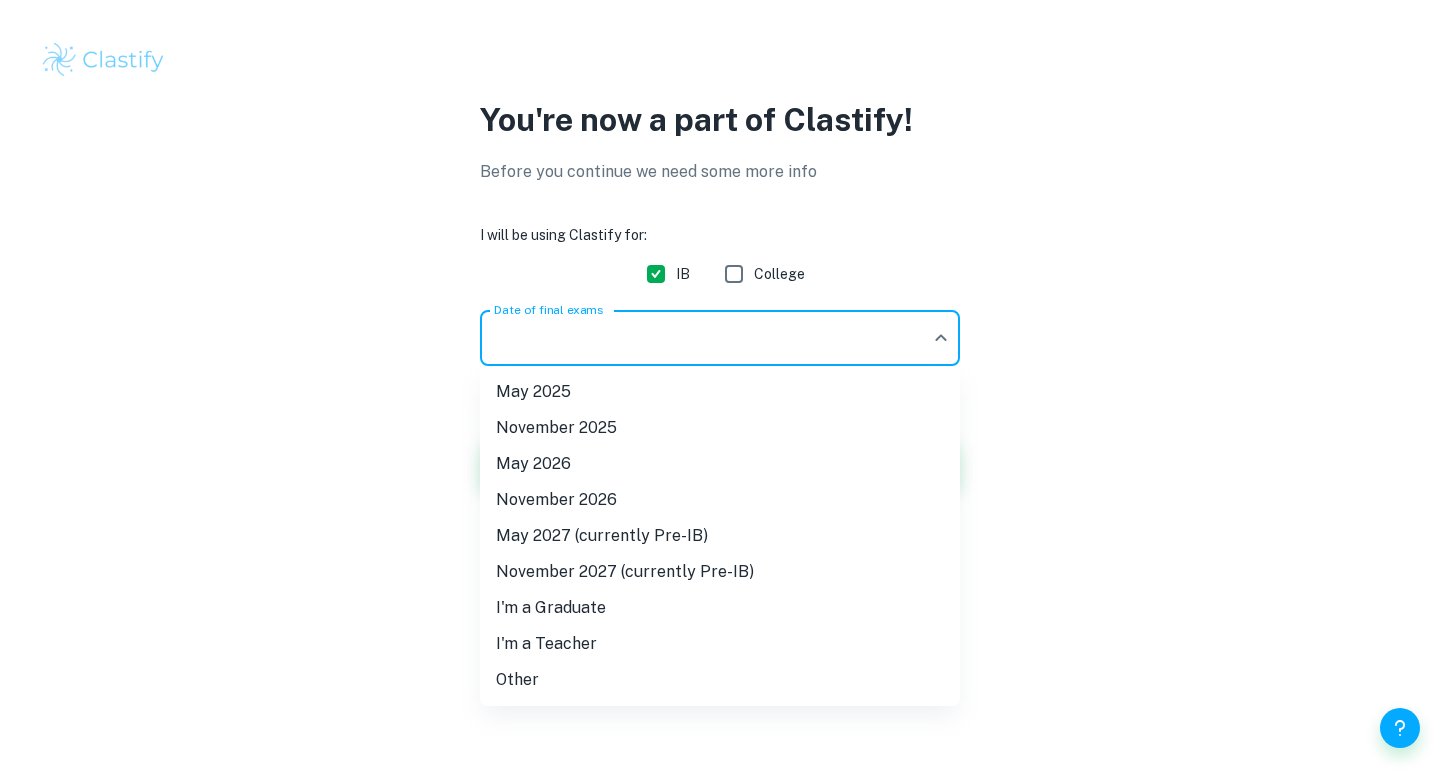 click at bounding box center [720, 389] 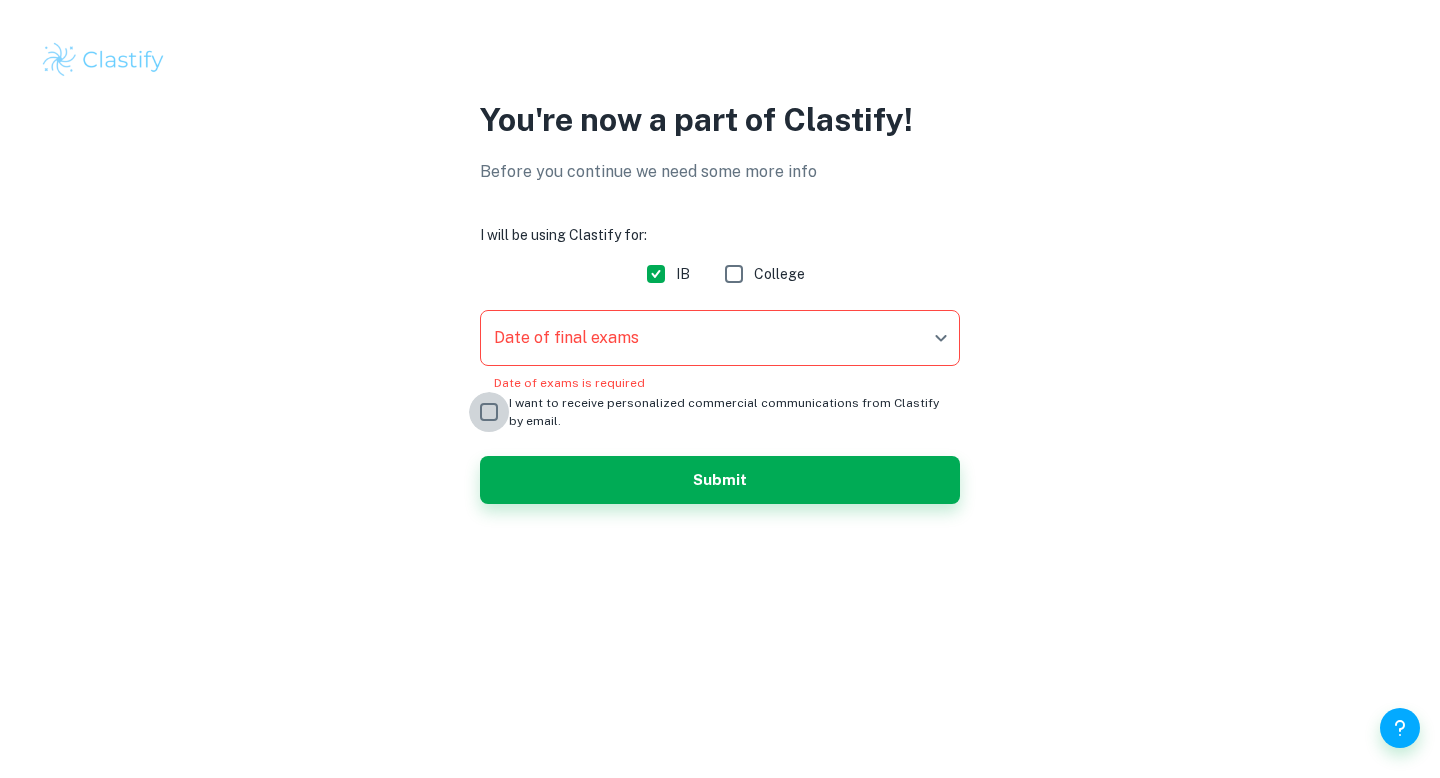 click on "I want to receive personalized commercial communications from Clastify by email." at bounding box center [489, 412] 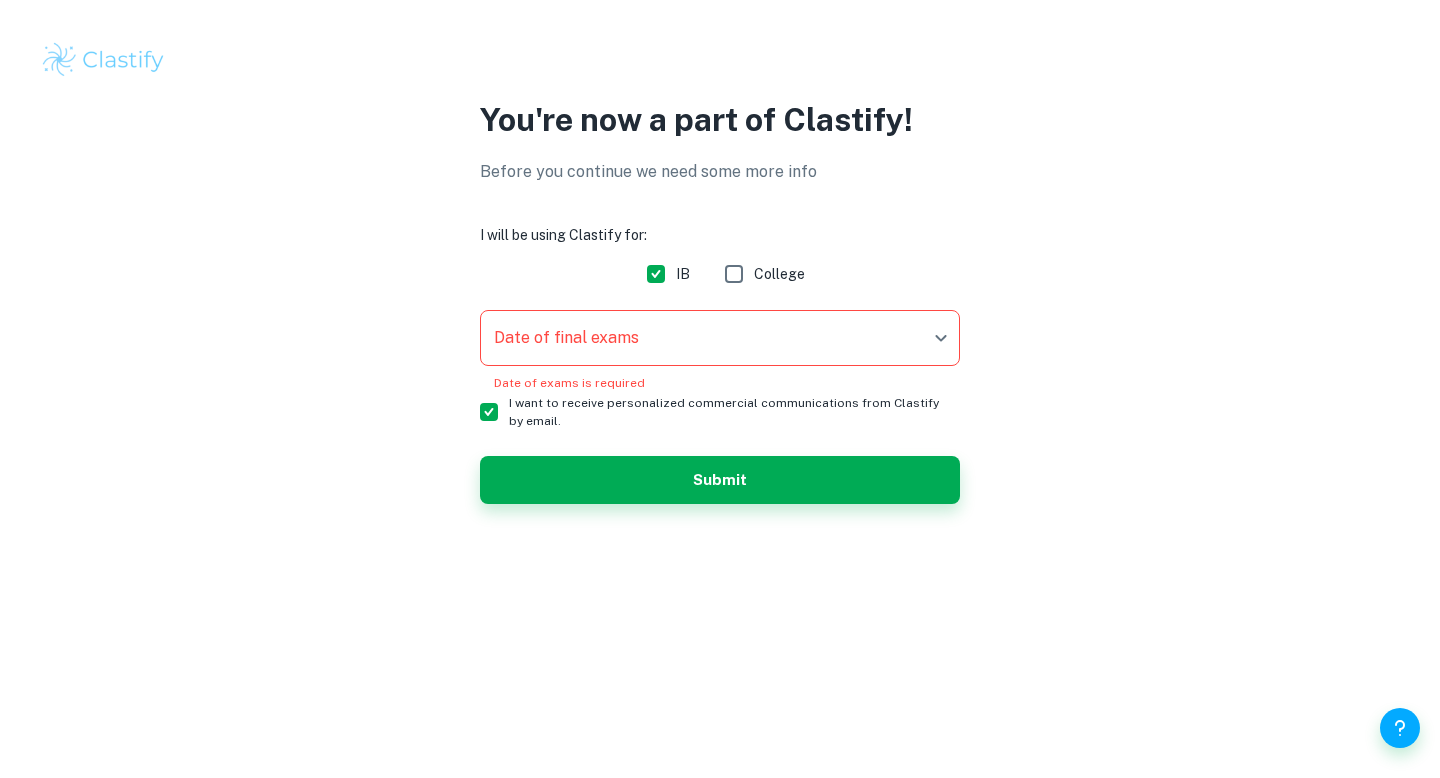 click on "I want to receive personalized commercial communications from Clastify by email." at bounding box center [489, 412] 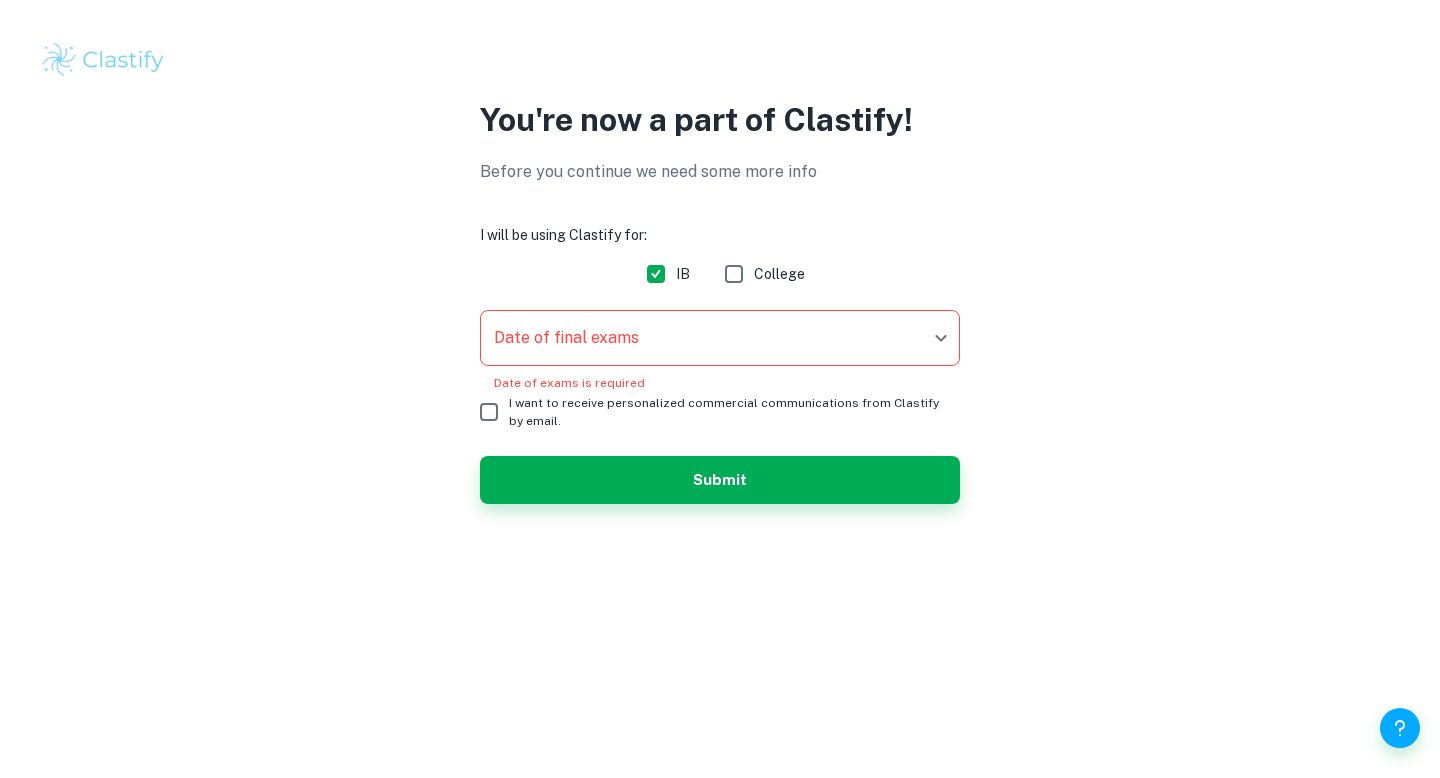 click on "We value your privacy We use cookies to enhance your browsing experience, serve personalised ads or content, and analyse our traffic. By clicking "Accept All", you consent to our use of cookies.   Cookie Policy Customise   Reject All   Accept All   Customise Consent Preferences   We use cookies to help you navigate efficiently and perform certain functions. You will find detailed information about all cookies under each consent category below. The cookies that are categorised as "Necessary" are stored on your browser as they are essential for enabling the basic functionalities of the site. ...  Show more For more information on how Google's third-party cookies operate and handle your data, see:   Google Privacy Policy Necessary Always Active Necessary cookies are required to enable the basic features of this site, such as providing secure log-in or adjusting your consent preferences. These cookies do not store any personally identifiable data. Functional Analytics Performance Advertisement Uncategorised" at bounding box center [720, 389] 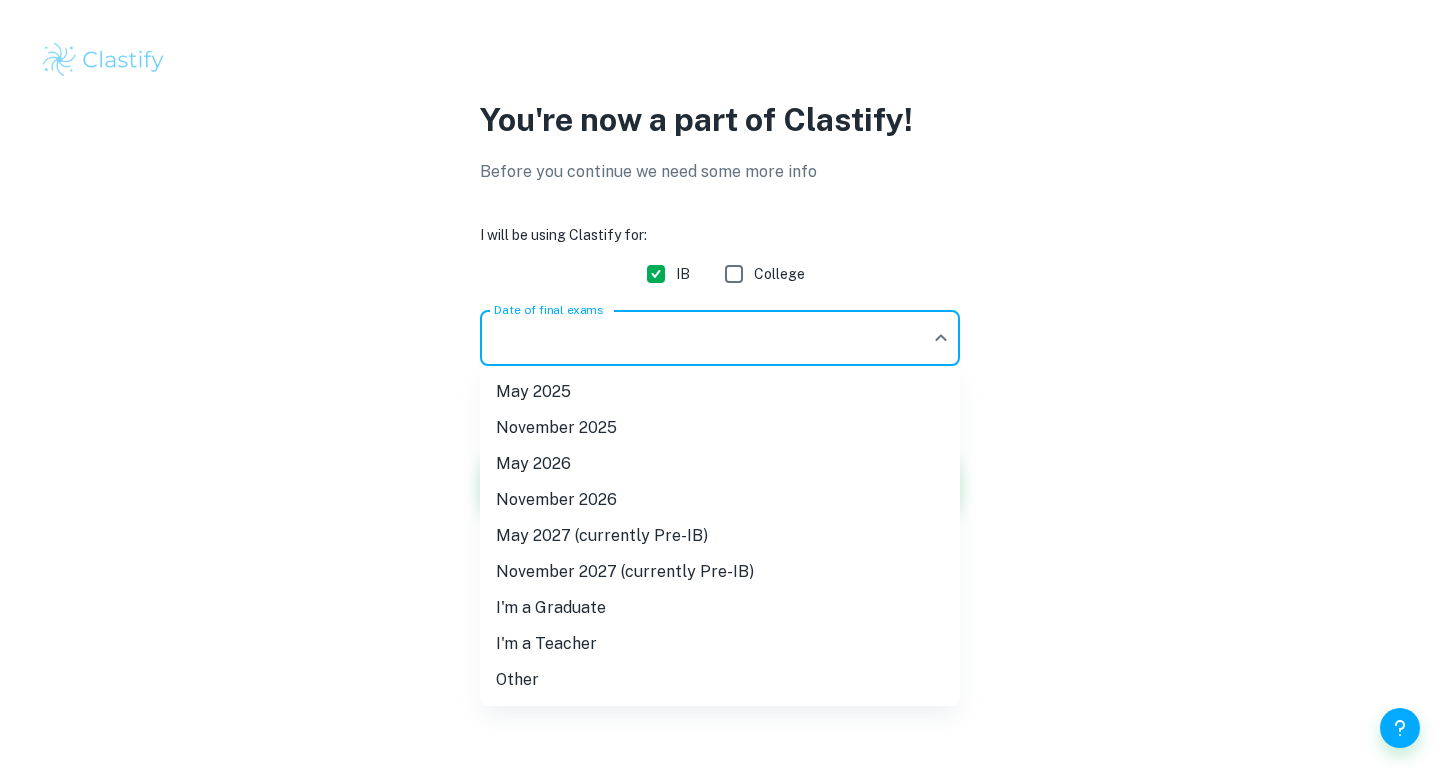 click at bounding box center [720, 389] 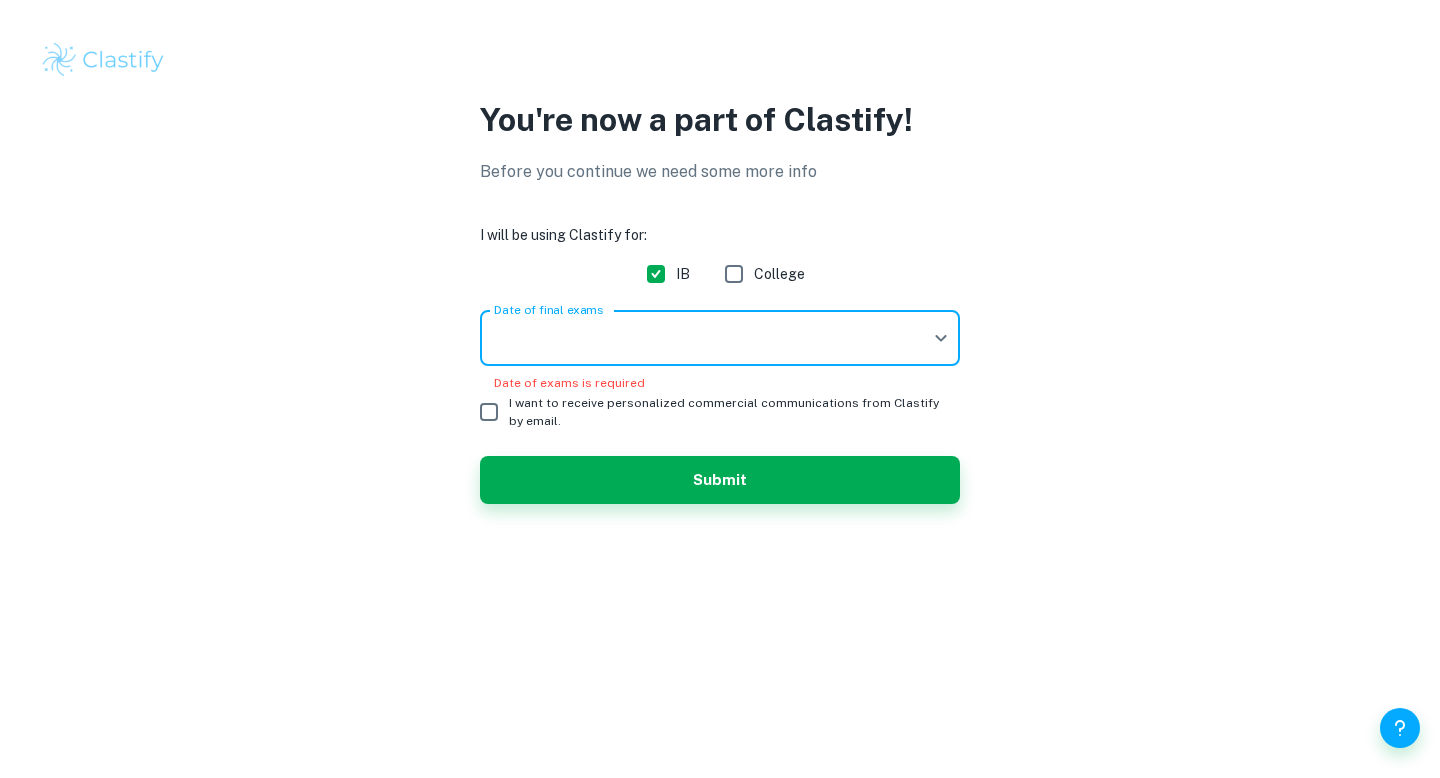 click on "We value your privacy We use cookies to enhance your browsing experience, serve personalised ads or content, and analyse our traffic. By clicking "Accept All", you consent to our use of cookies.   Cookie Policy Customise   Reject All   Accept All   Customise Consent Preferences   We use cookies to help you navigate efficiently and perform certain functions. You will find detailed information about all cookies under each consent category below. The cookies that are categorised as "Necessary" are stored on your browser as they are essential for enabling the basic functionalities of the site. ...  Show more For more information on how Google's third-party cookies operate and handle your data, see:   Google Privacy Policy Necessary Always Active Necessary cookies are required to enable the basic features of this site, such as providing secure log-in or adjusting your consent preferences. These cookies do not store any personally identifiable data. Functional Analytics Performance Advertisement Uncategorised" at bounding box center (720, 389) 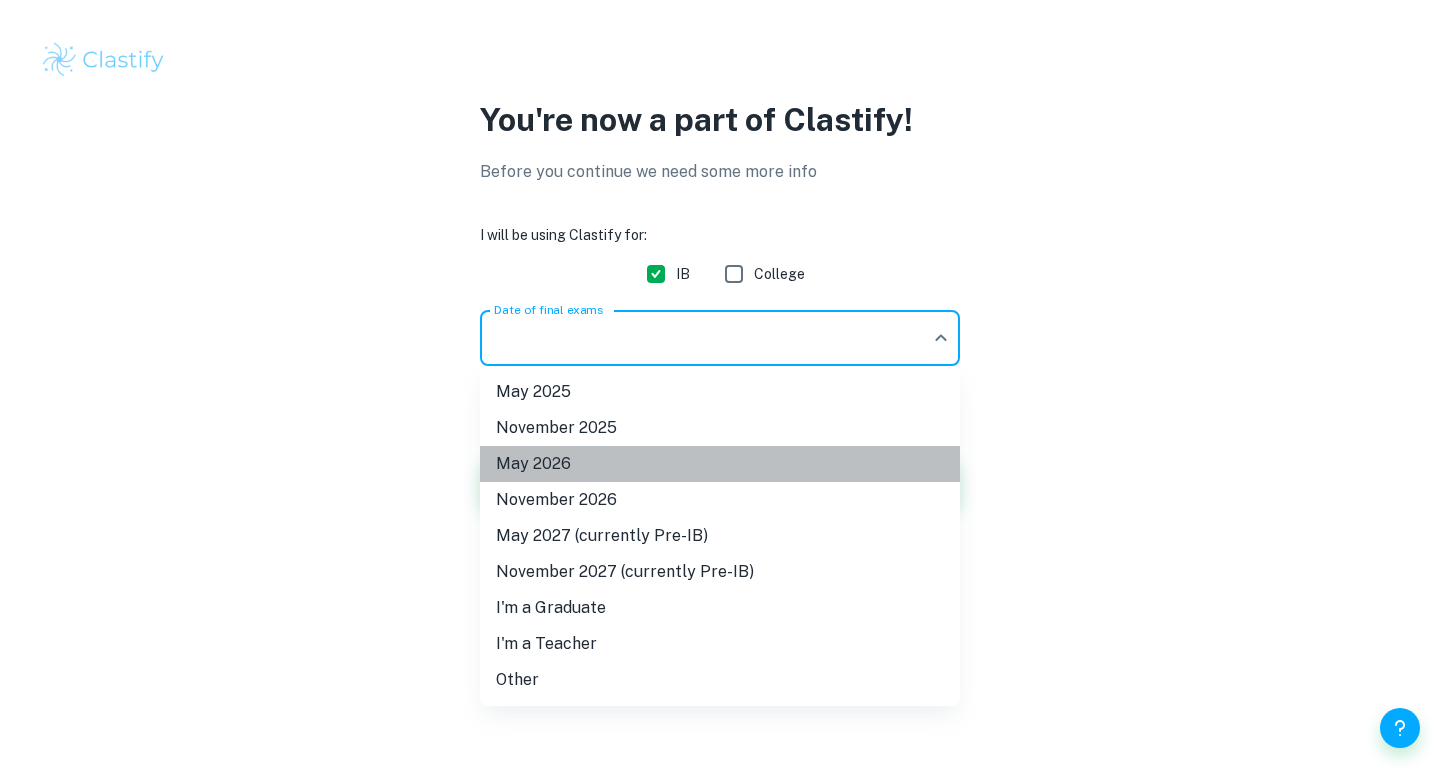 click on "May 2026" at bounding box center (720, 464) 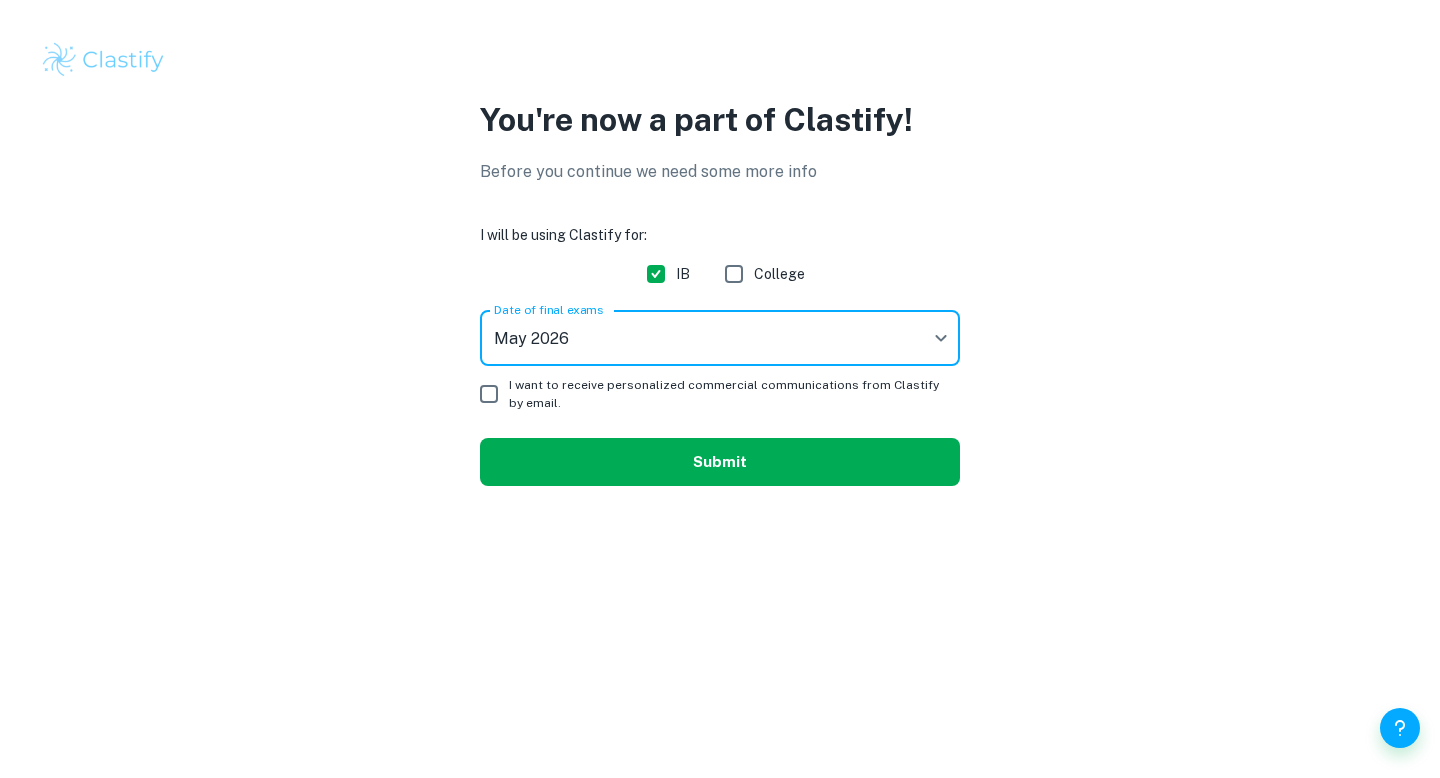 click on "Submit" at bounding box center [720, 462] 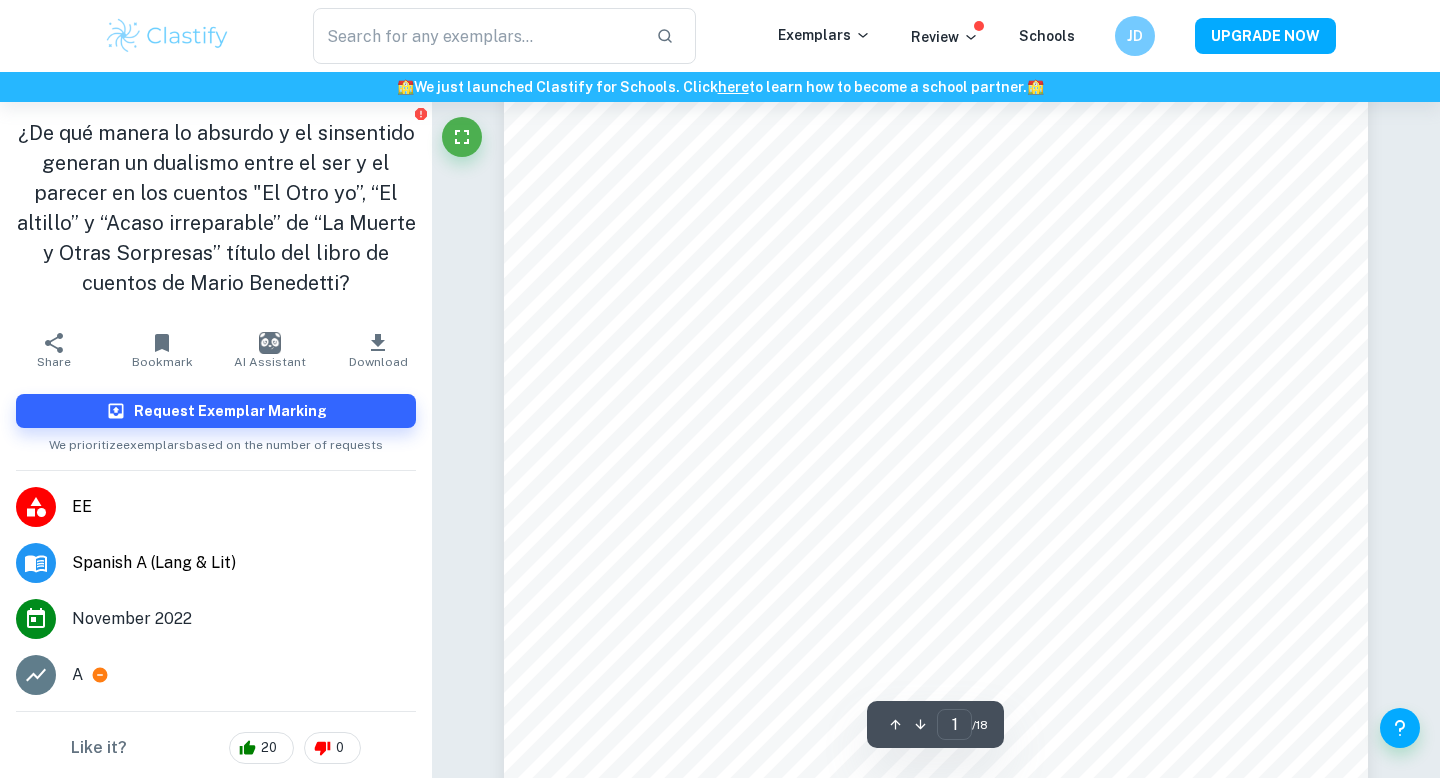 scroll, scrollTop: 0, scrollLeft: 0, axis: both 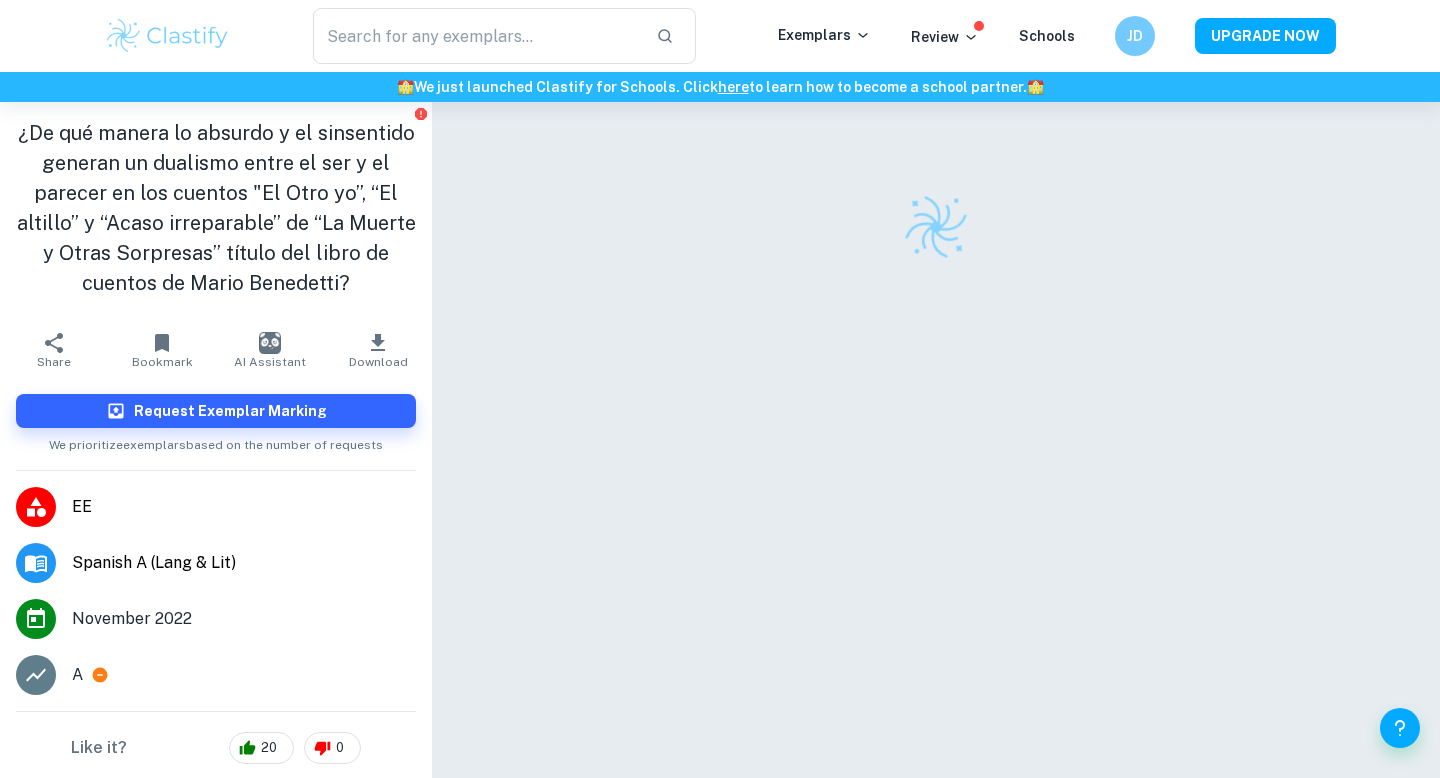 click at bounding box center [167, 36] 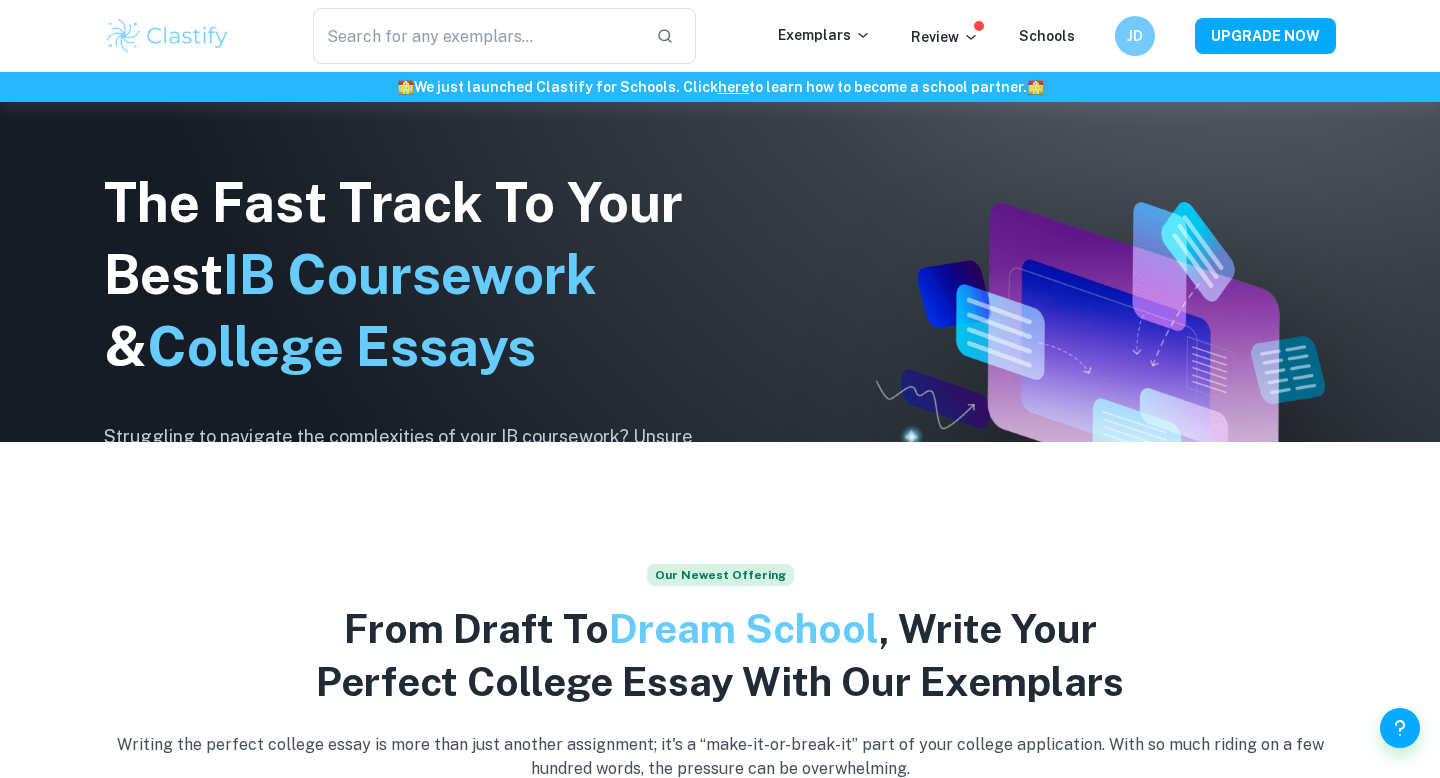 scroll, scrollTop: 374, scrollLeft: 0, axis: vertical 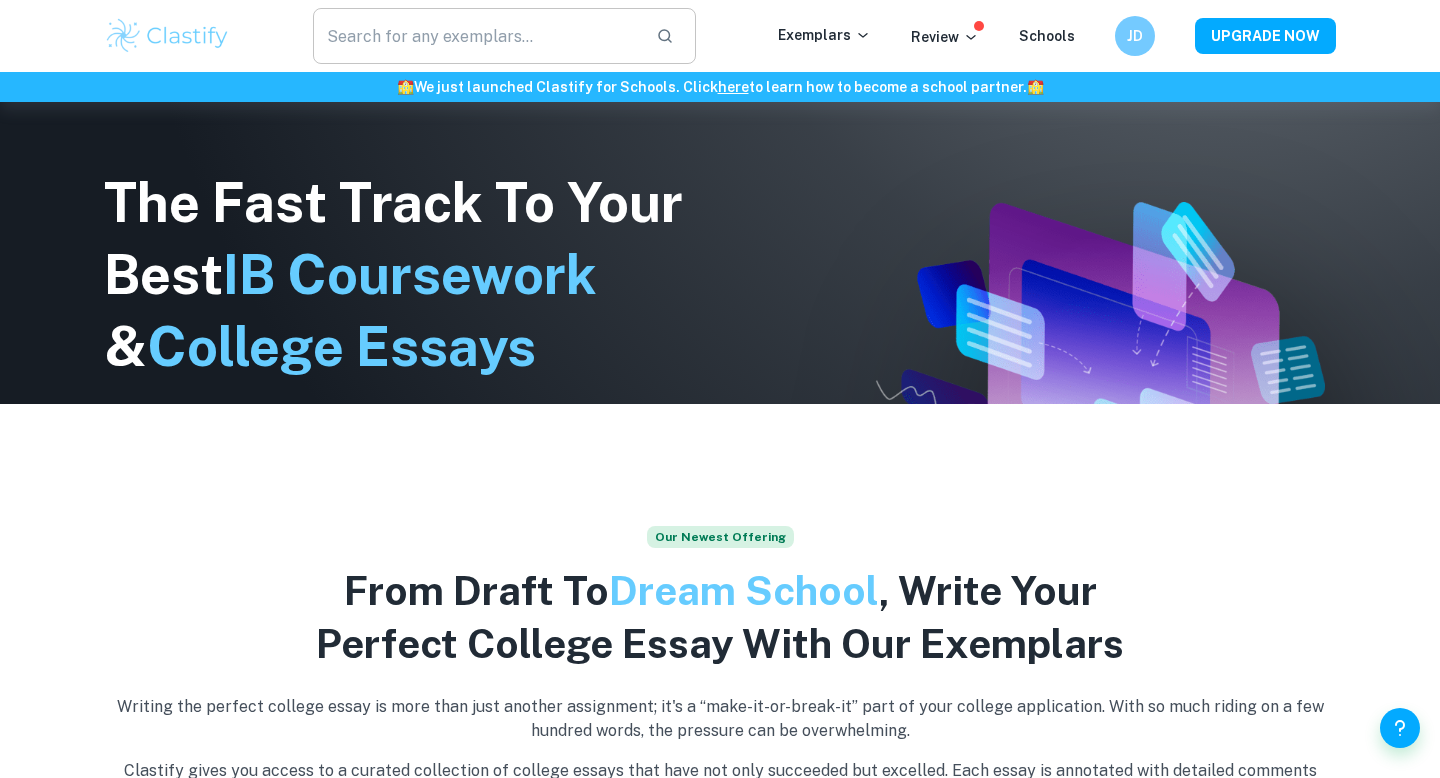 click at bounding box center (476, 36) 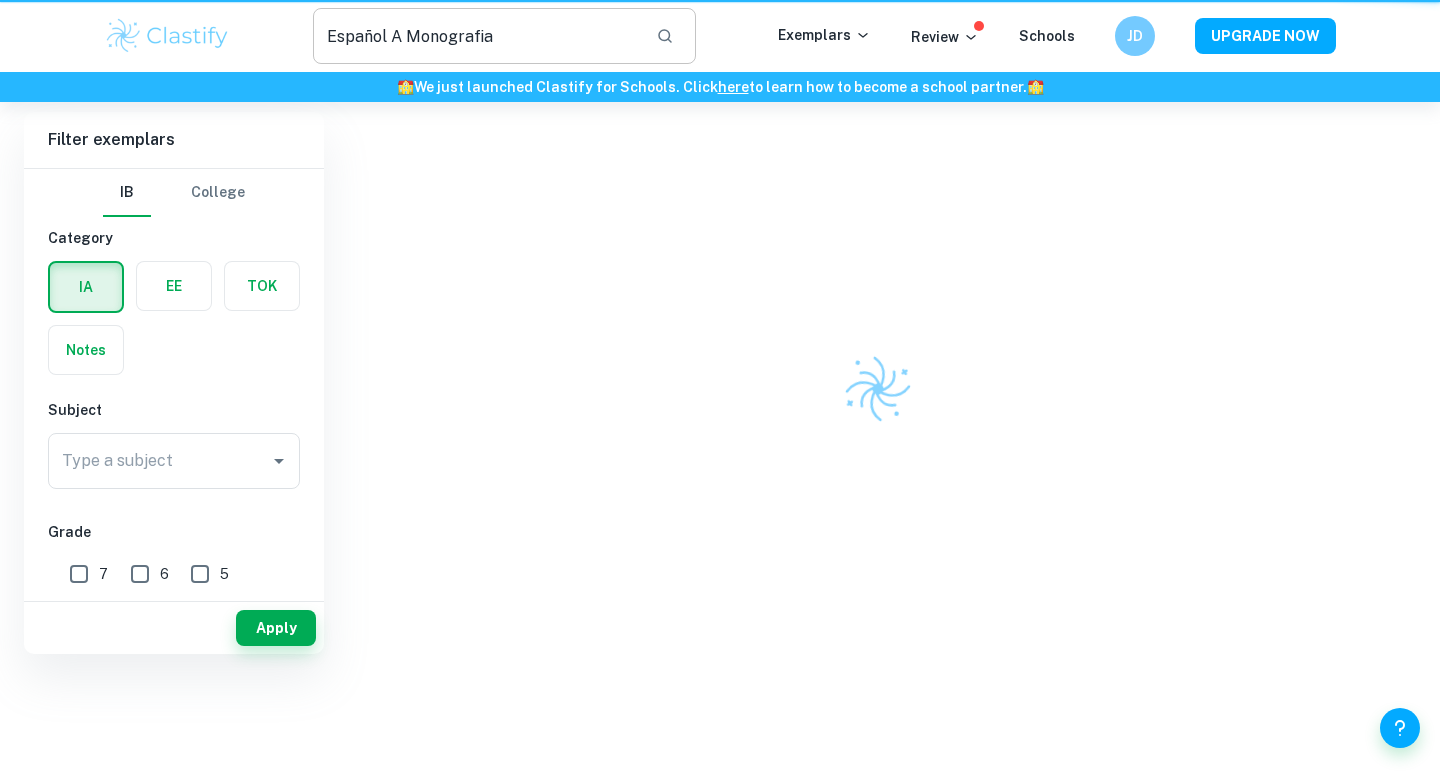 scroll, scrollTop: 0, scrollLeft: 0, axis: both 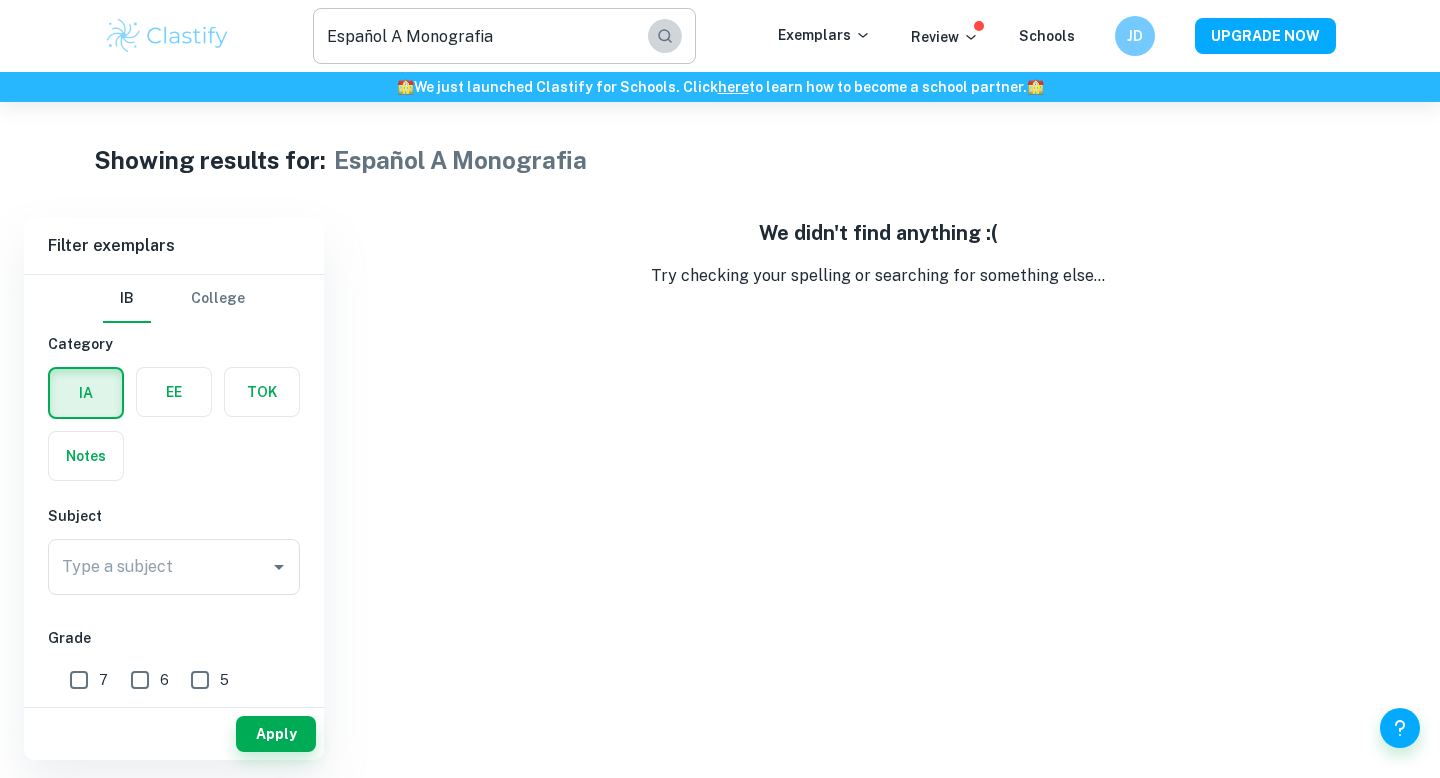click 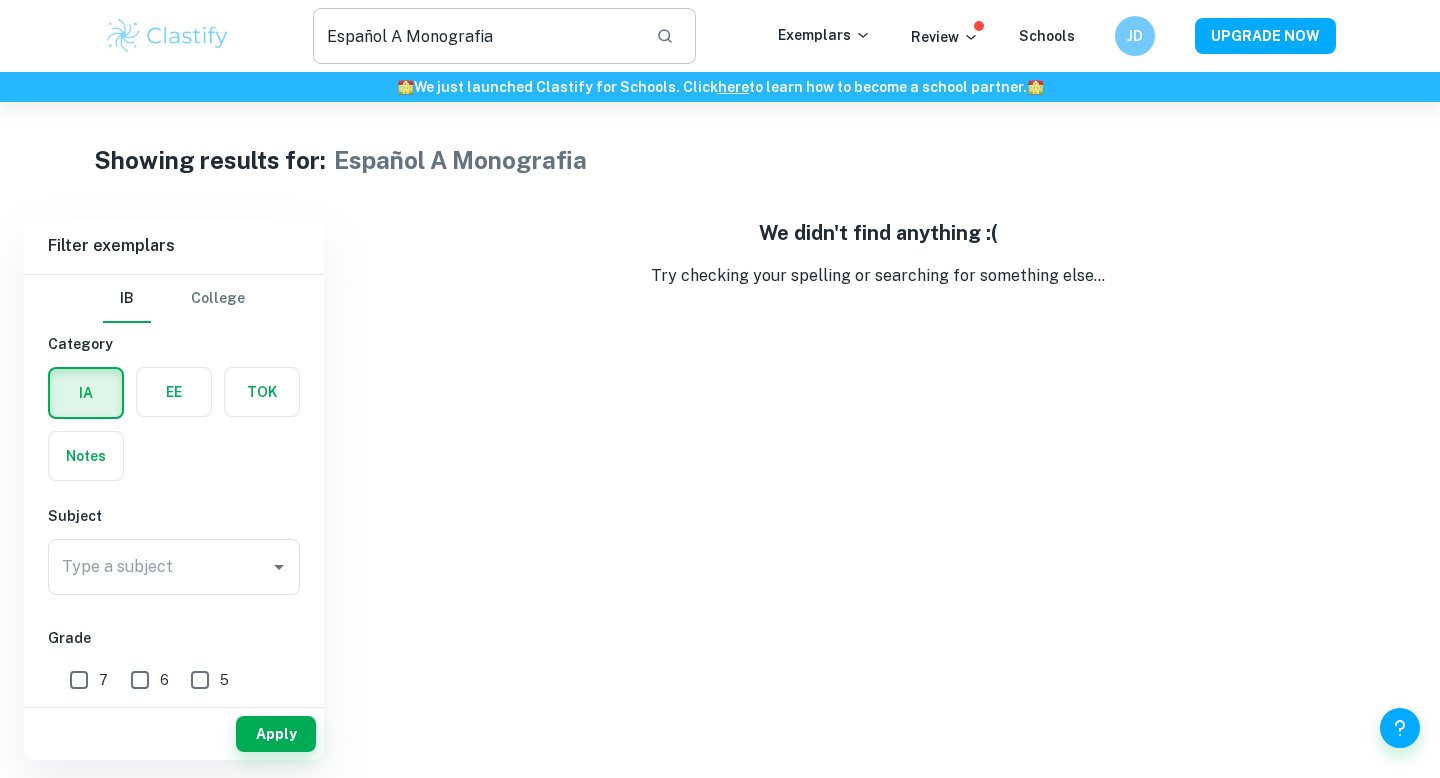 click 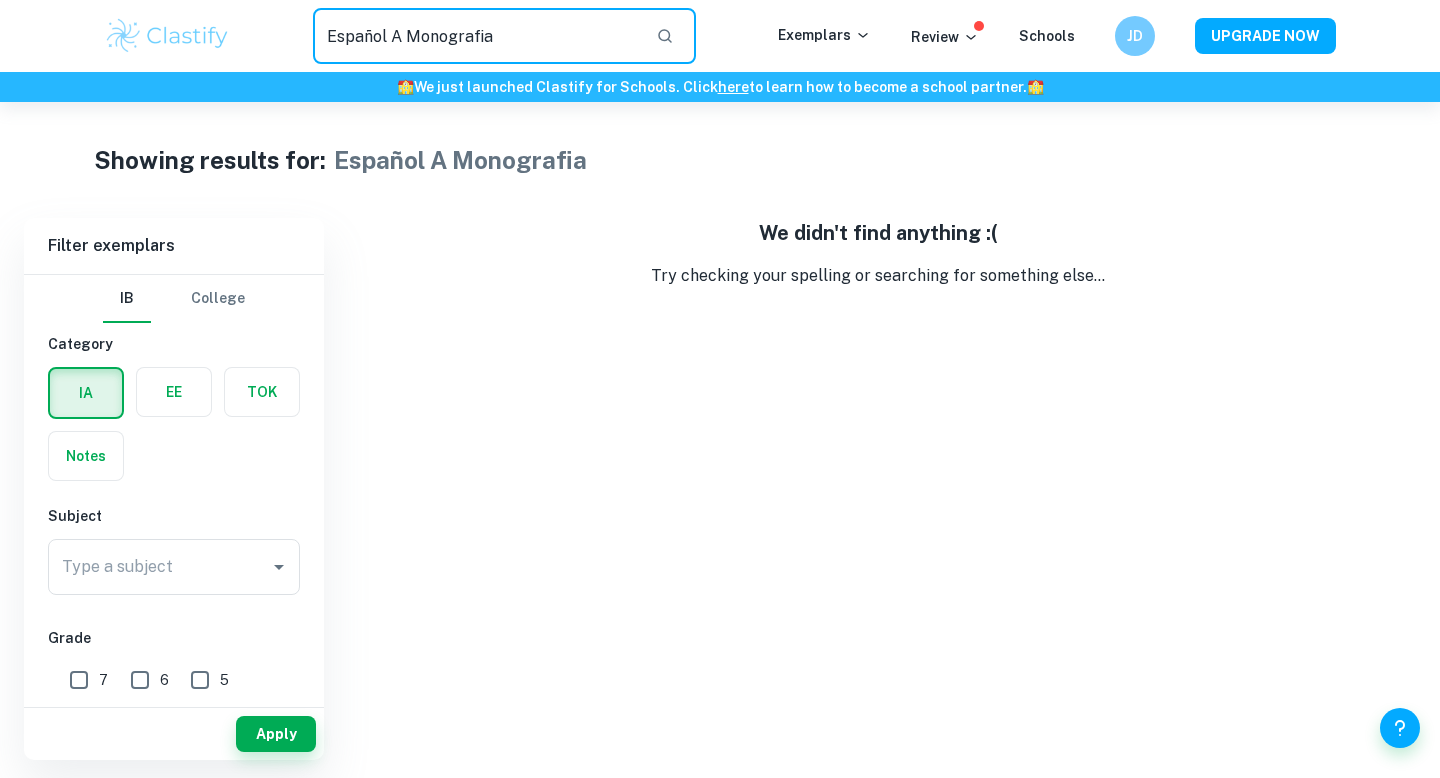 click on "Español A Monografia" at bounding box center (476, 36) 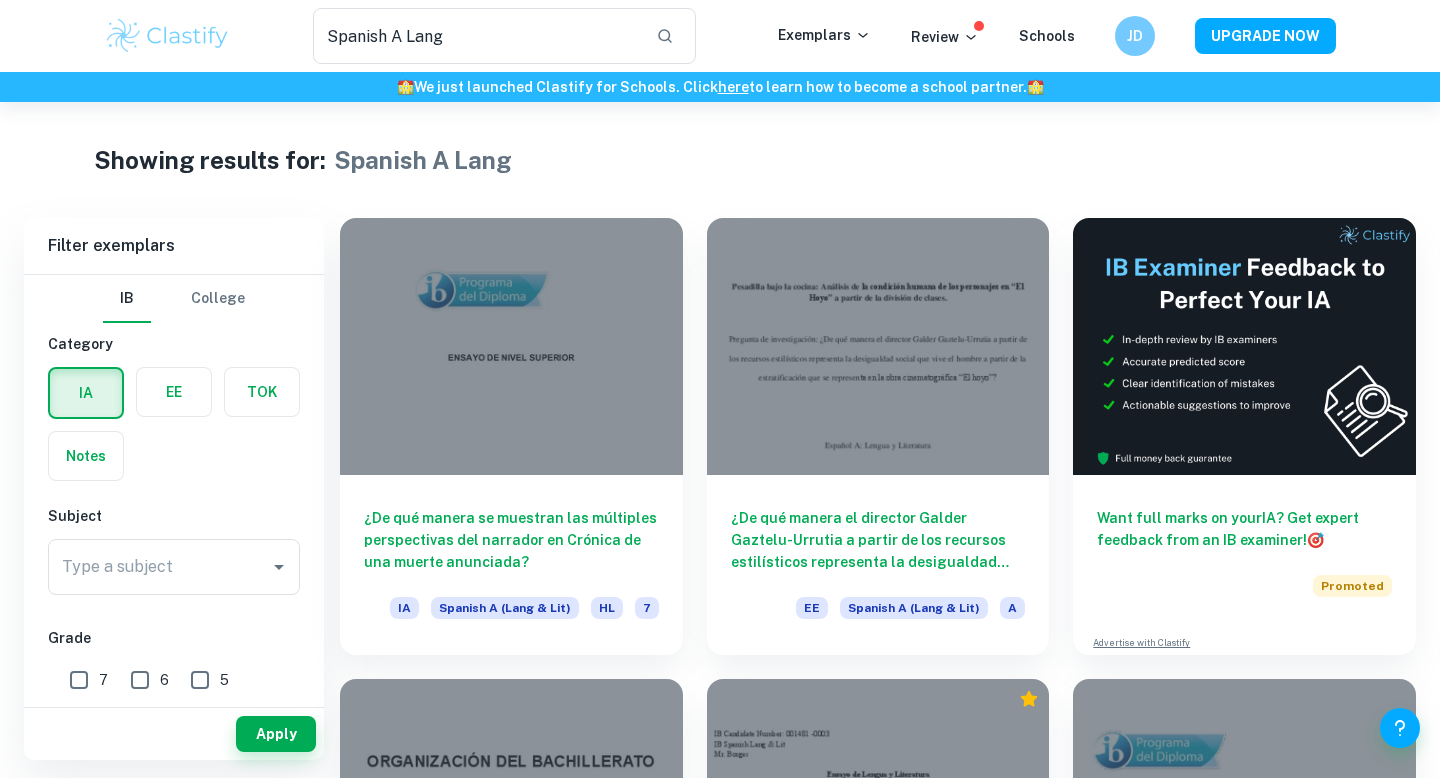 click at bounding box center (174, 392) 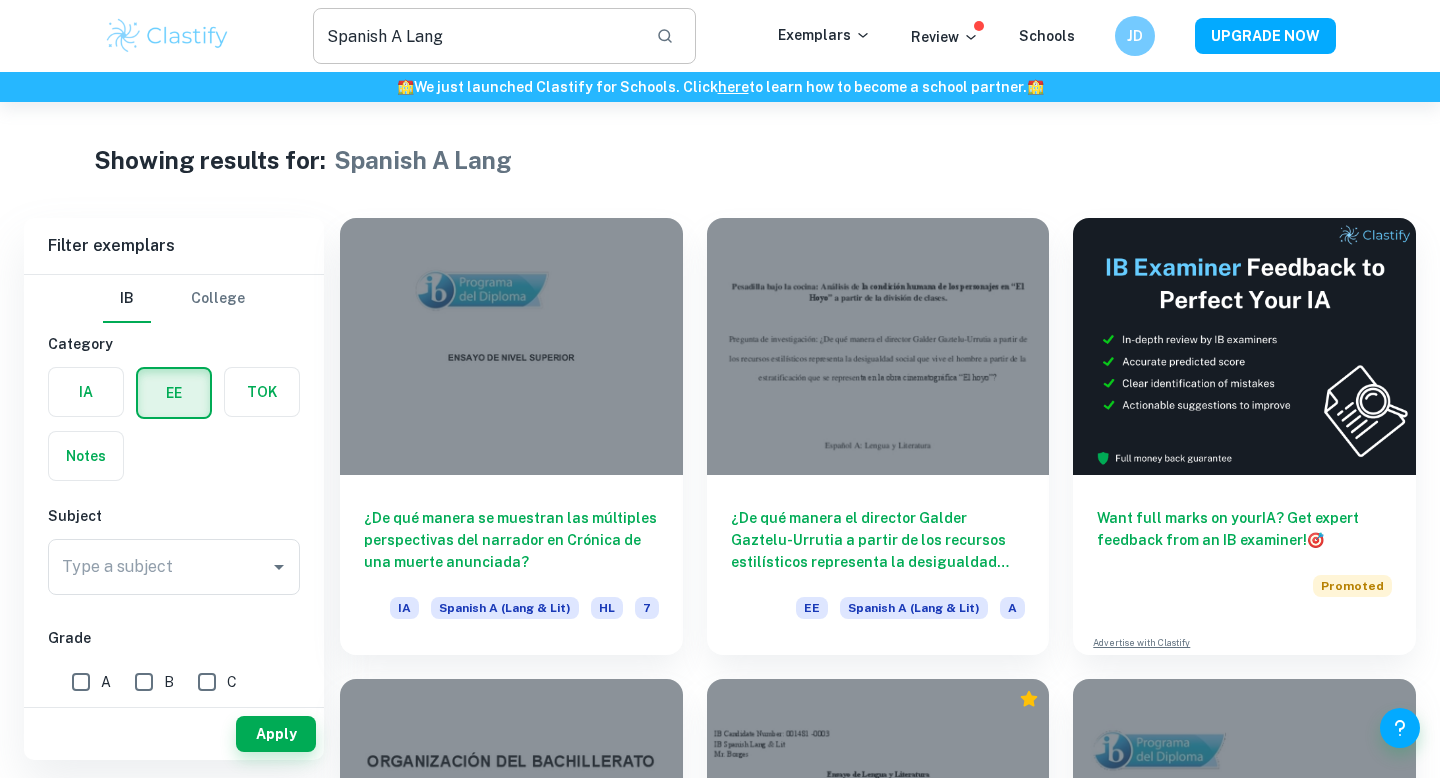click on "Spanish A Lang" at bounding box center (476, 36) 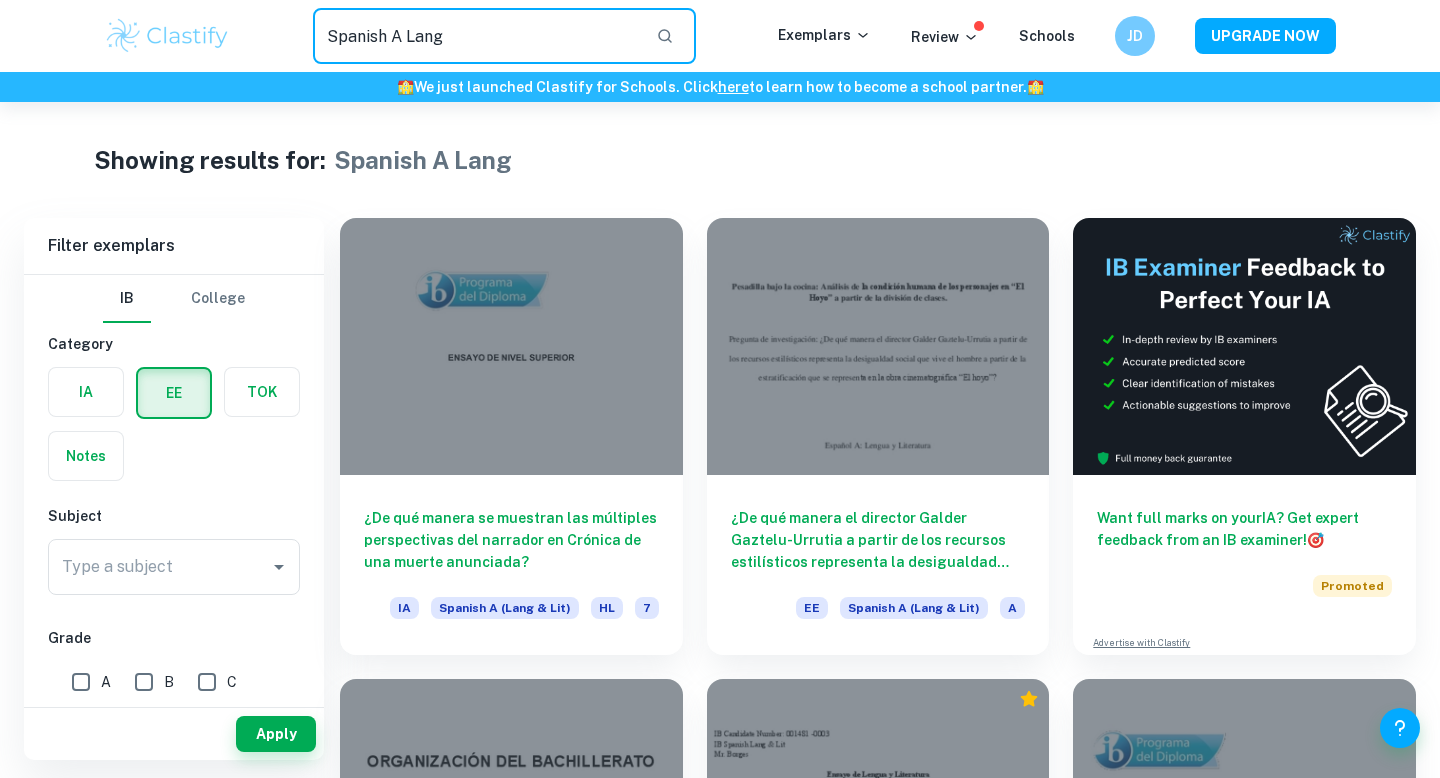 click on "Spanish A Lang" at bounding box center (476, 36) 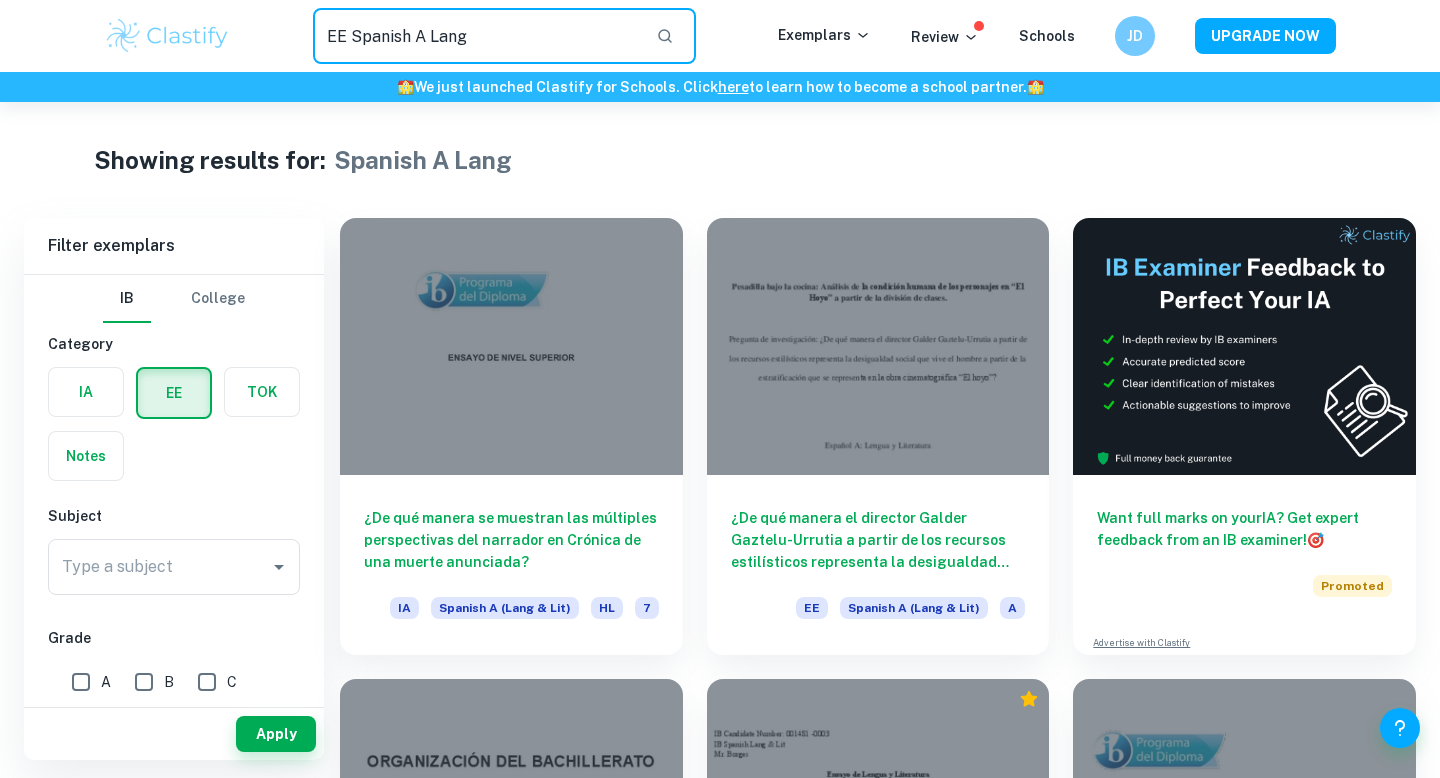 click on "EE Spanish A Lang" at bounding box center (476, 36) 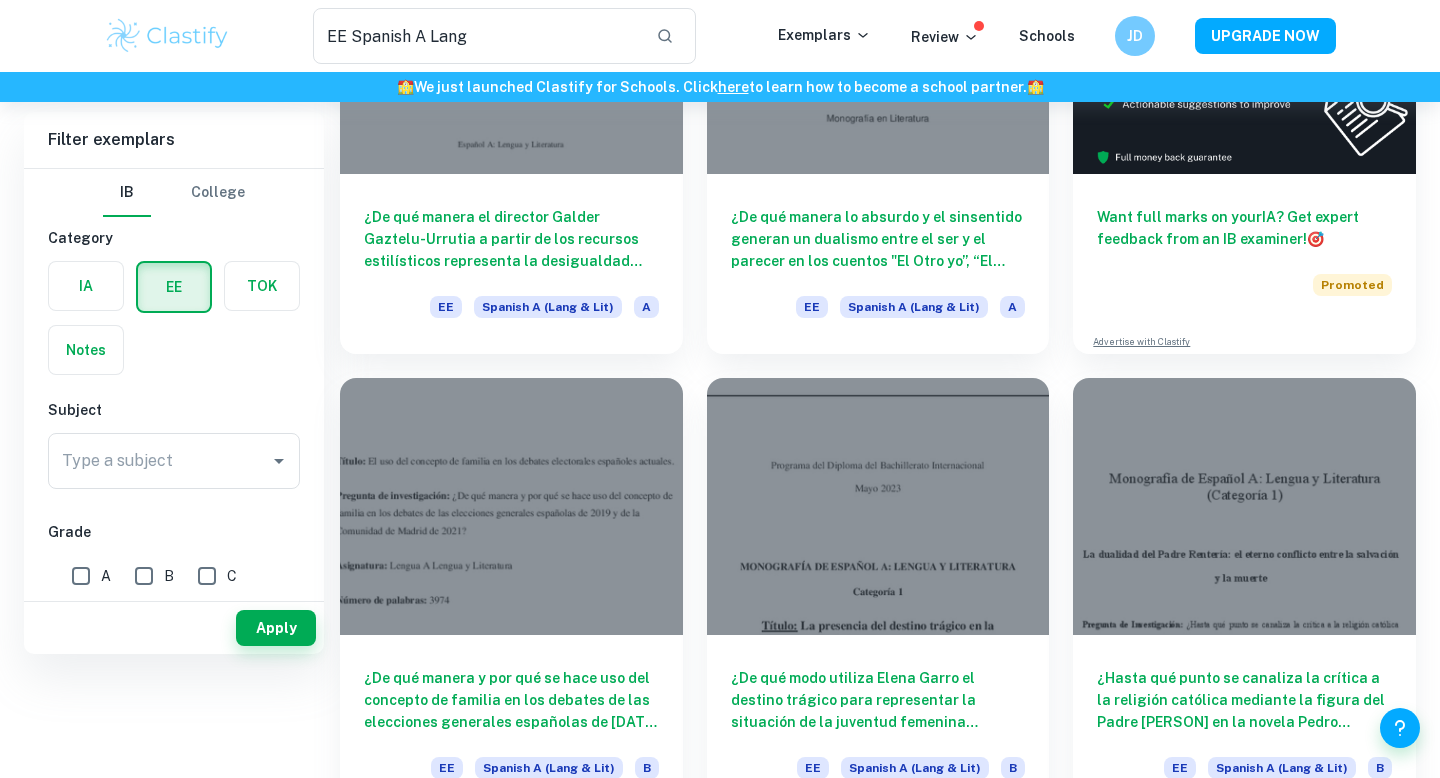 scroll, scrollTop: 0, scrollLeft: 0, axis: both 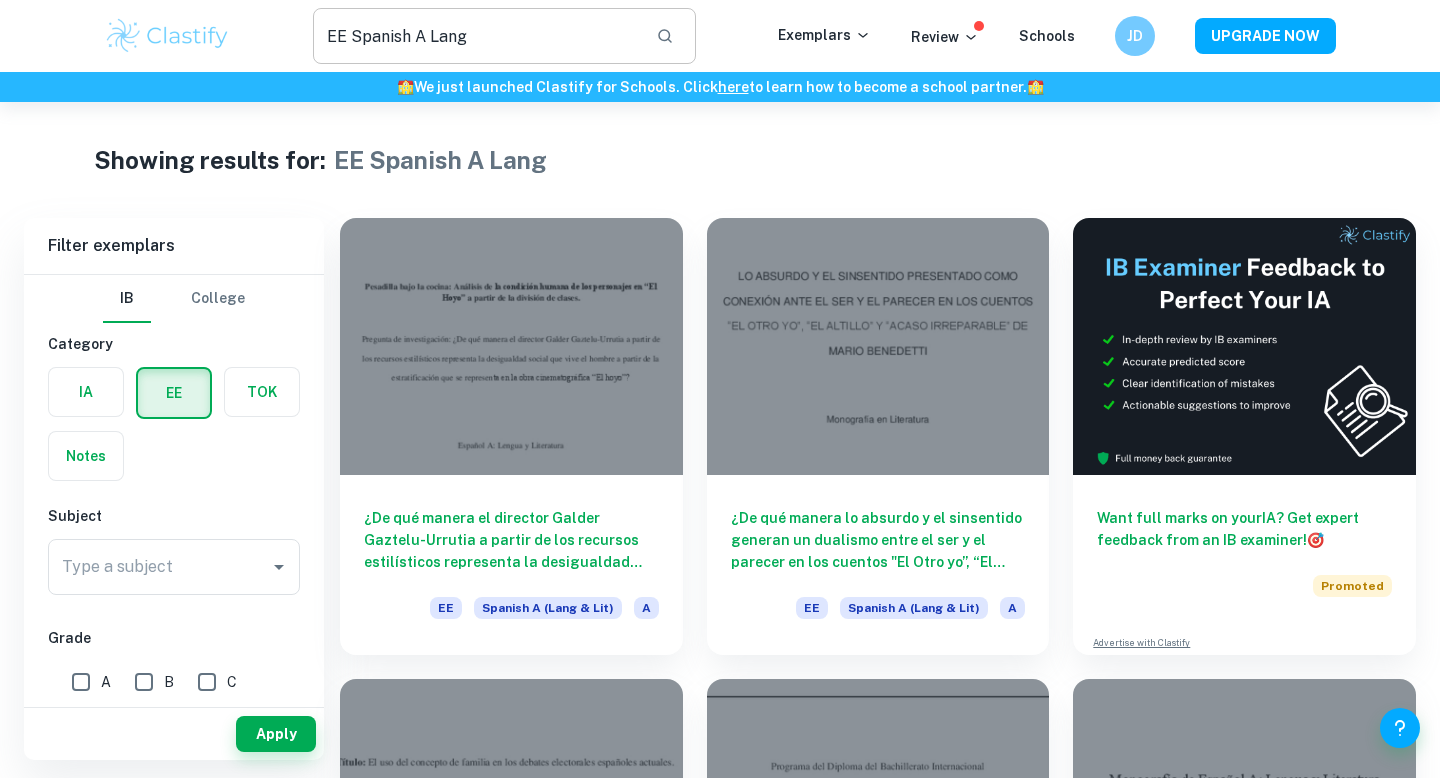 click on "EE Spanish A Lang" at bounding box center (476, 36) 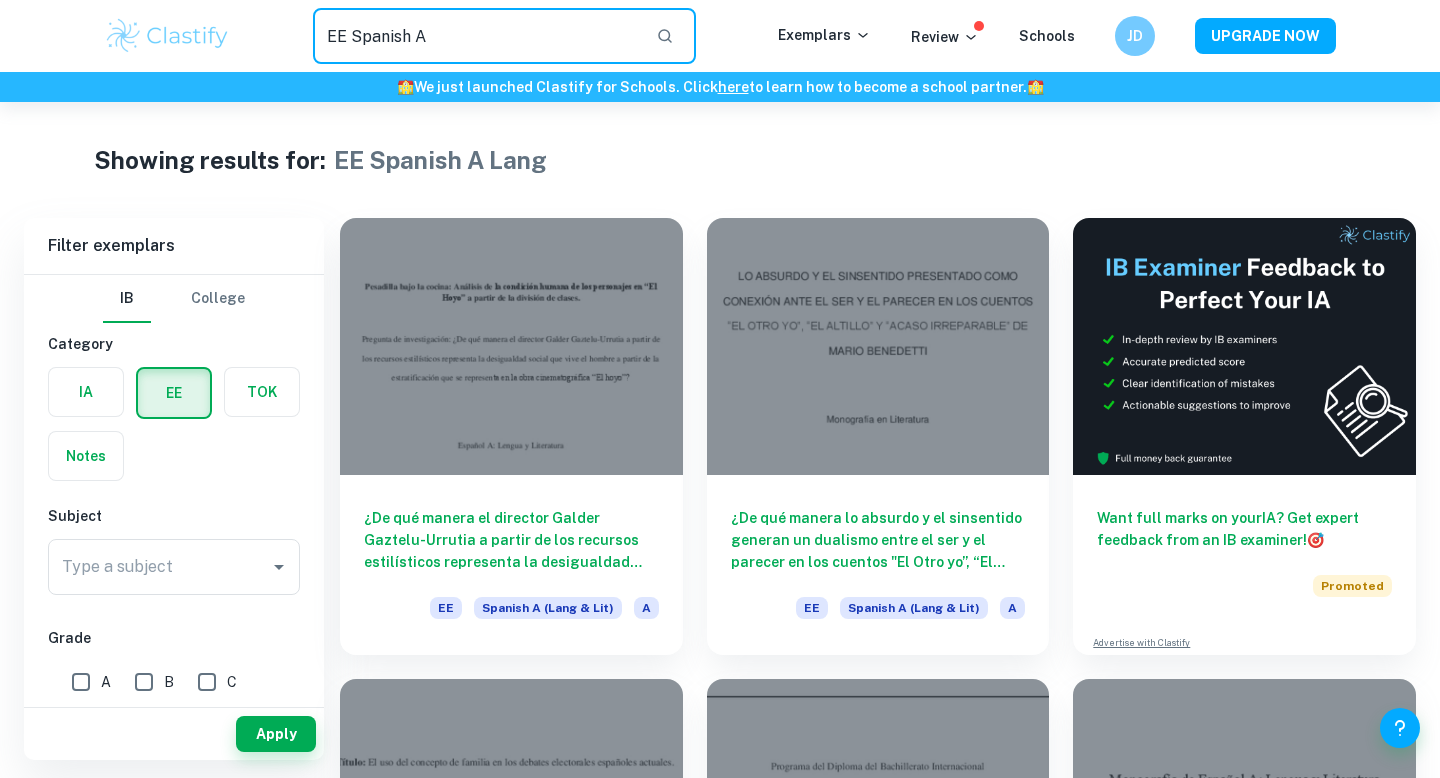type on "EE Spanish A" 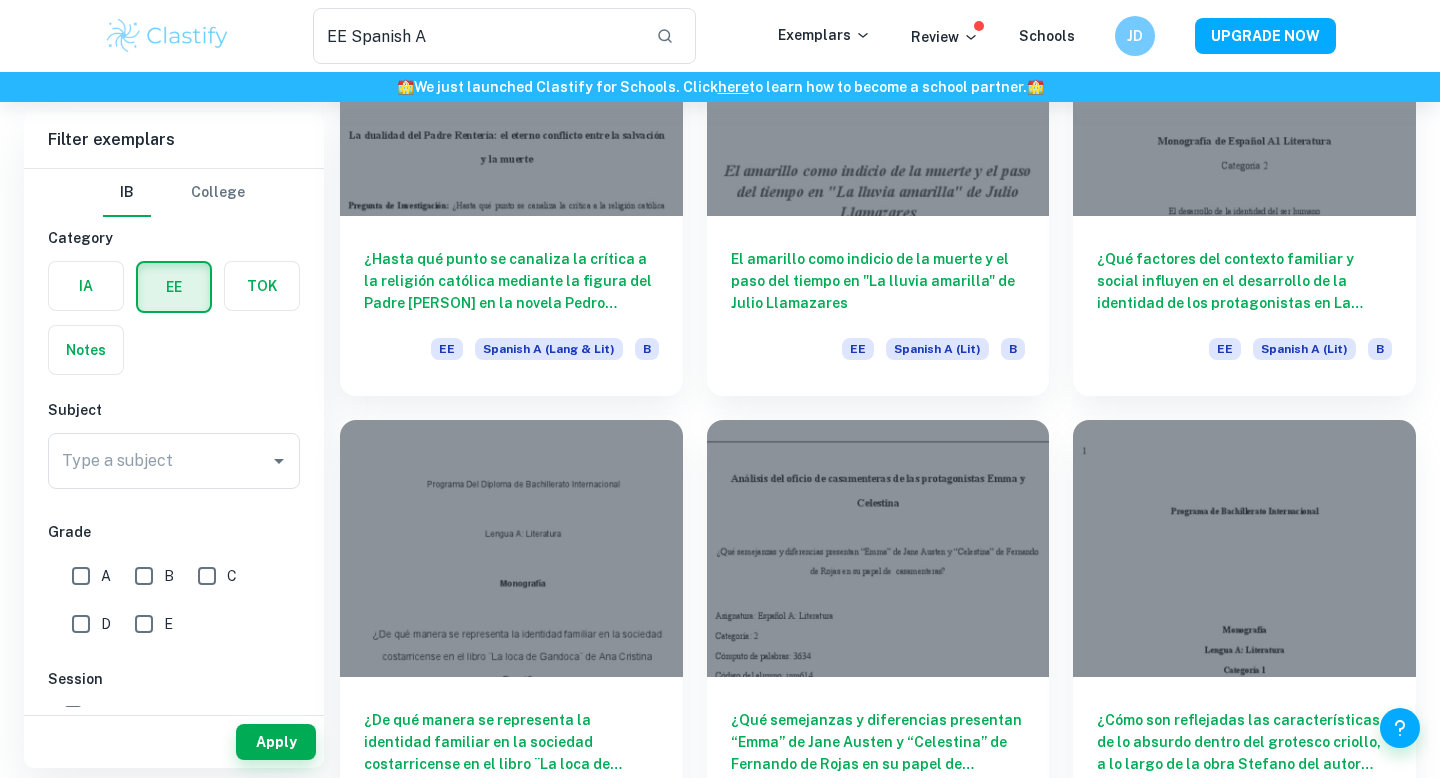 scroll, scrollTop: 1762, scrollLeft: 0, axis: vertical 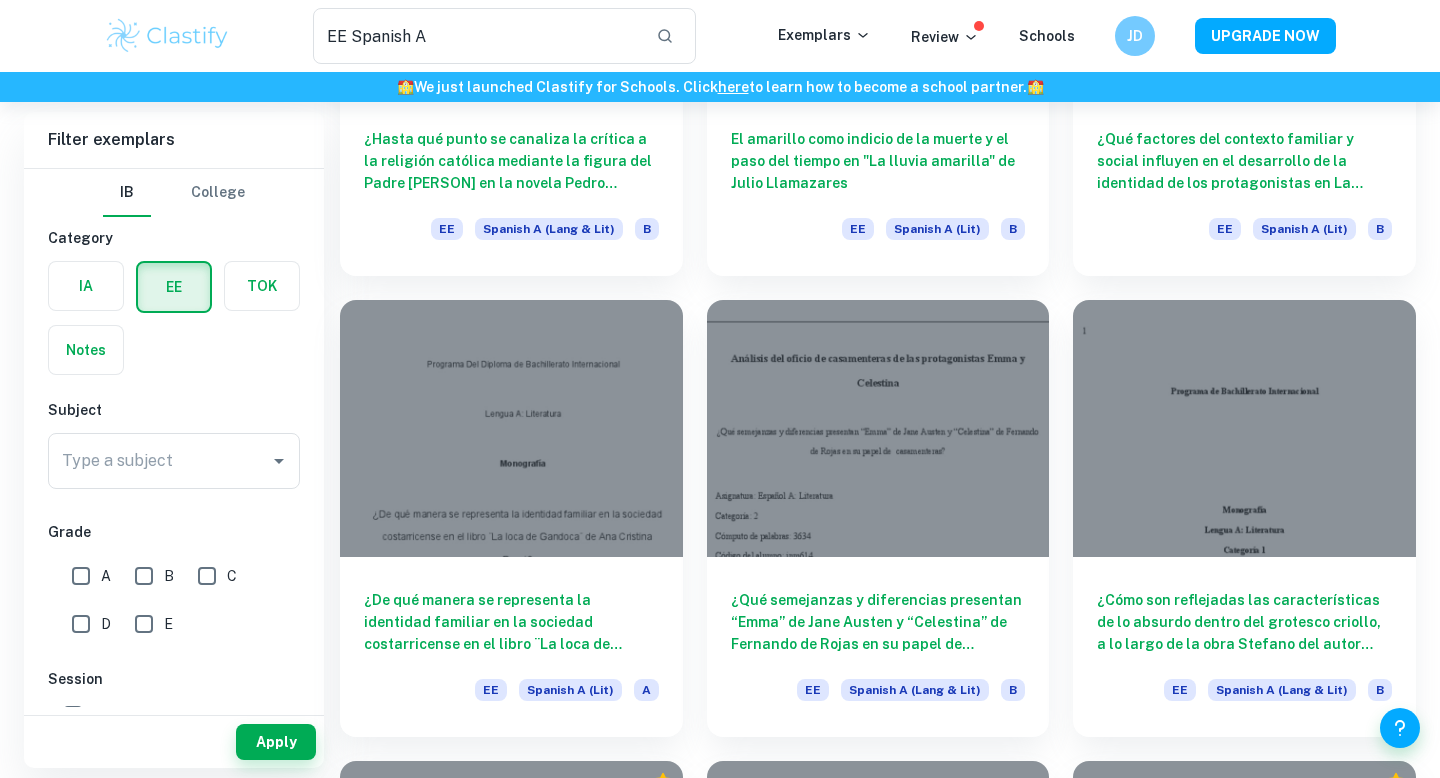 click on "A" at bounding box center (81, 576) 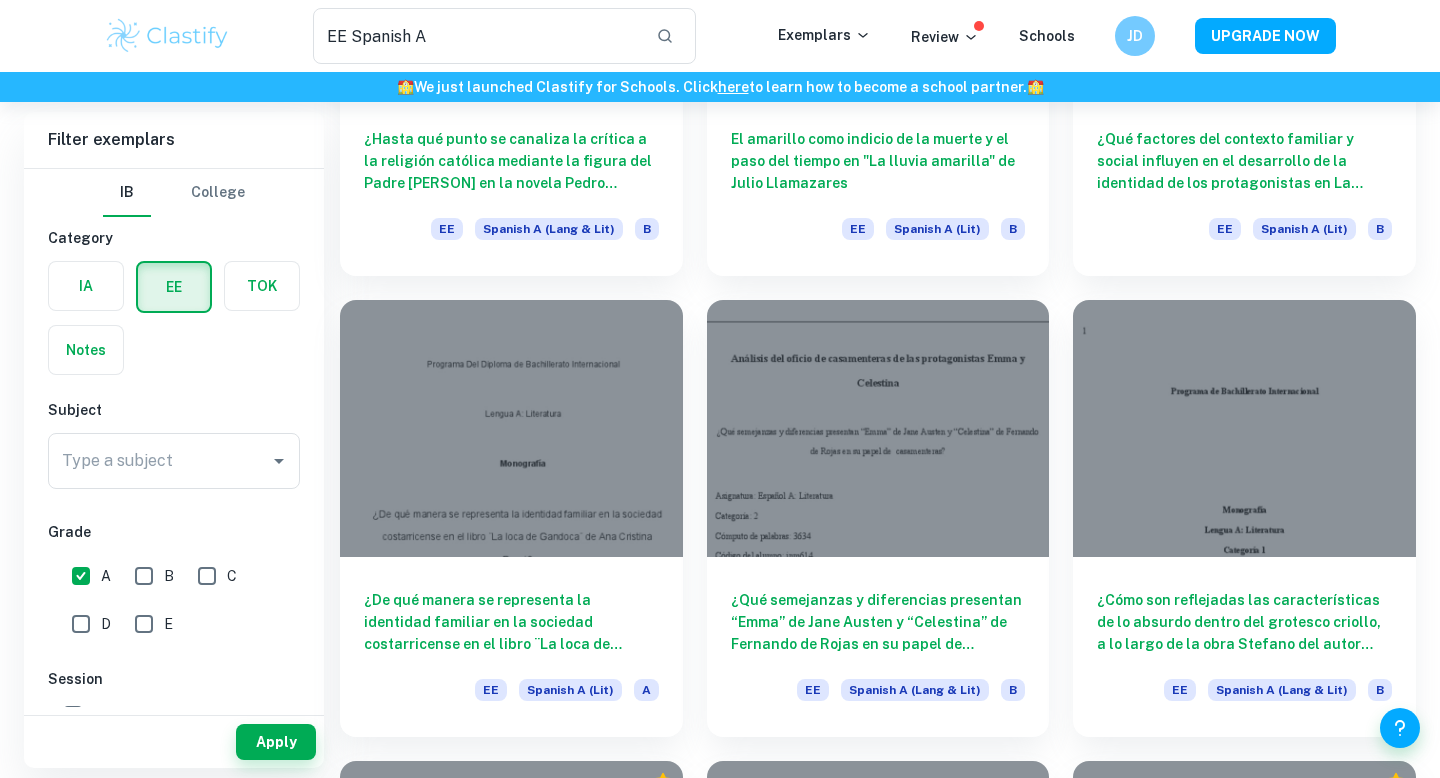 click on "Subject" at bounding box center [174, 410] 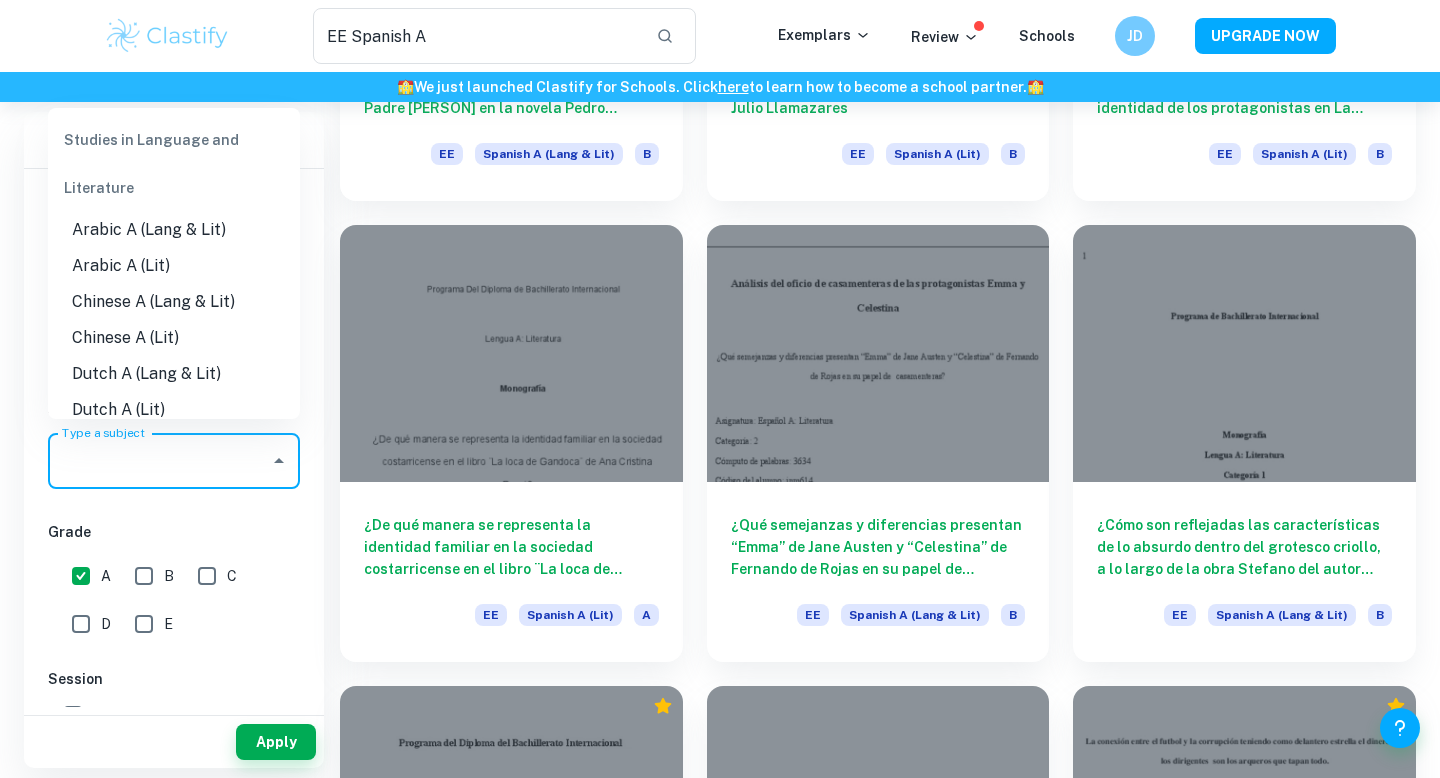 scroll, scrollTop: 1838, scrollLeft: 0, axis: vertical 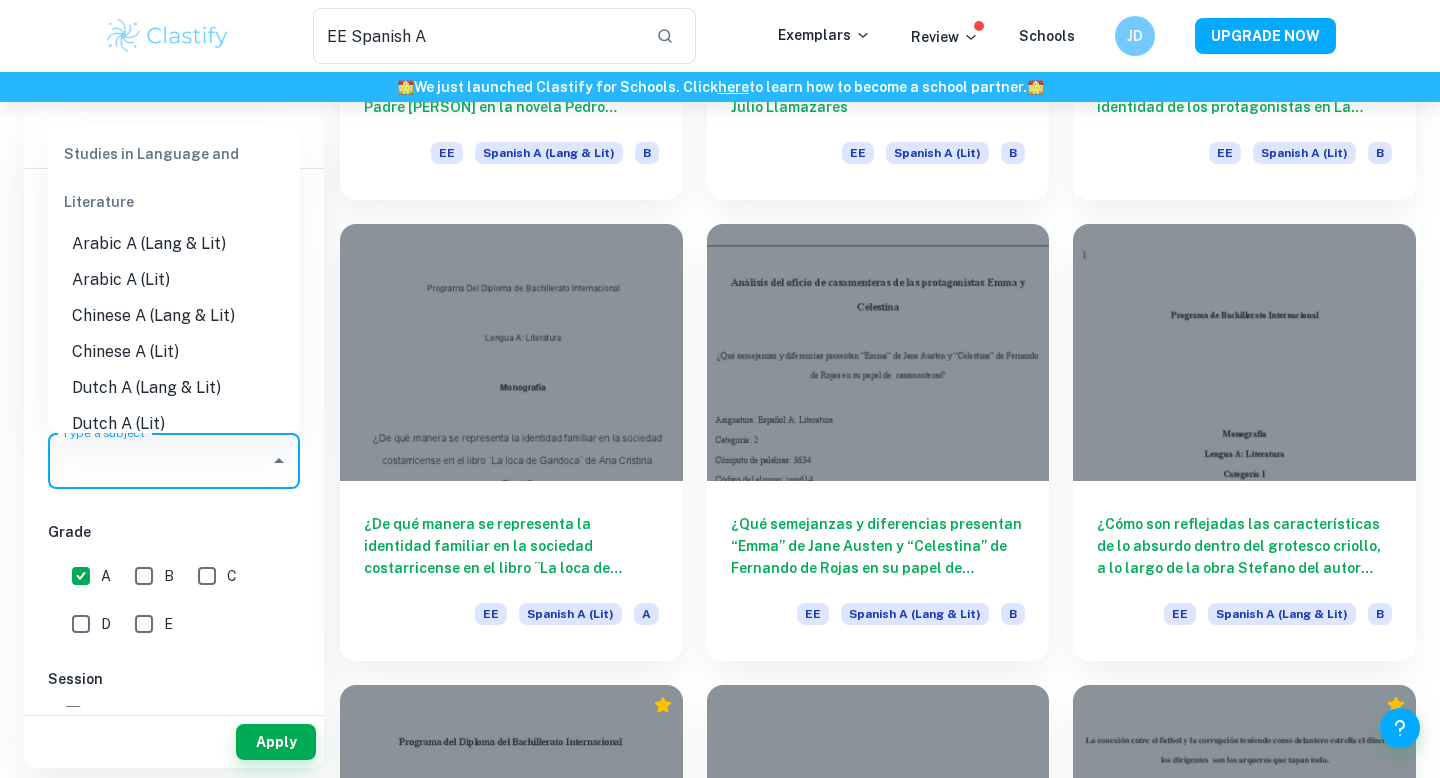 drag, startPoint x: 137, startPoint y: 311, endPoint x: 139, endPoint y: 256, distance: 55.03635 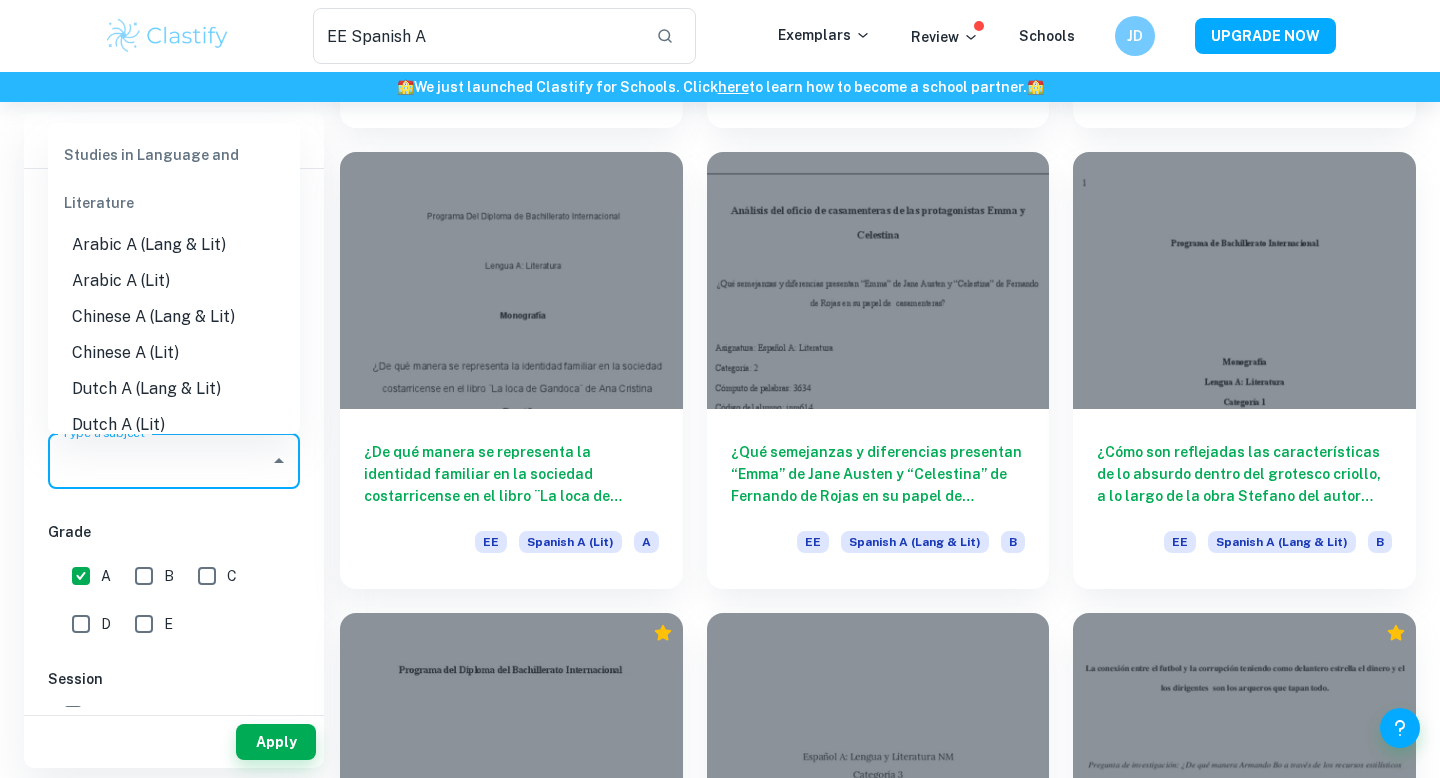 scroll, scrollTop: 1911, scrollLeft: 0, axis: vertical 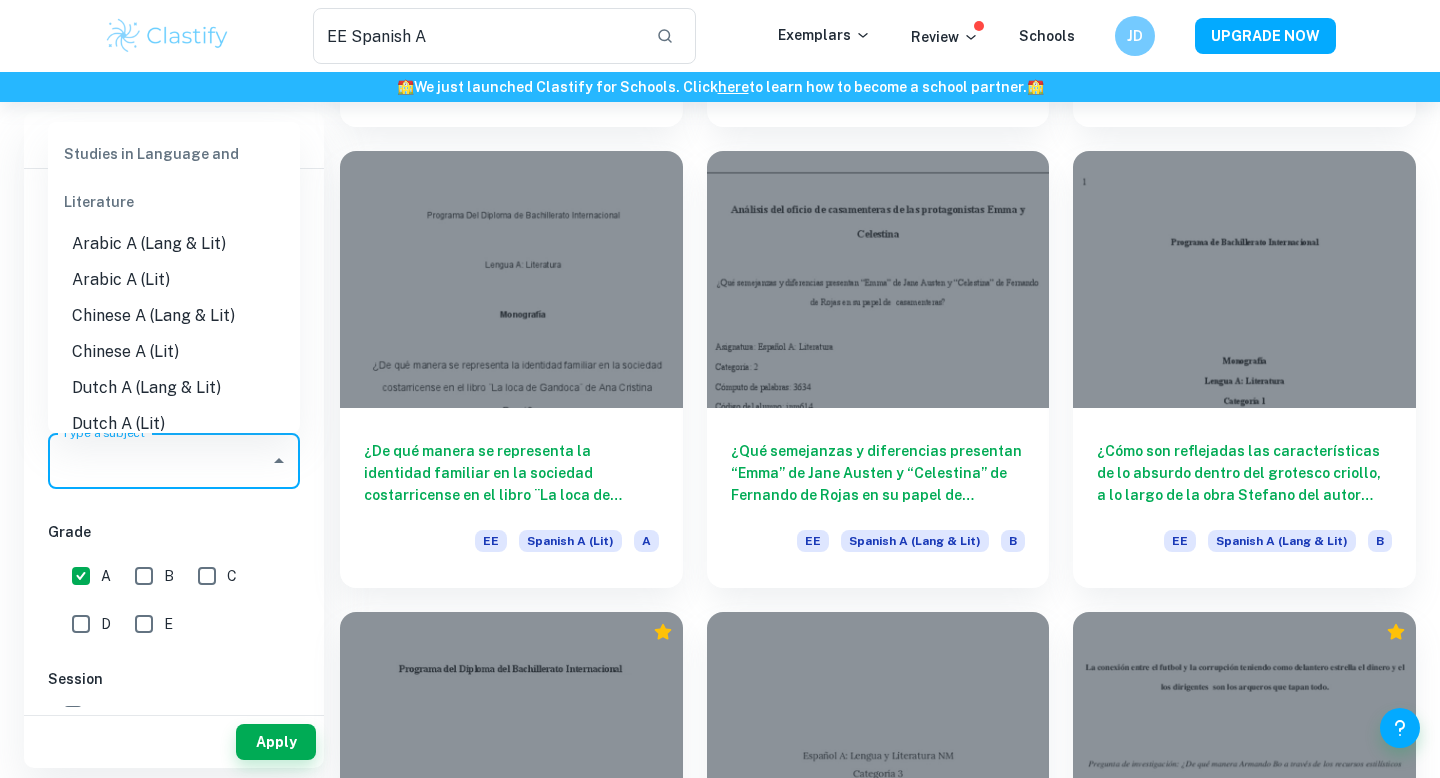 drag, startPoint x: 102, startPoint y: 272, endPoint x: 122, endPoint y: 233, distance: 43.829212 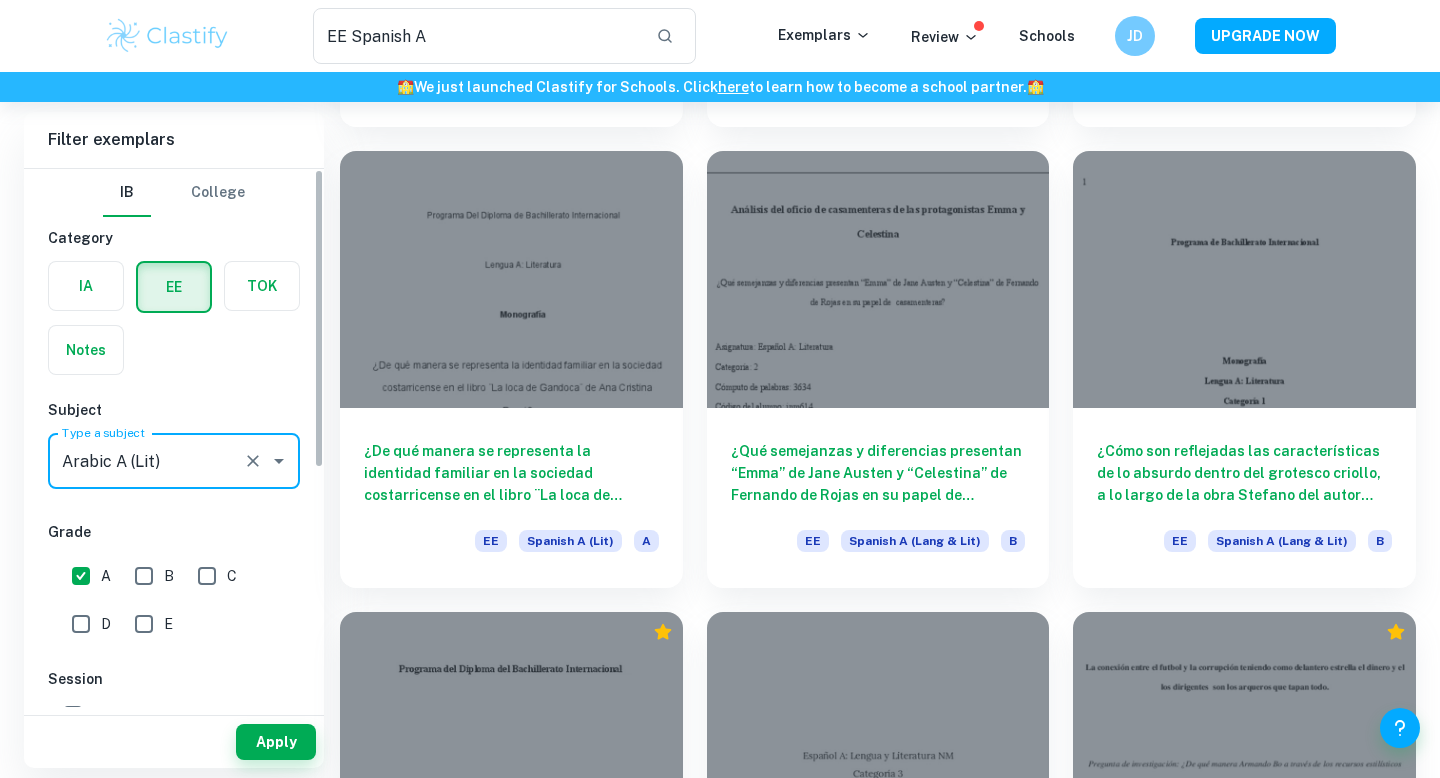 click on "Arabic A (Lit)" at bounding box center (146, 461) 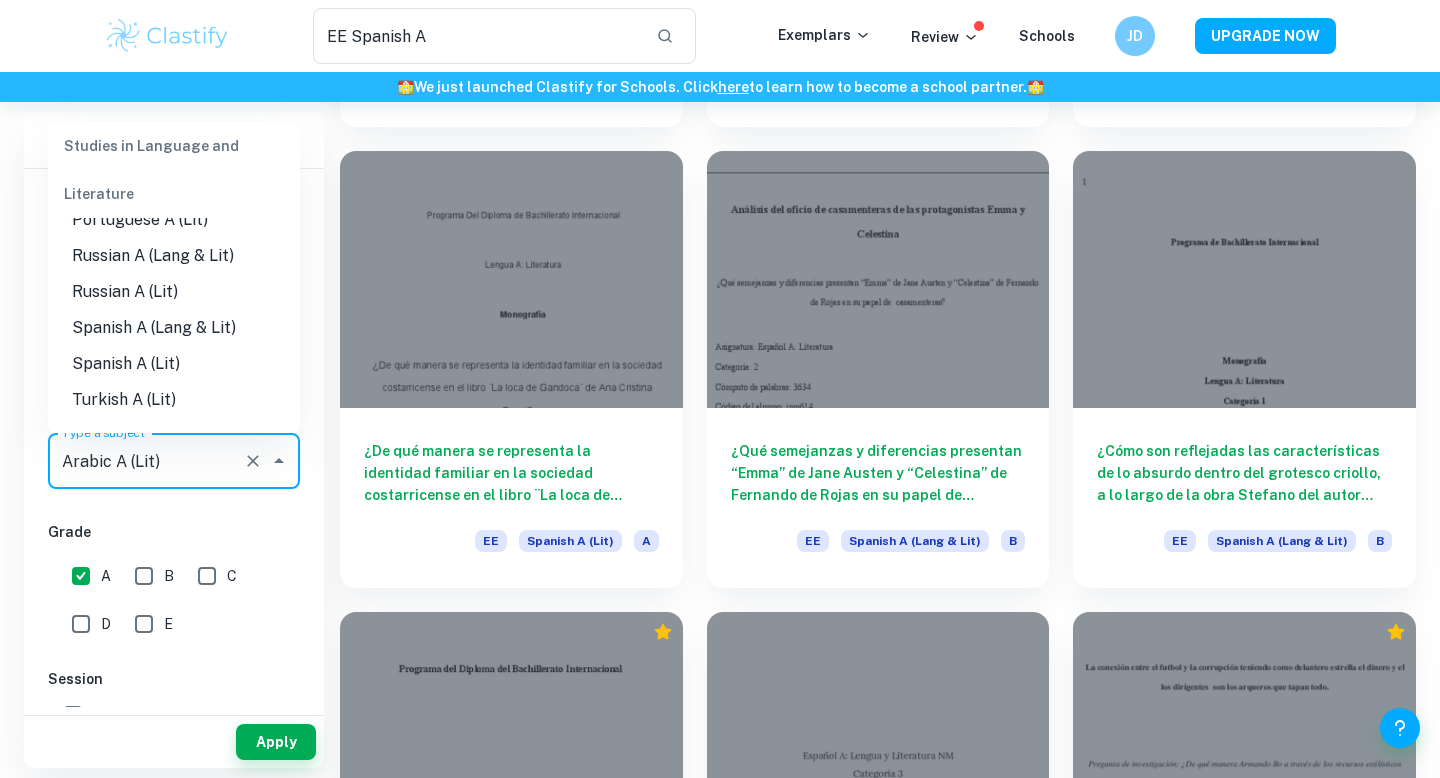 scroll, scrollTop: 718, scrollLeft: 0, axis: vertical 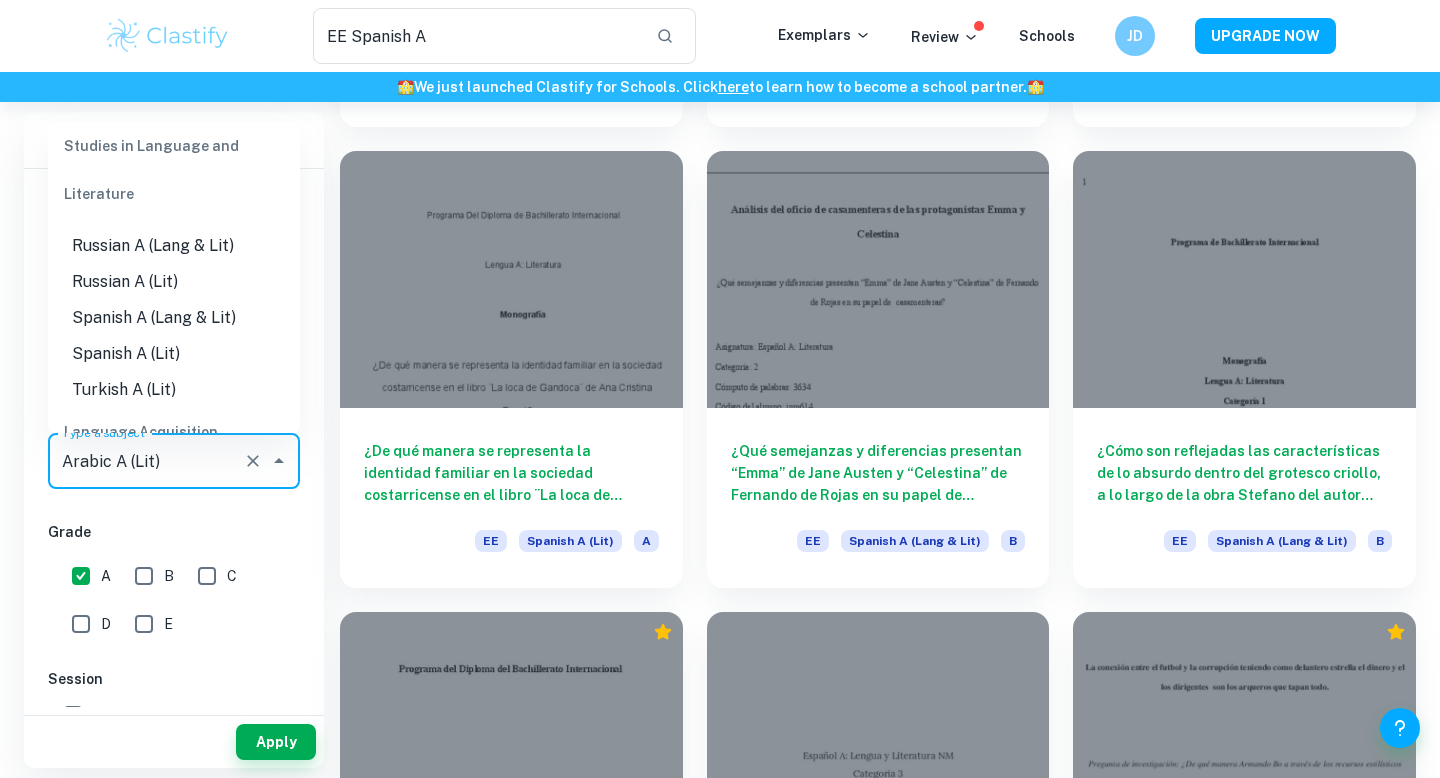 click on "Spanish A (Lang & Lit)" at bounding box center (174, 318) 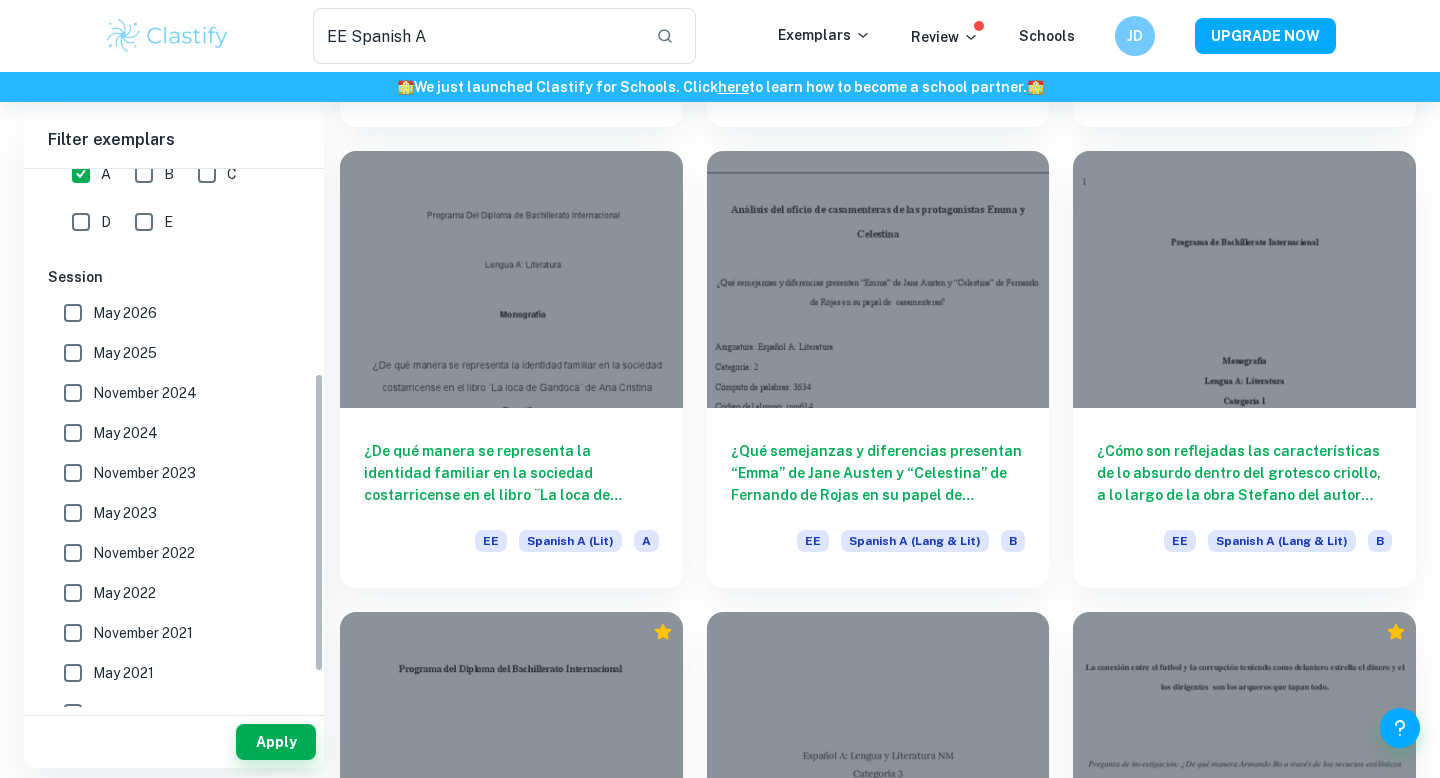 scroll, scrollTop: 428, scrollLeft: 0, axis: vertical 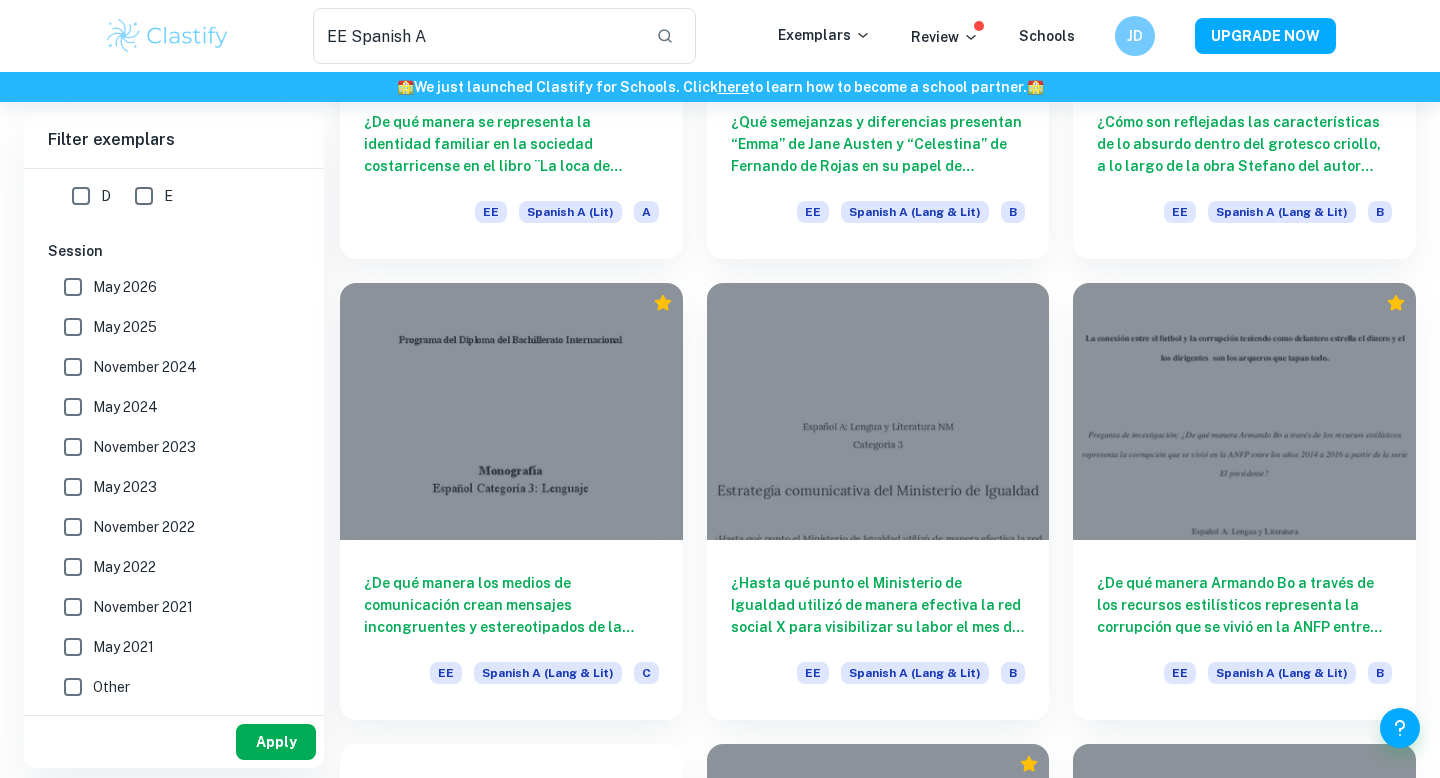 click on "Apply" at bounding box center (276, 742) 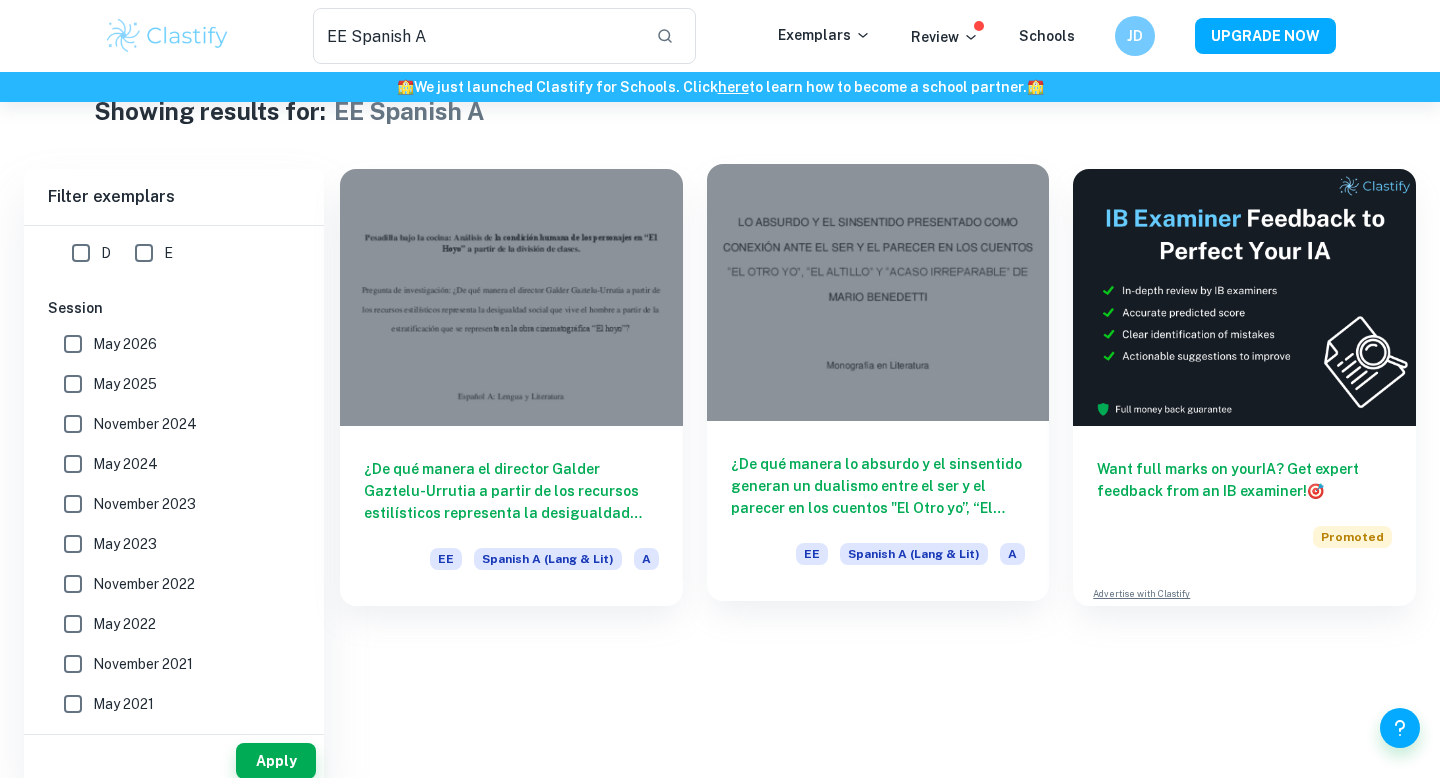 scroll, scrollTop: 0, scrollLeft: 0, axis: both 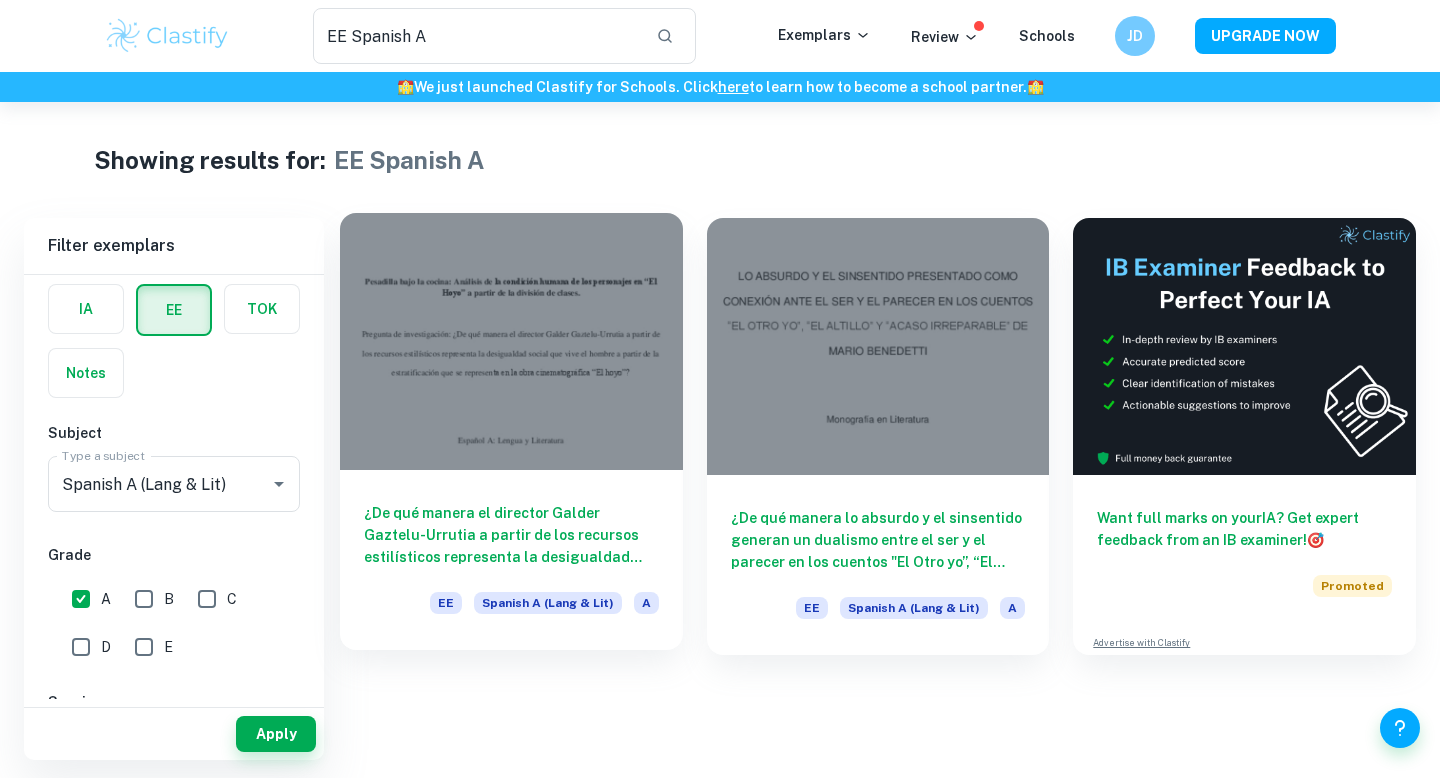 click at bounding box center (511, 341) 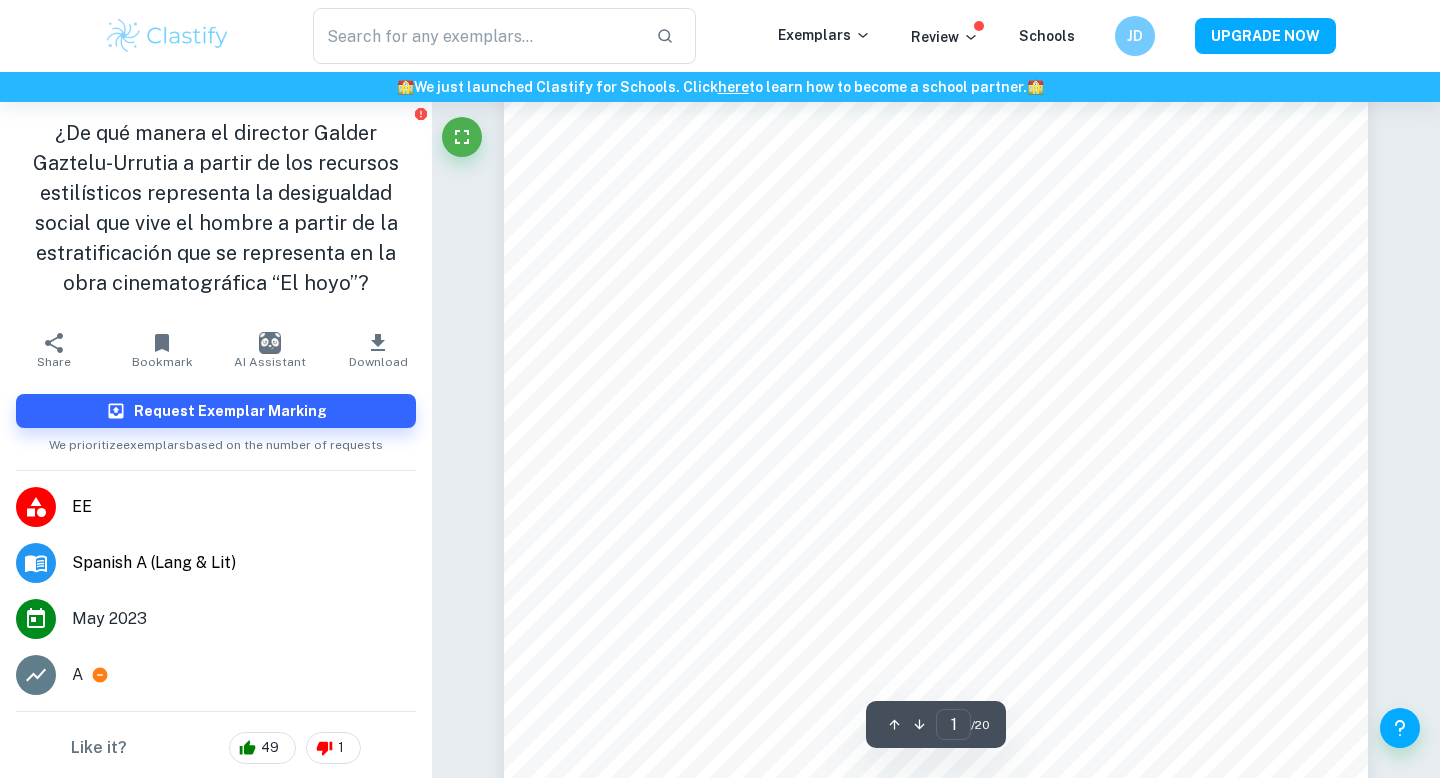 scroll, scrollTop: 0, scrollLeft: 0, axis: both 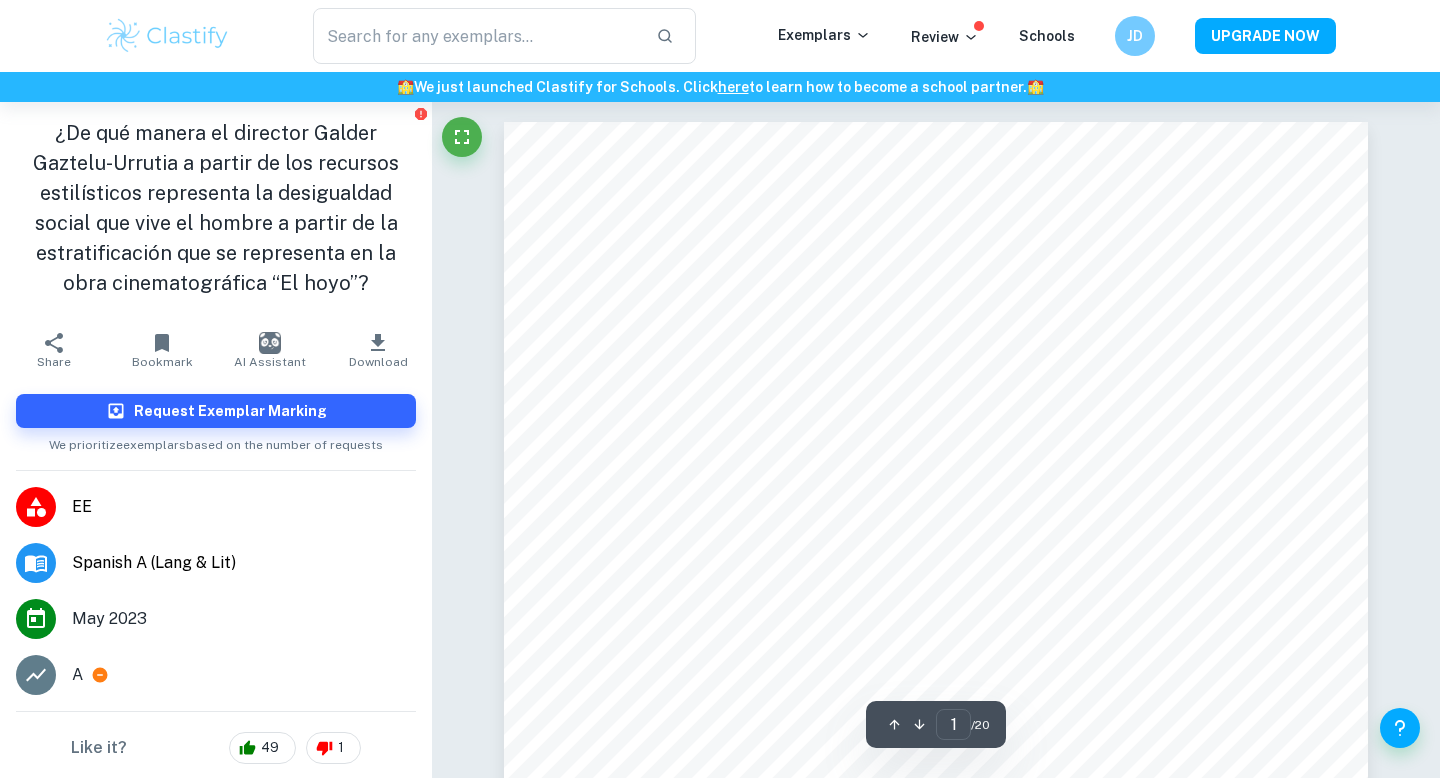 type on "EE Spanish A" 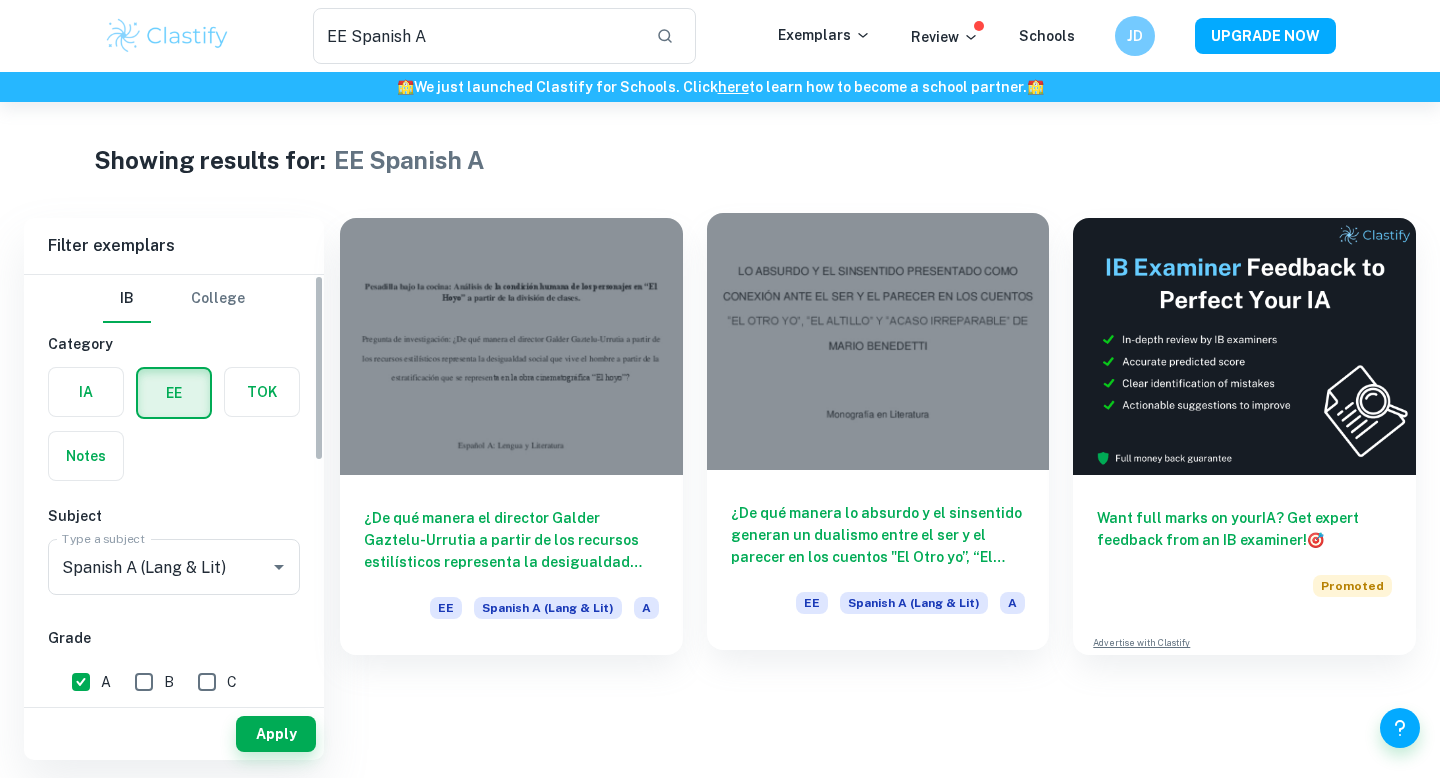 click on "¿De qué manera lo absurdo y el sinsentido generan un dualismo entre el ser y el parecer en los cuentos "El Otro yo”, “El altillo” y “Acaso irreparable” de “La Muerte y Otras Sorpresas” título del libro de cuentos de Mario Benedetti?" at bounding box center [878, 535] 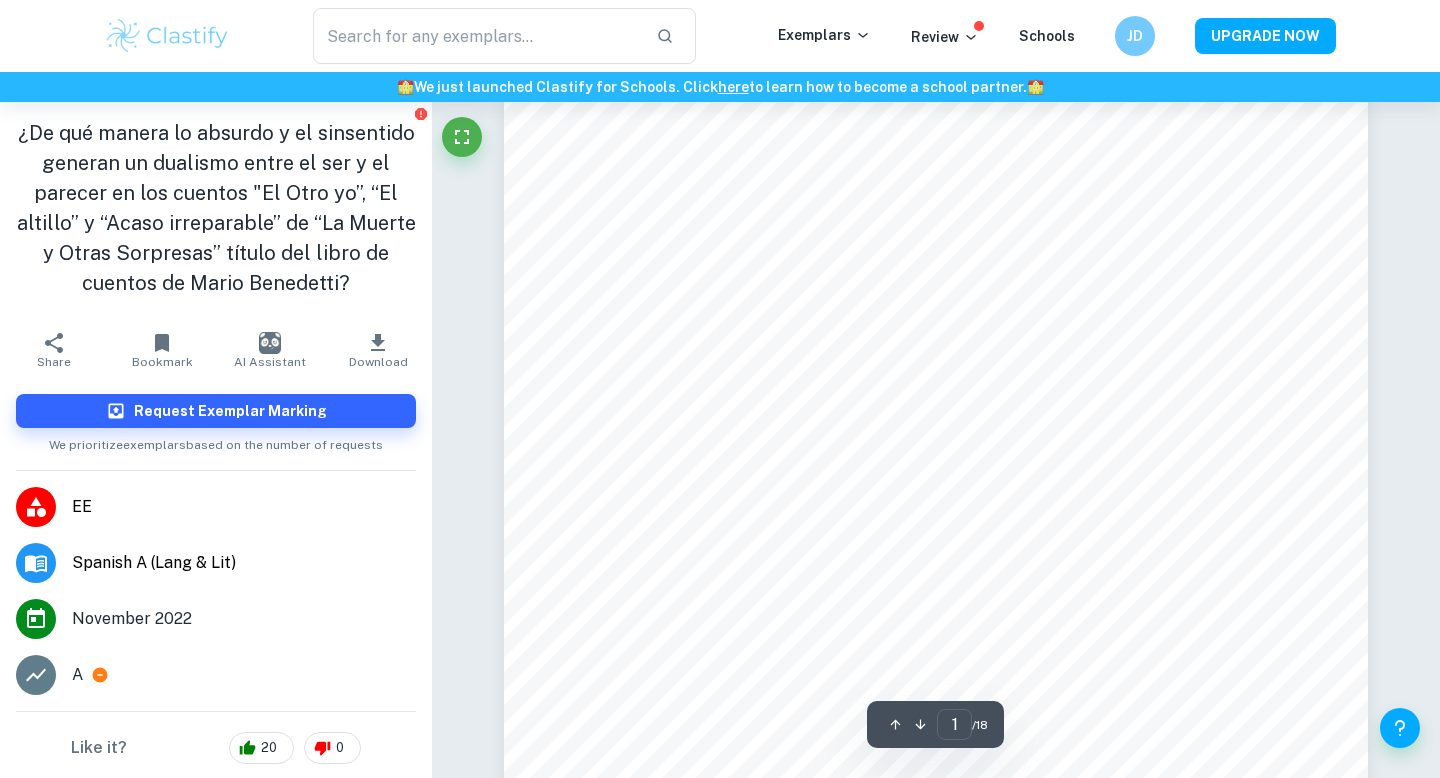 scroll, scrollTop: 88, scrollLeft: 0, axis: vertical 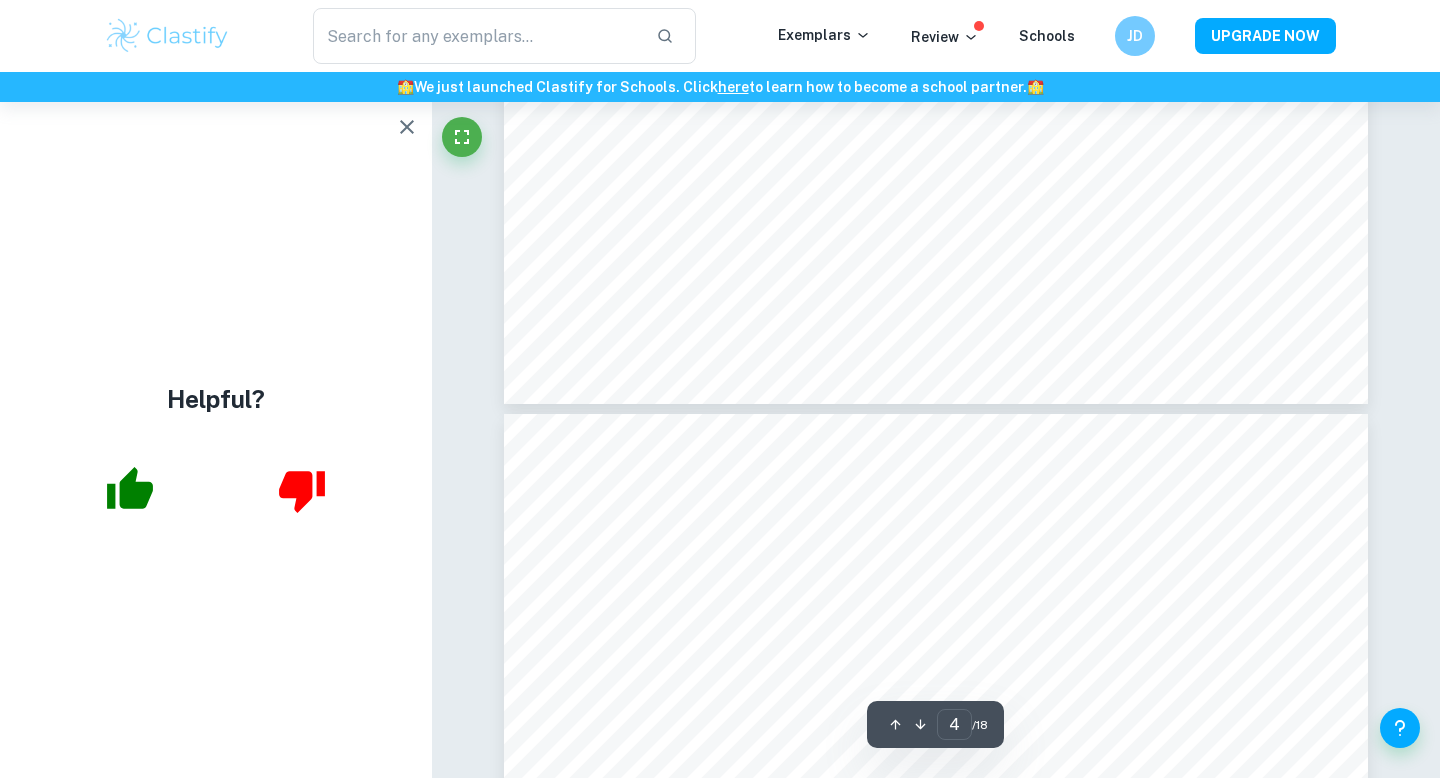 type on "3" 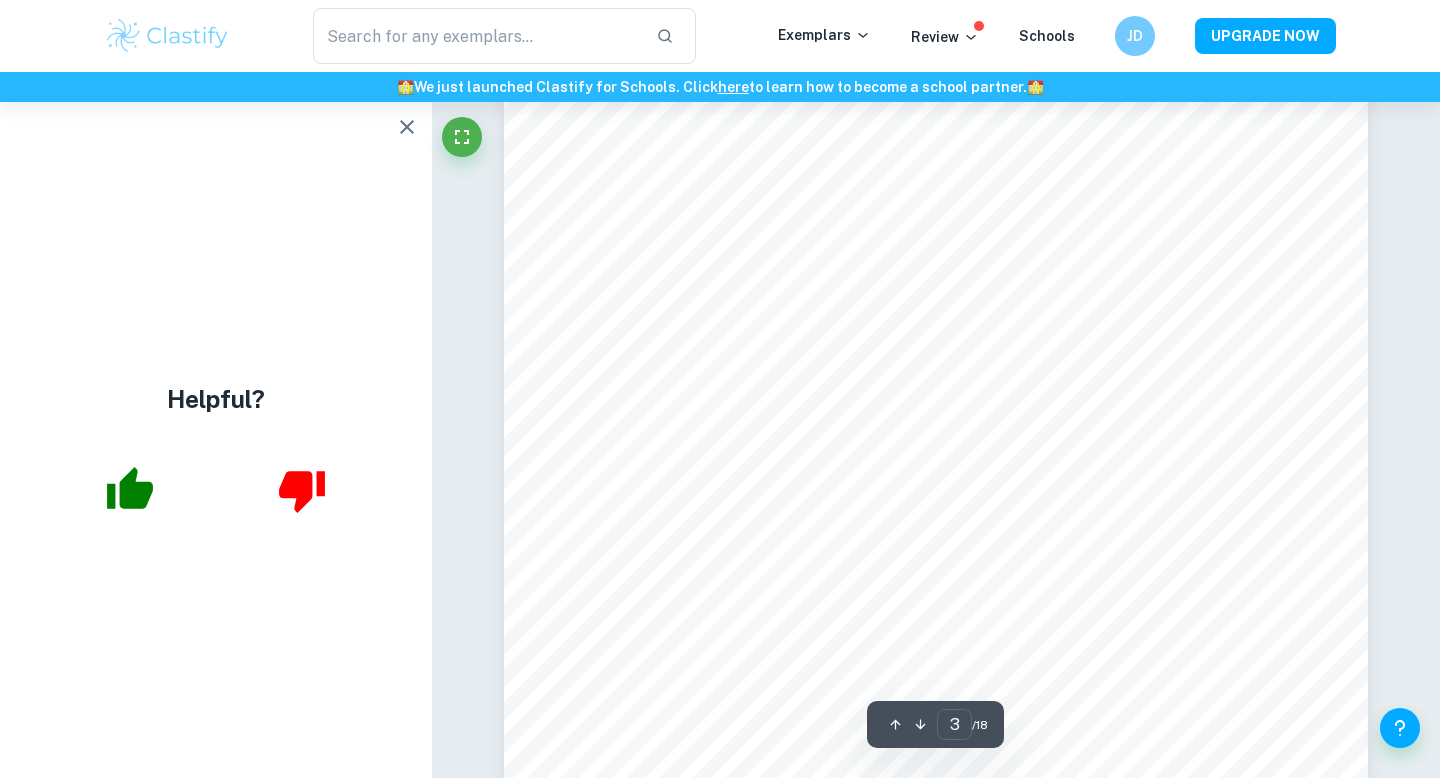 scroll, scrollTop: 3175, scrollLeft: 0, axis: vertical 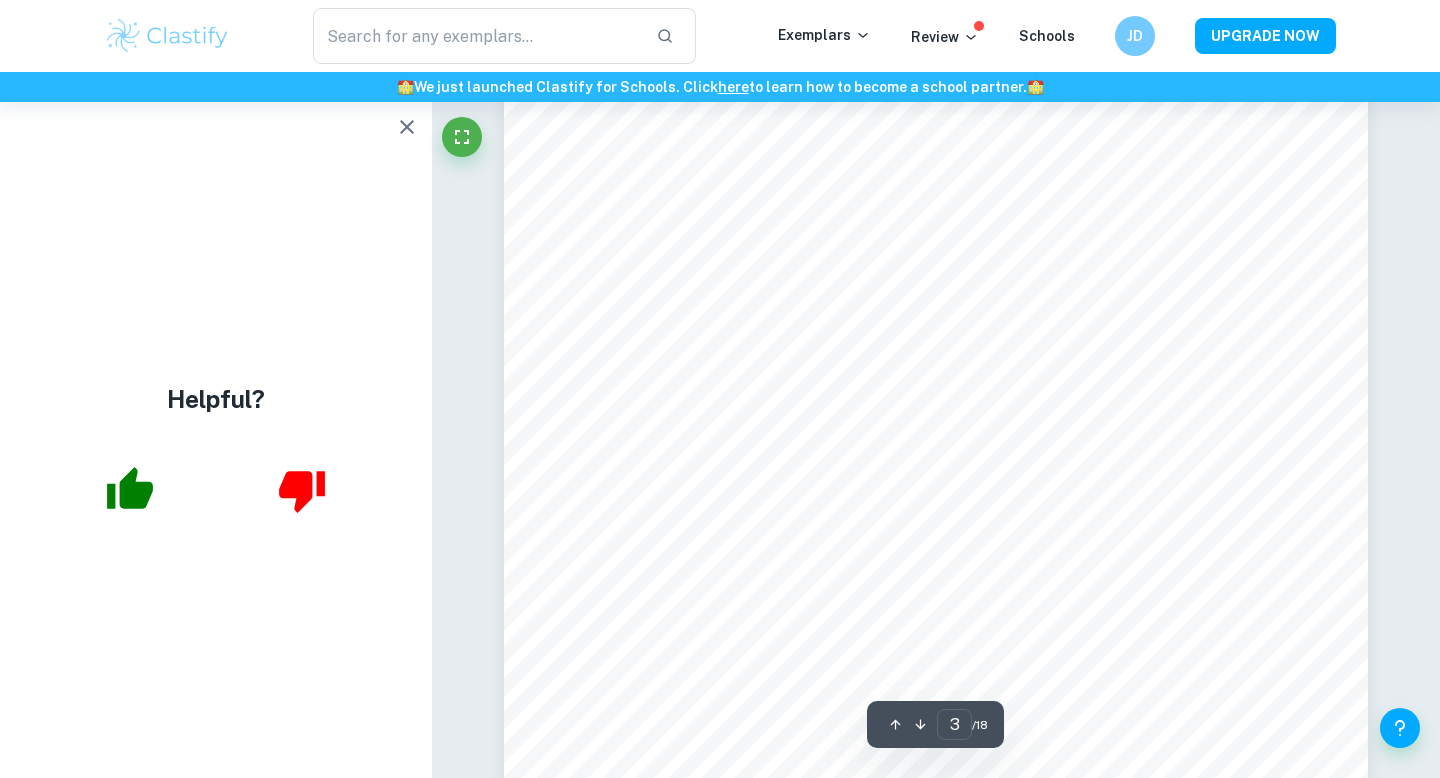 type on "EE Spanish A" 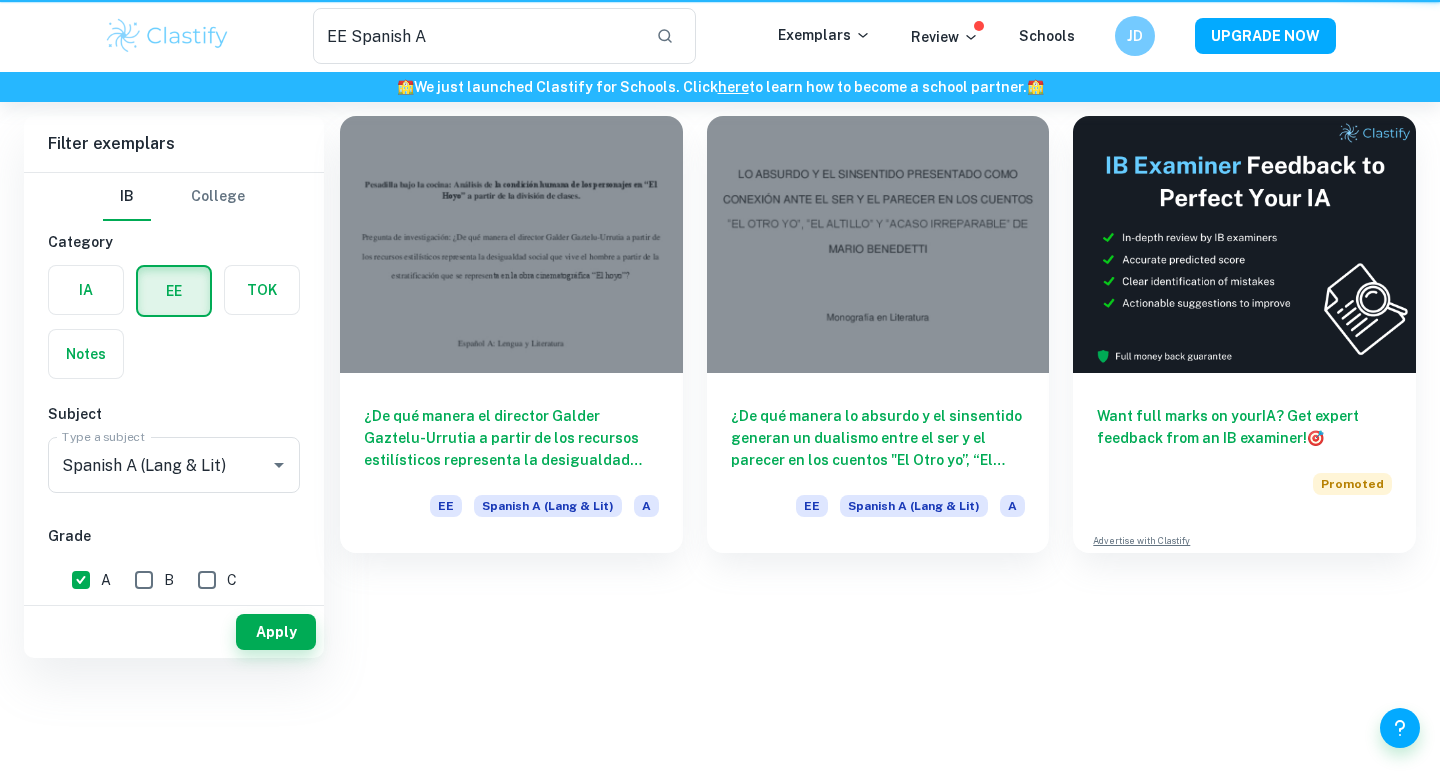 scroll, scrollTop: 0, scrollLeft: 0, axis: both 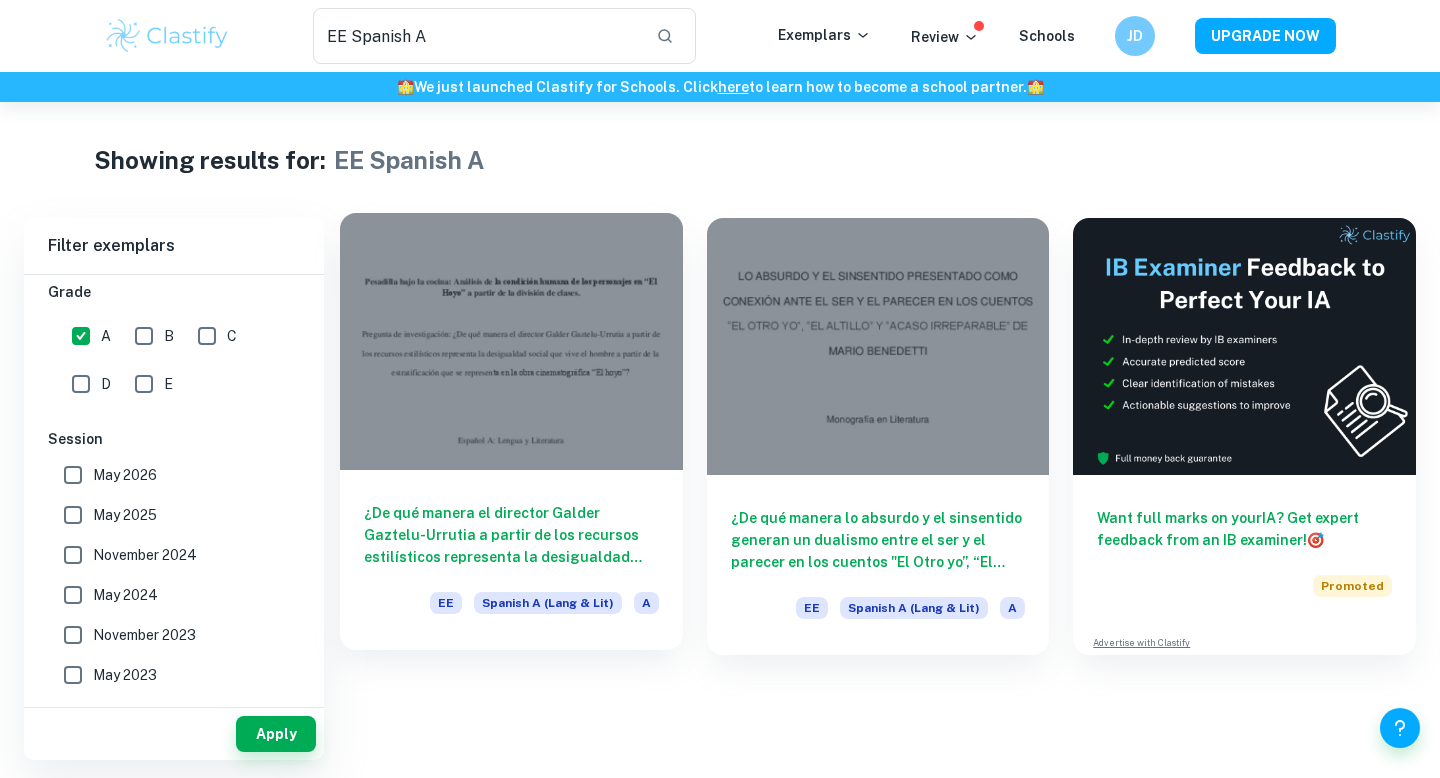 click at bounding box center [511, 341] 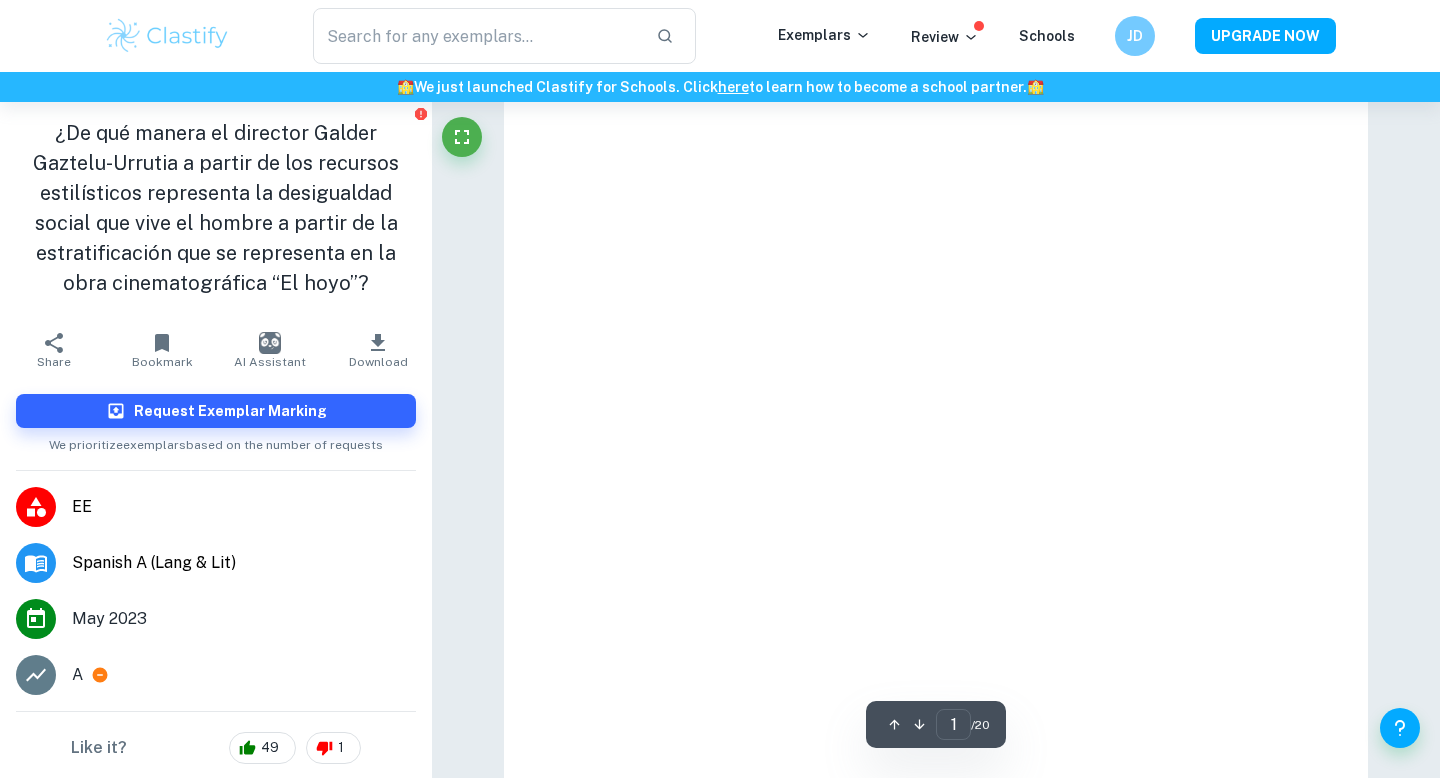 type on "2" 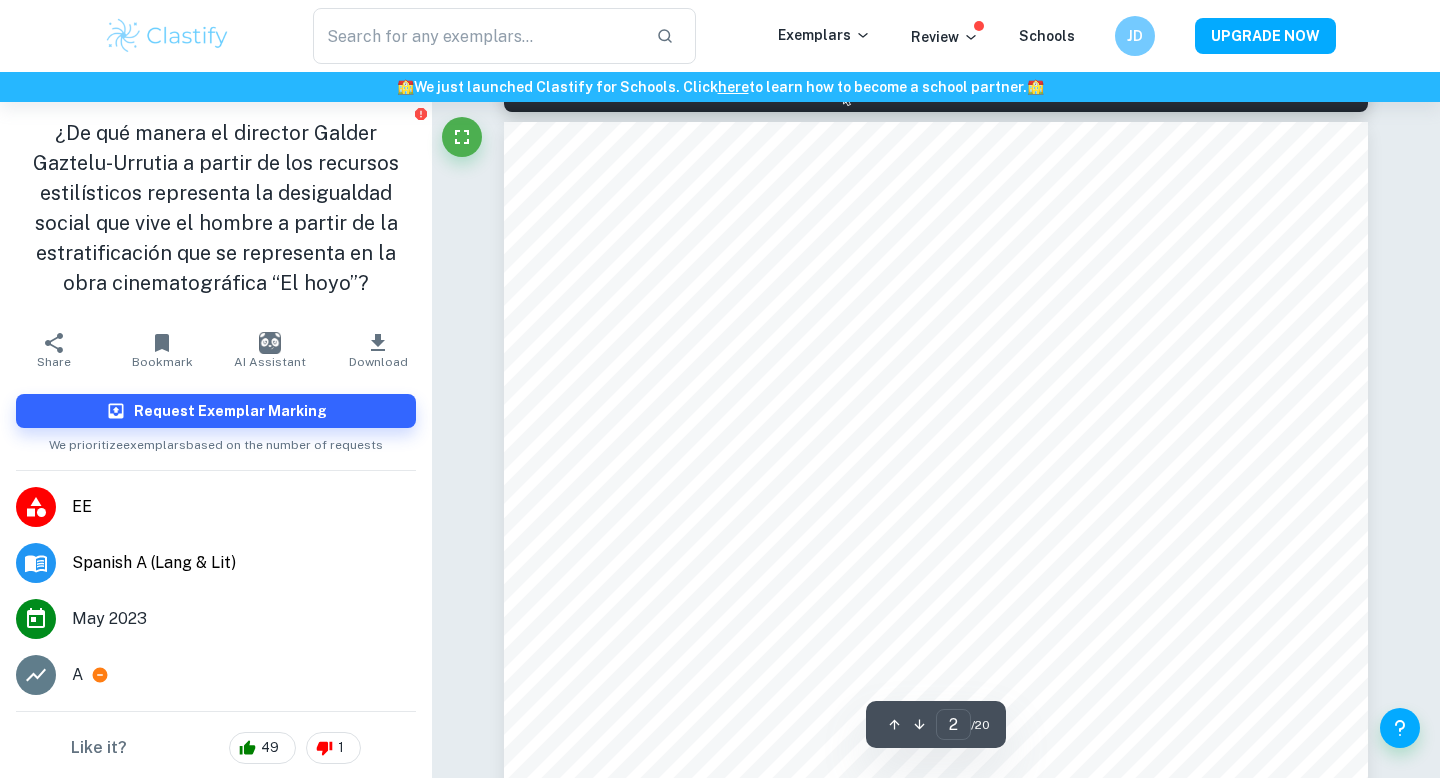 scroll, scrollTop: 1303, scrollLeft: 0, axis: vertical 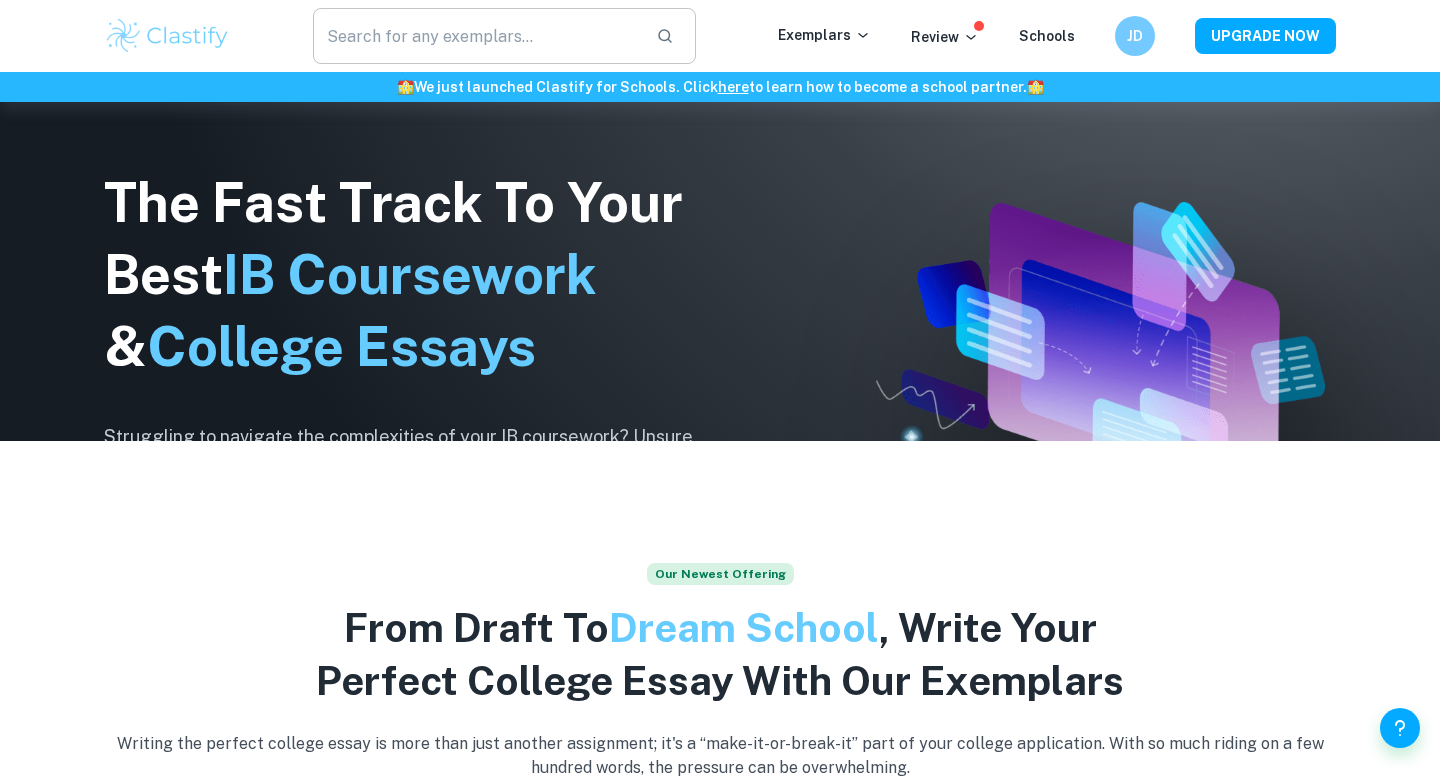 click at bounding box center [476, 36] 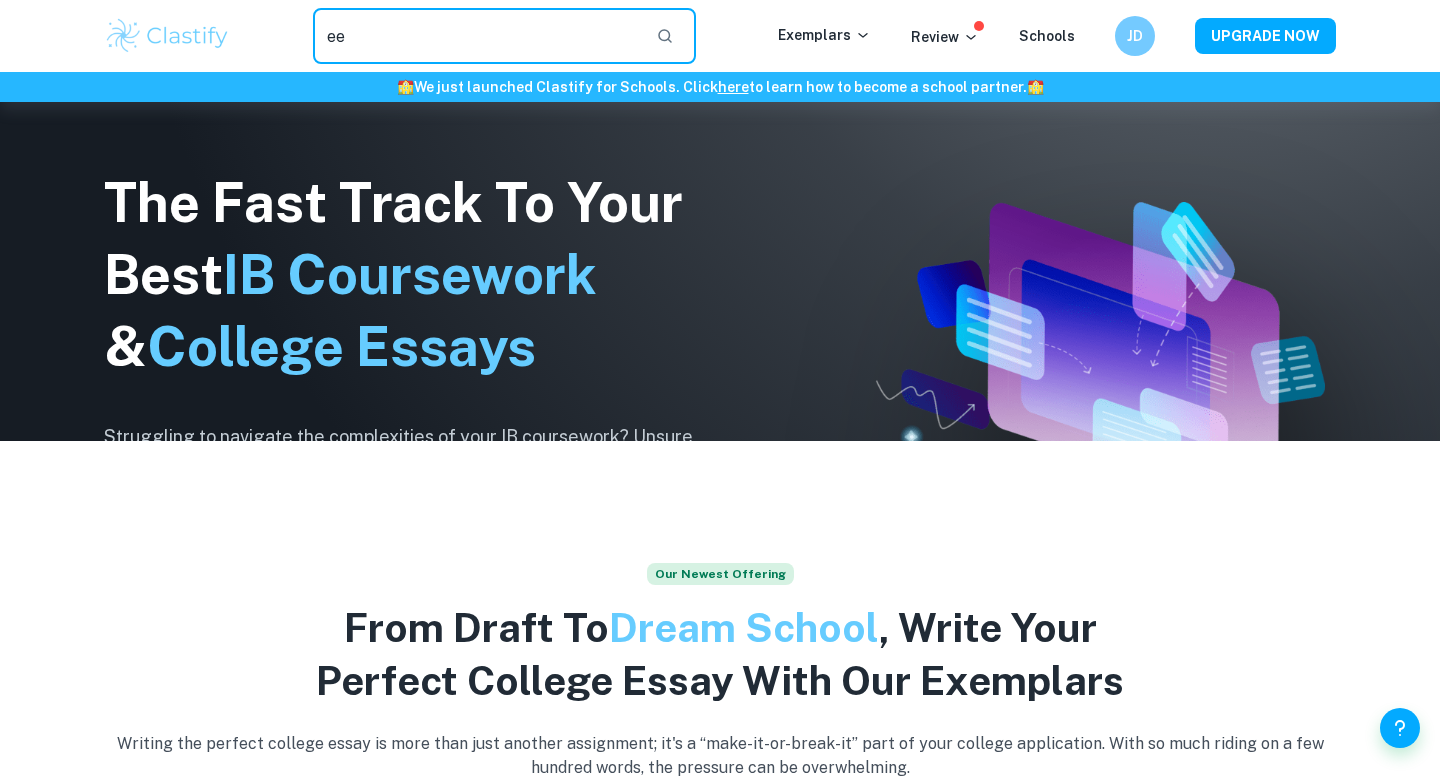 type on "ee" 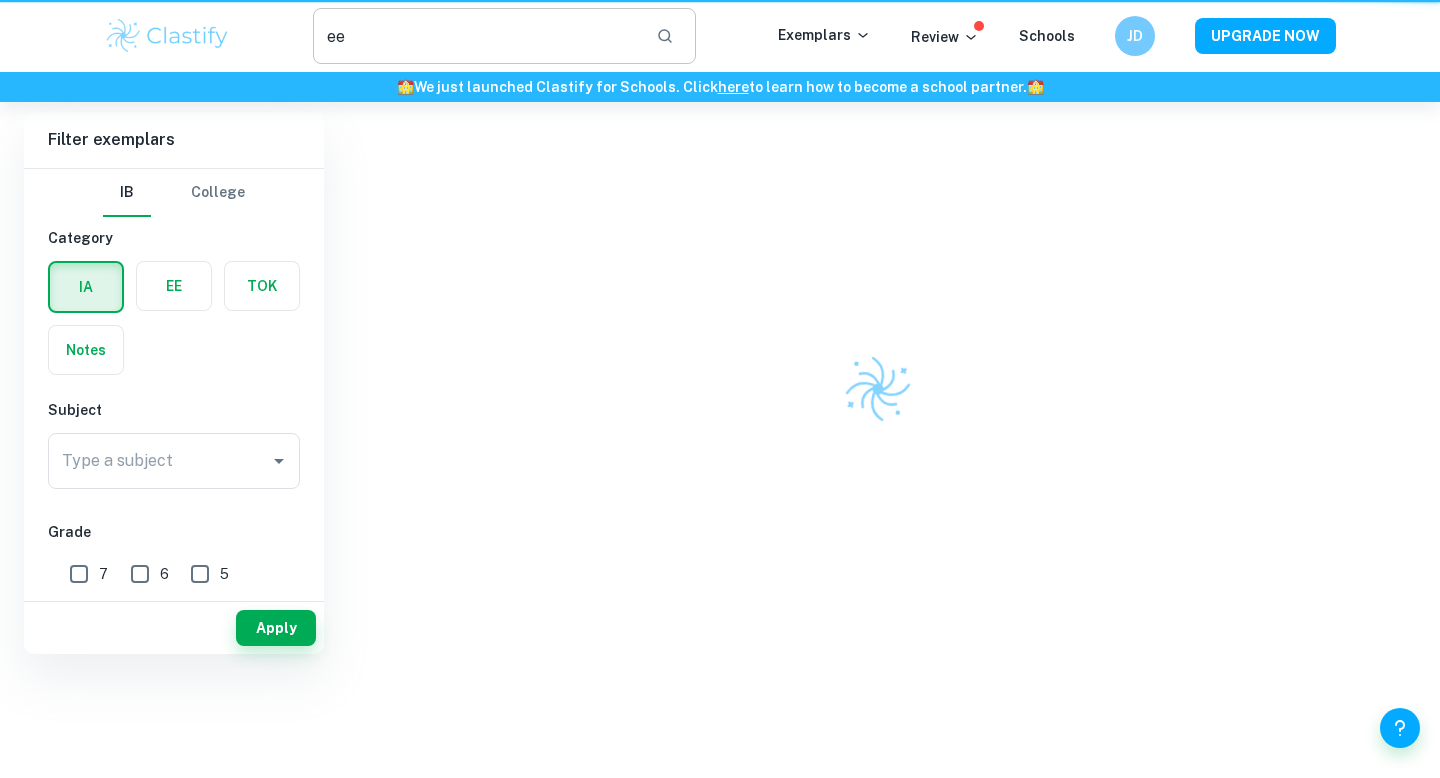 scroll, scrollTop: 0, scrollLeft: 0, axis: both 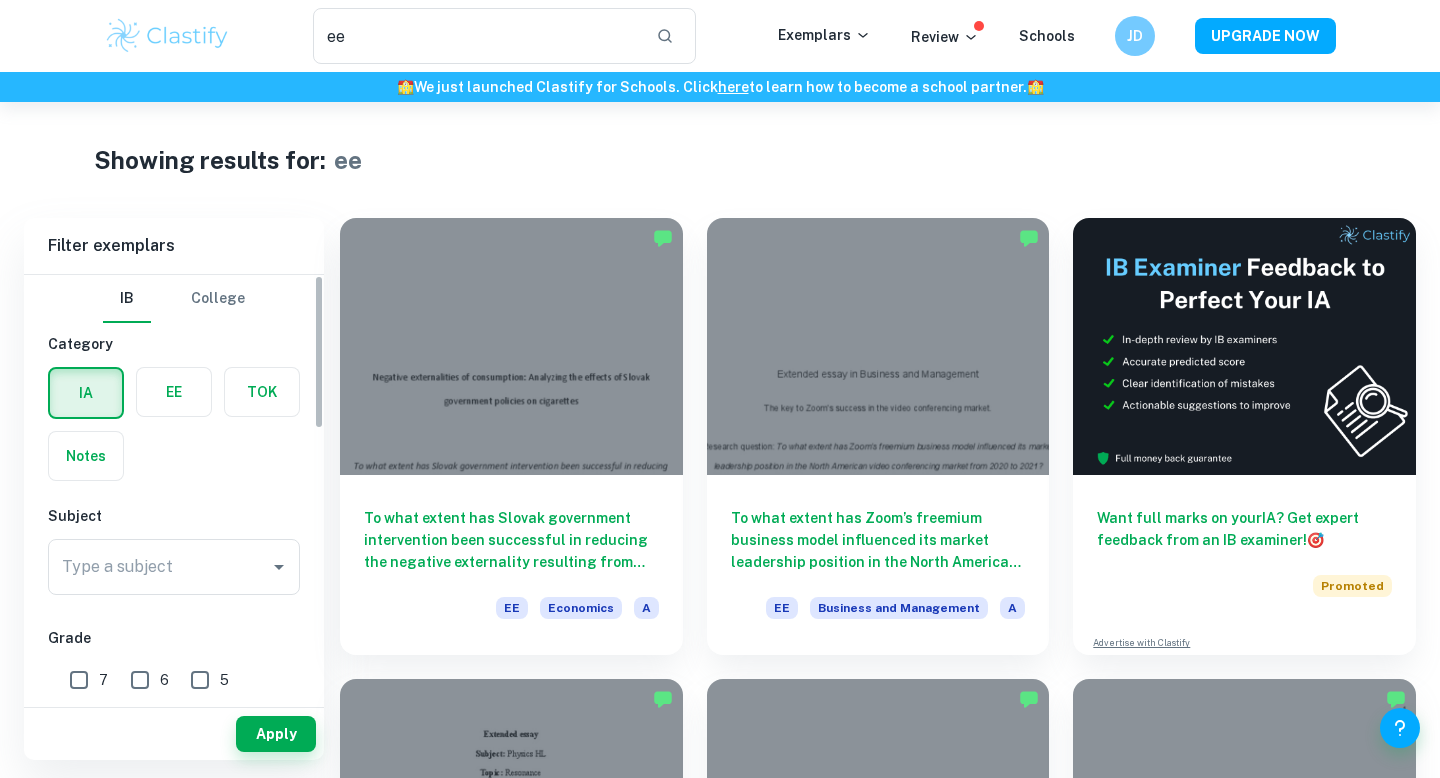 click at bounding box center [174, 392] 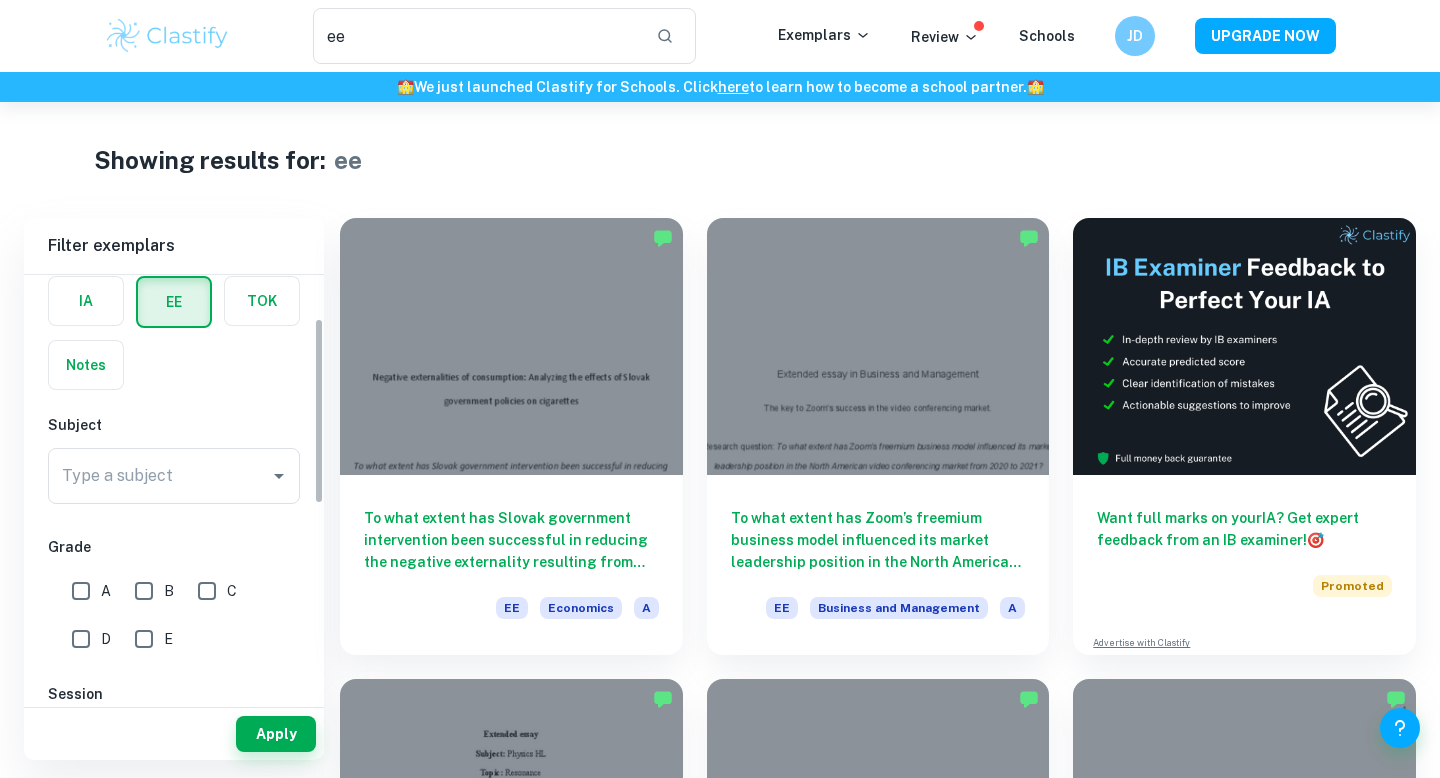 scroll, scrollTop: 100, scrollLeft: 0, axis: vertical 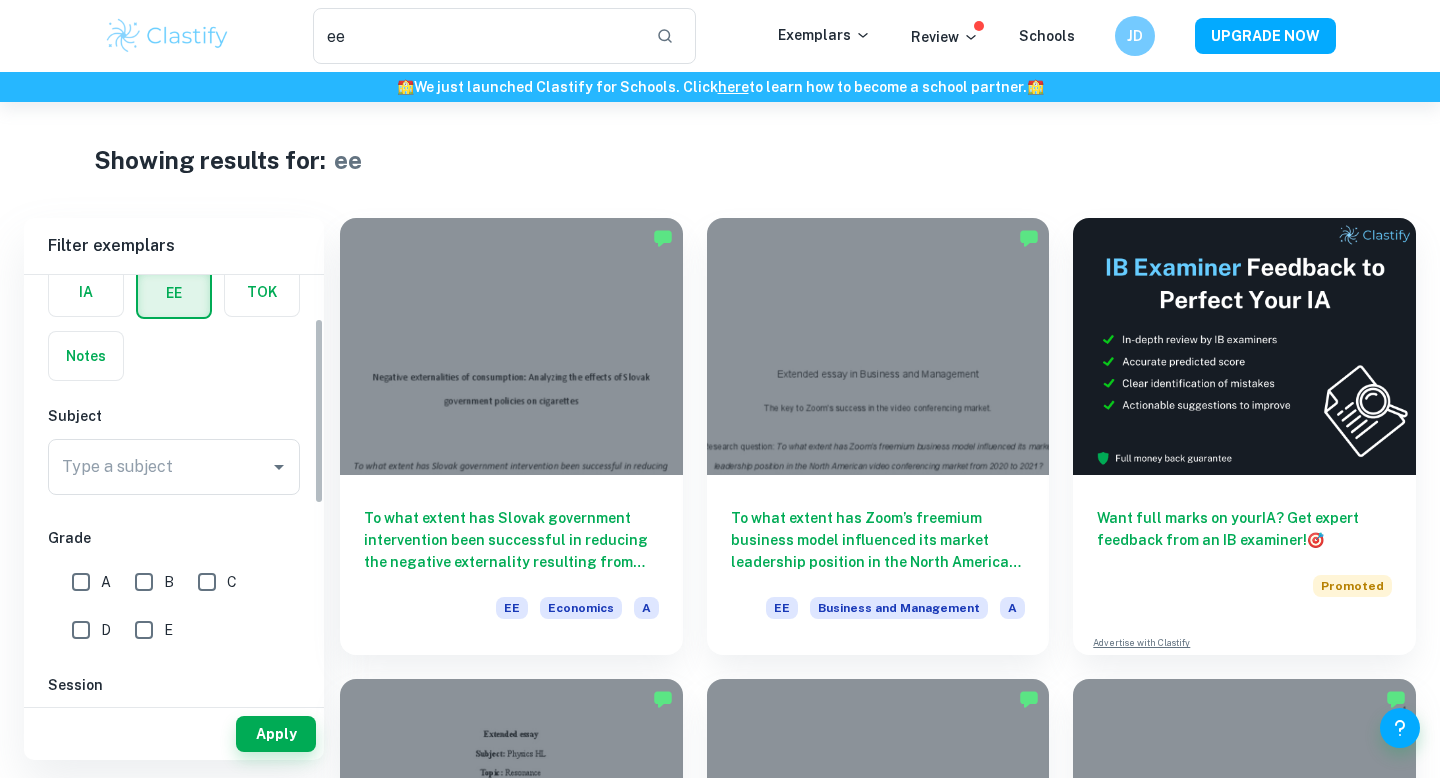 click on "Type a subject" at bounding box center [174, 467] 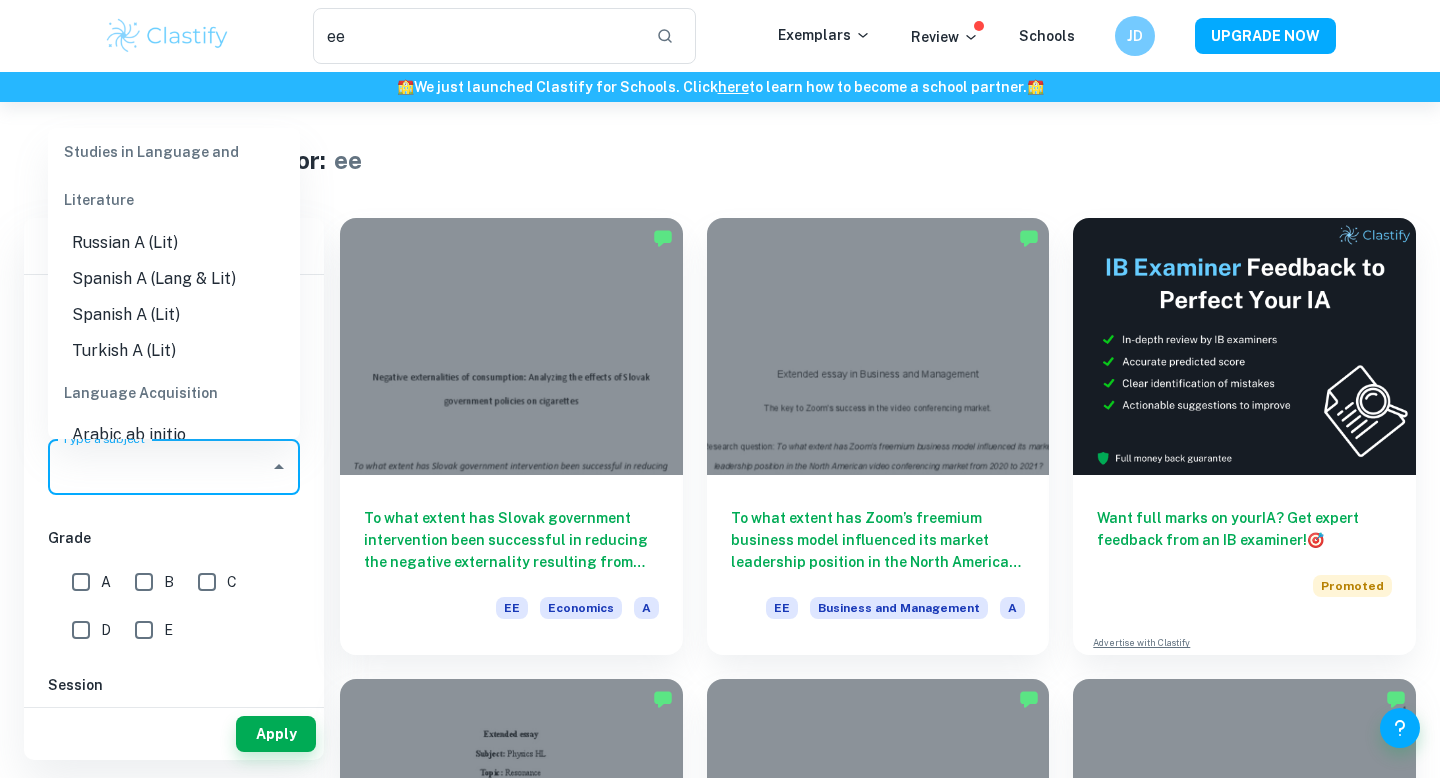 scroll, scrollTop: 762, scrollLeft: 0, axis: vertical 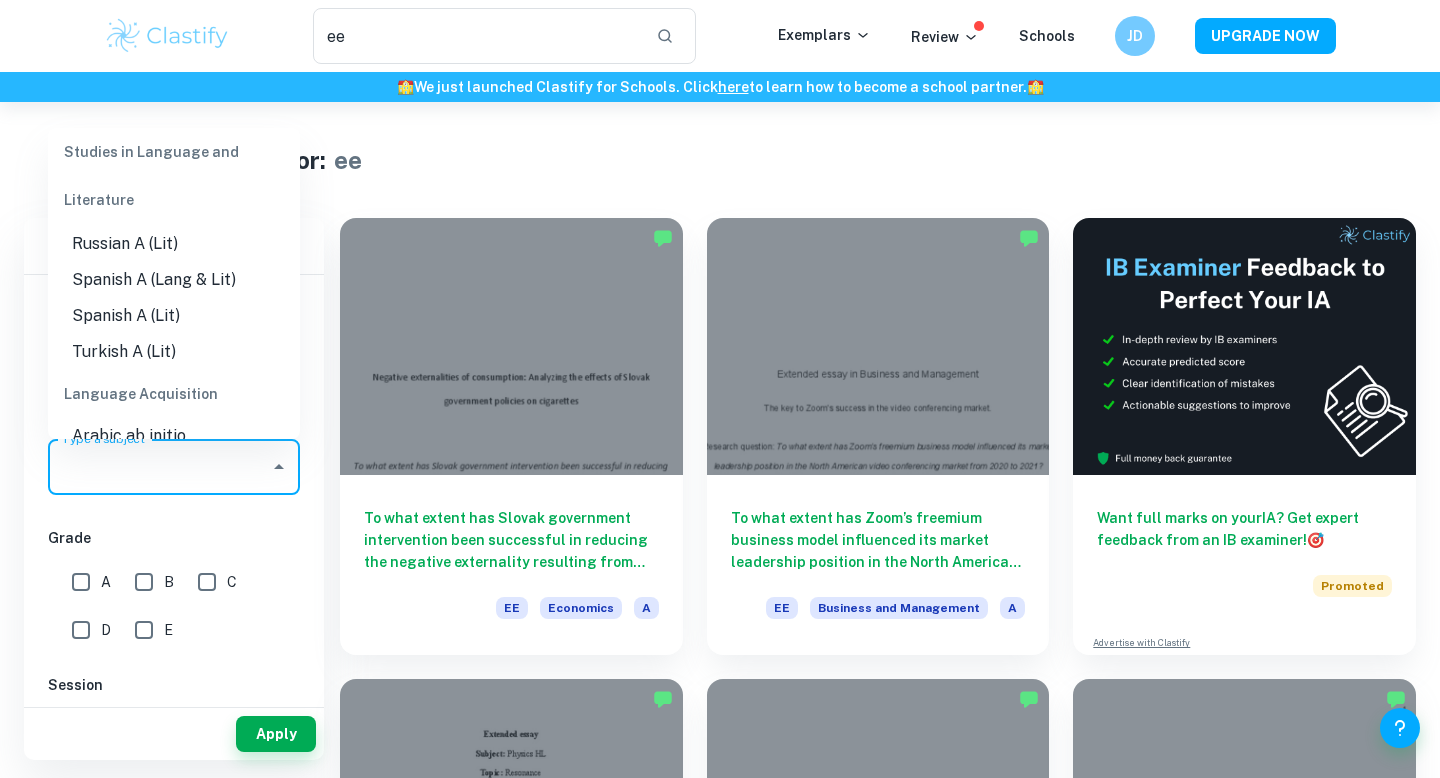 click on "Spanish A (Lang & Lit)" at bounding box center (174, 280) 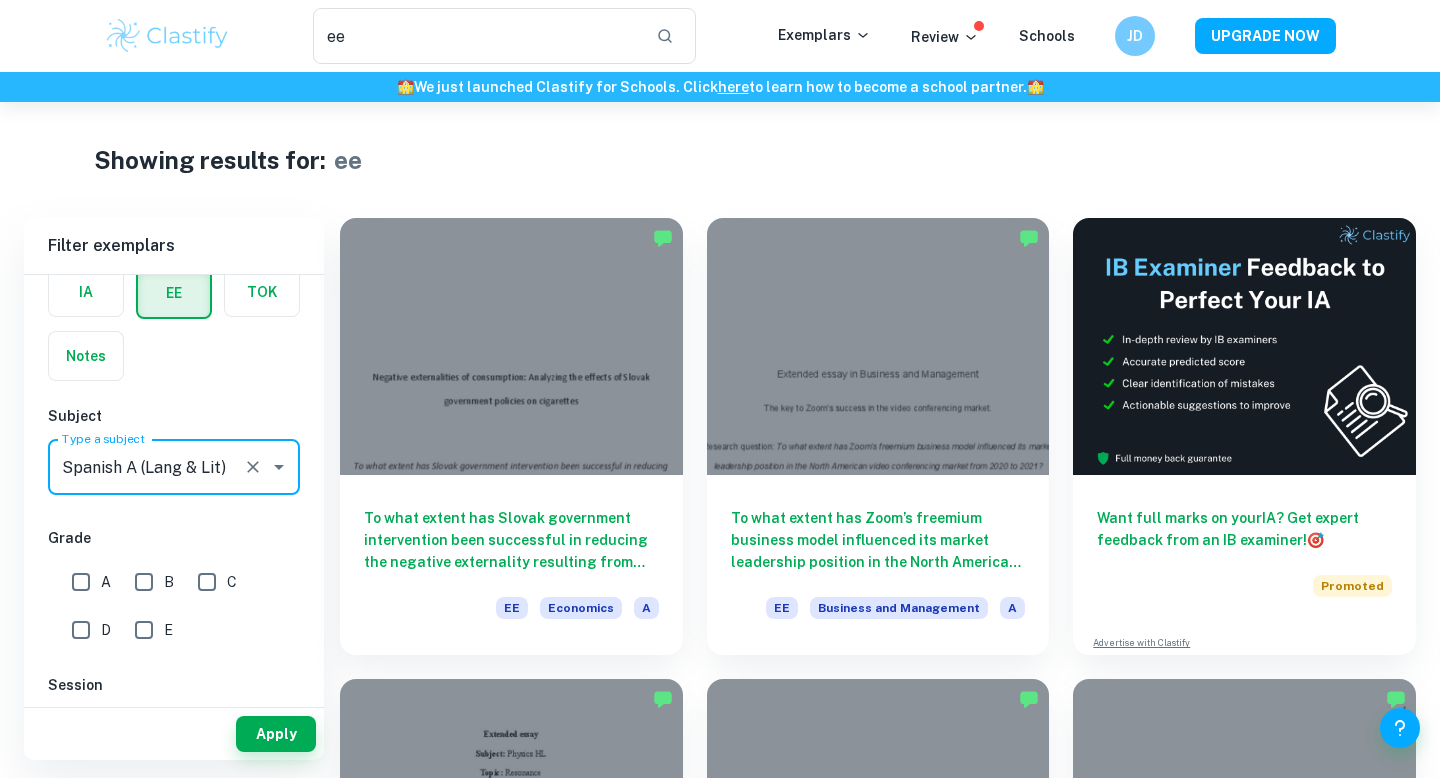 click on "A" at bounding box center (81, 582) 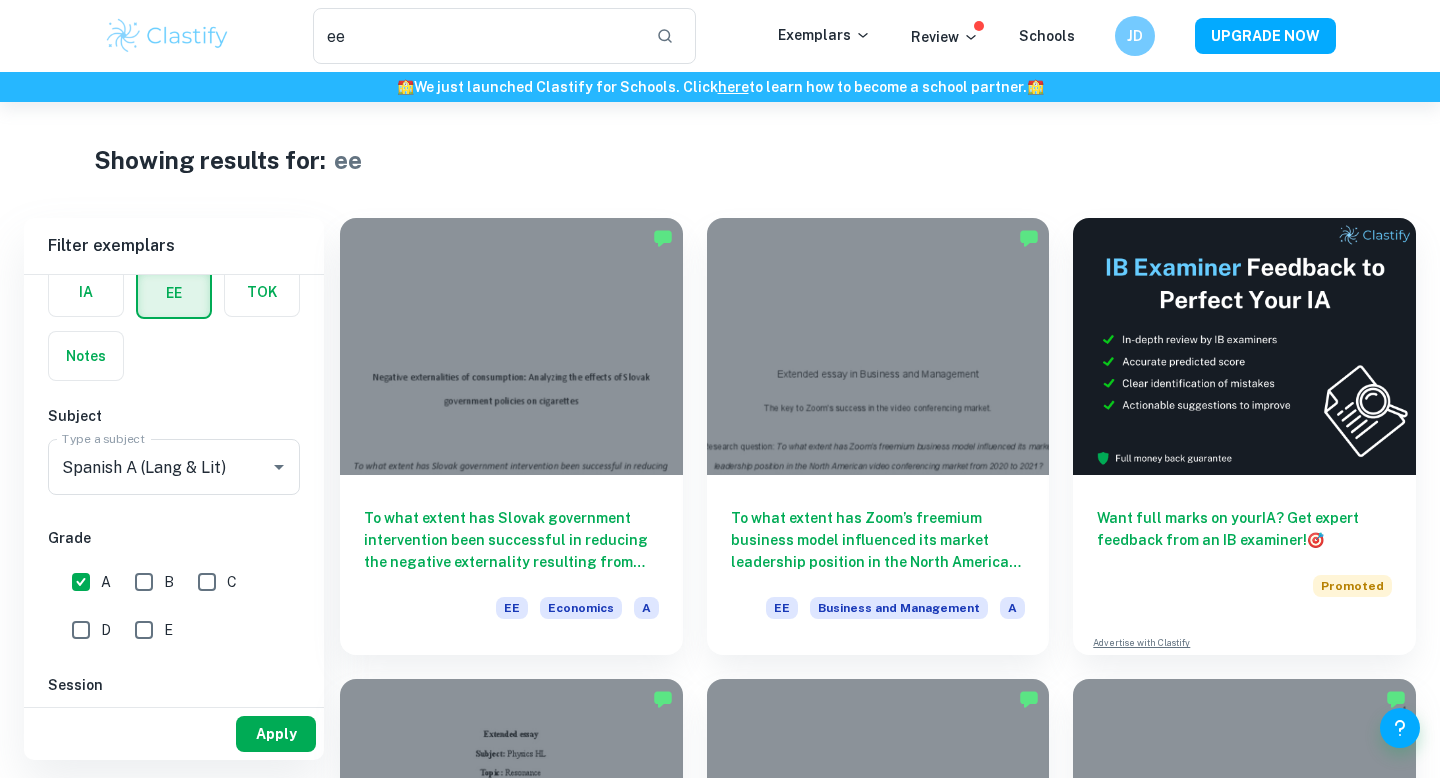 click on "Apply" at bounding box center (276, 734) 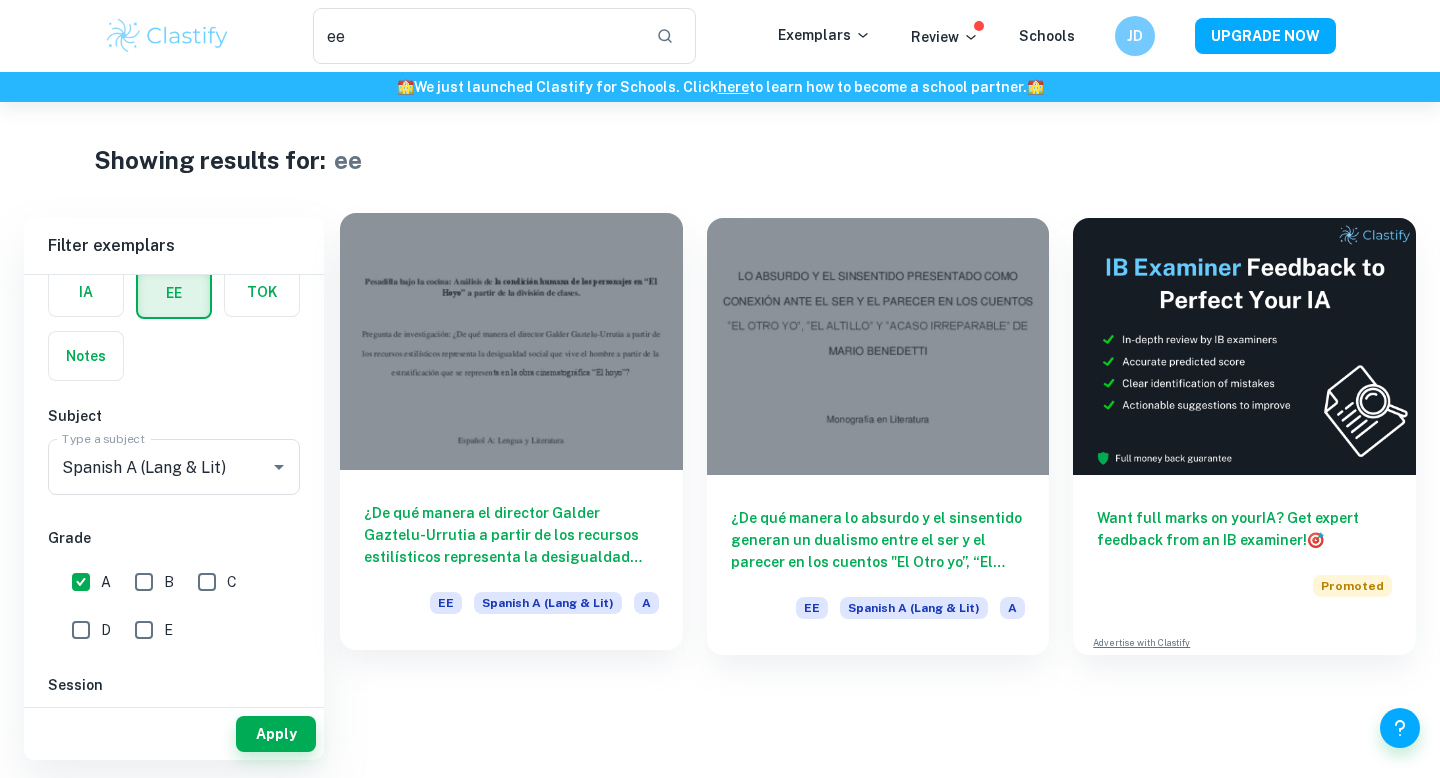 click at bounding box center [511, 341] 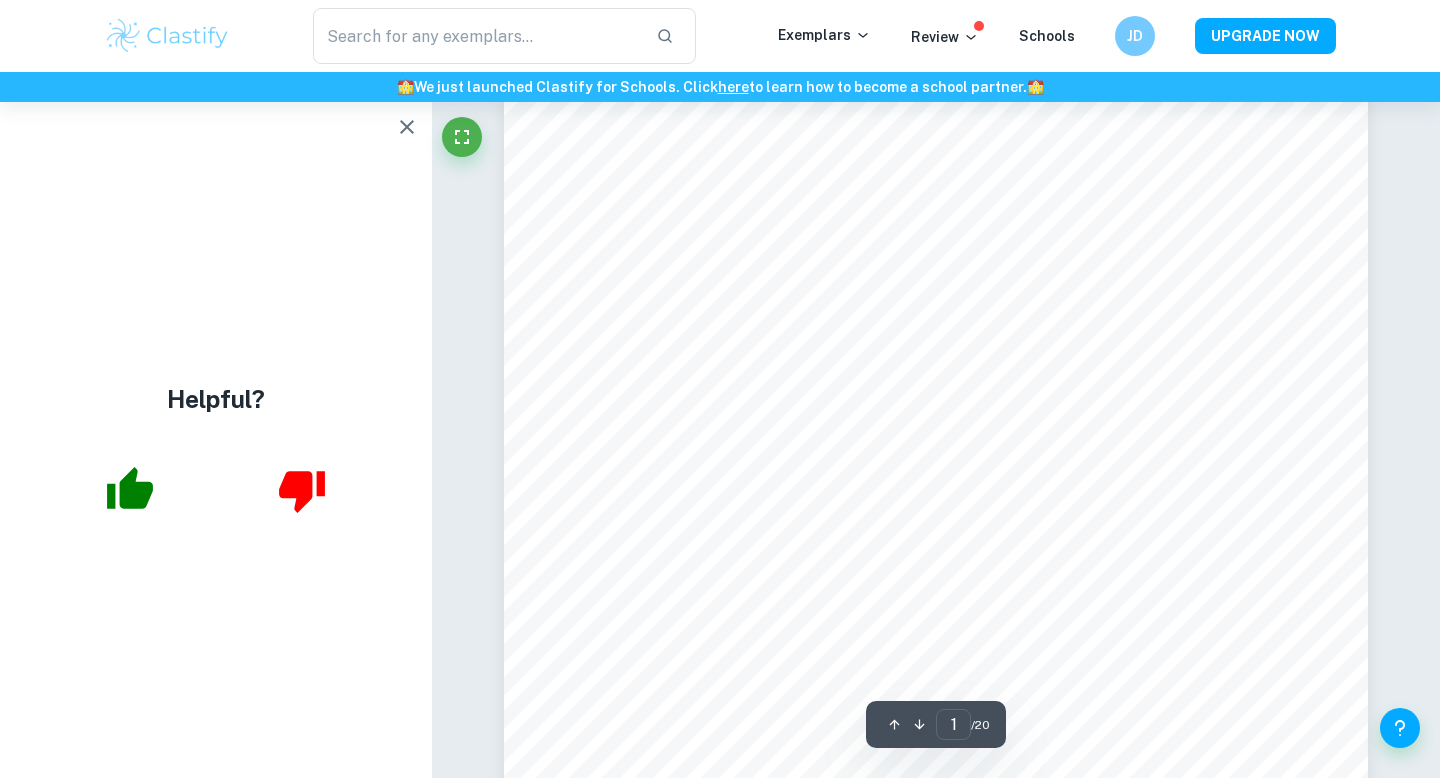 scroll, scrollTop: 0, scrollLeft: 0, axis: both 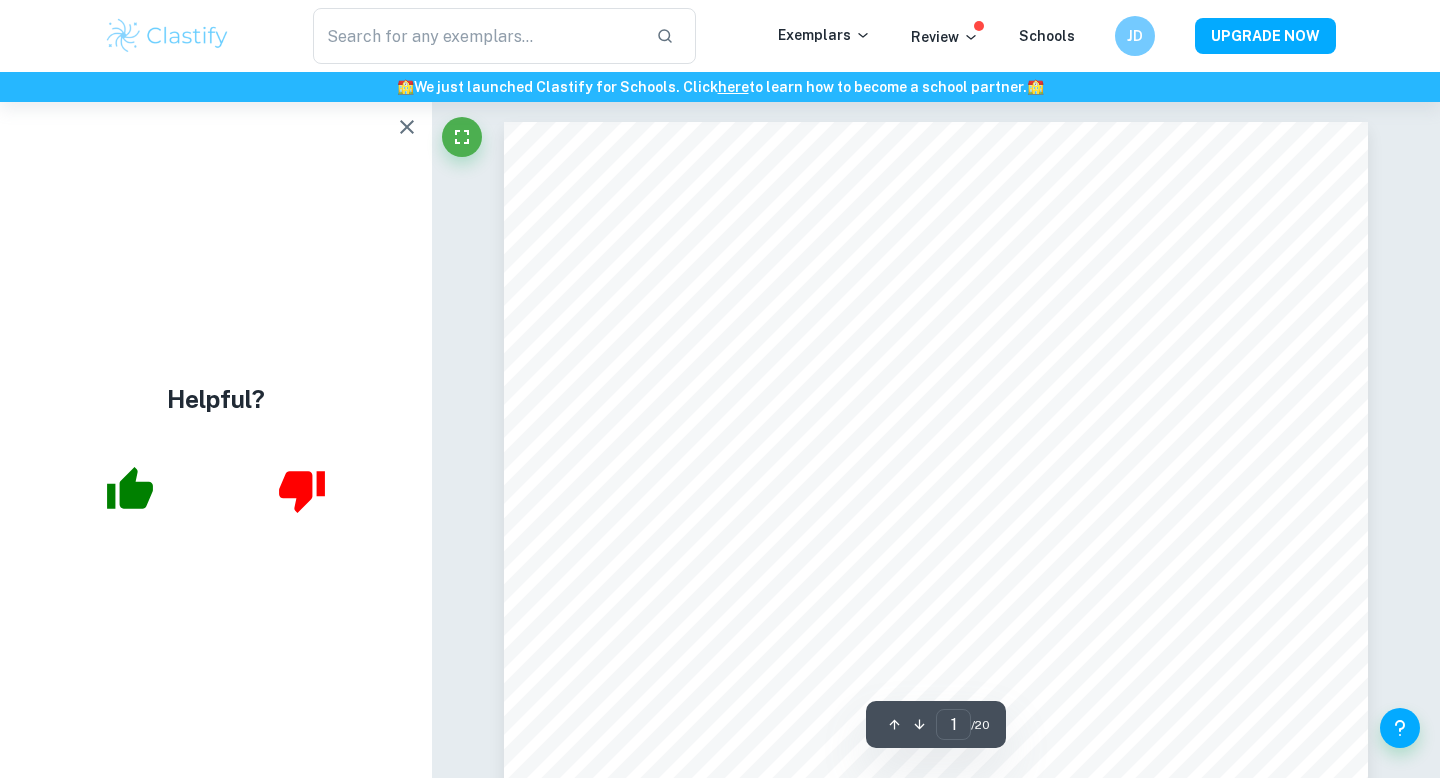 click at bounding box center [167, 36] 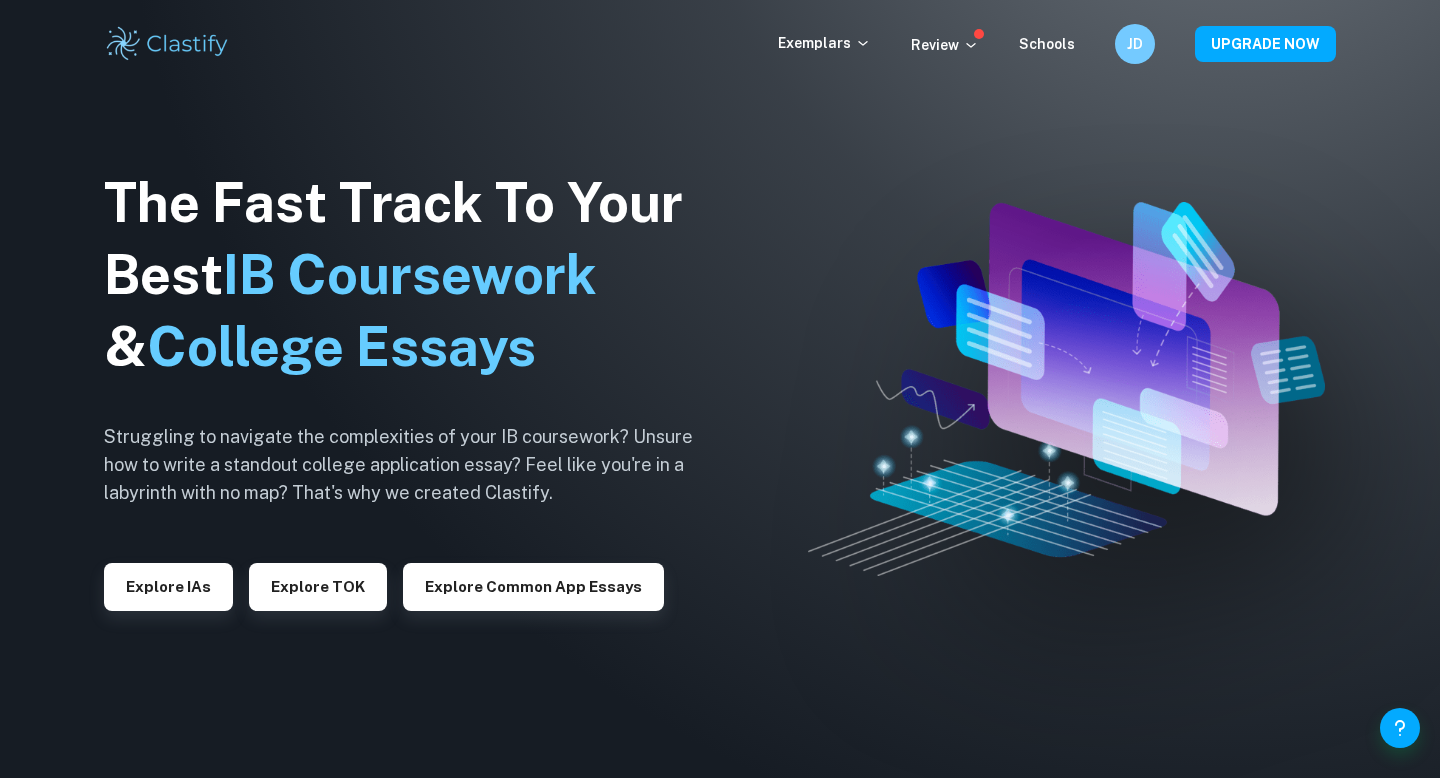click on "Exemplars Review Schools JD UPGRADE NOW" at bounding box center (720, 44) 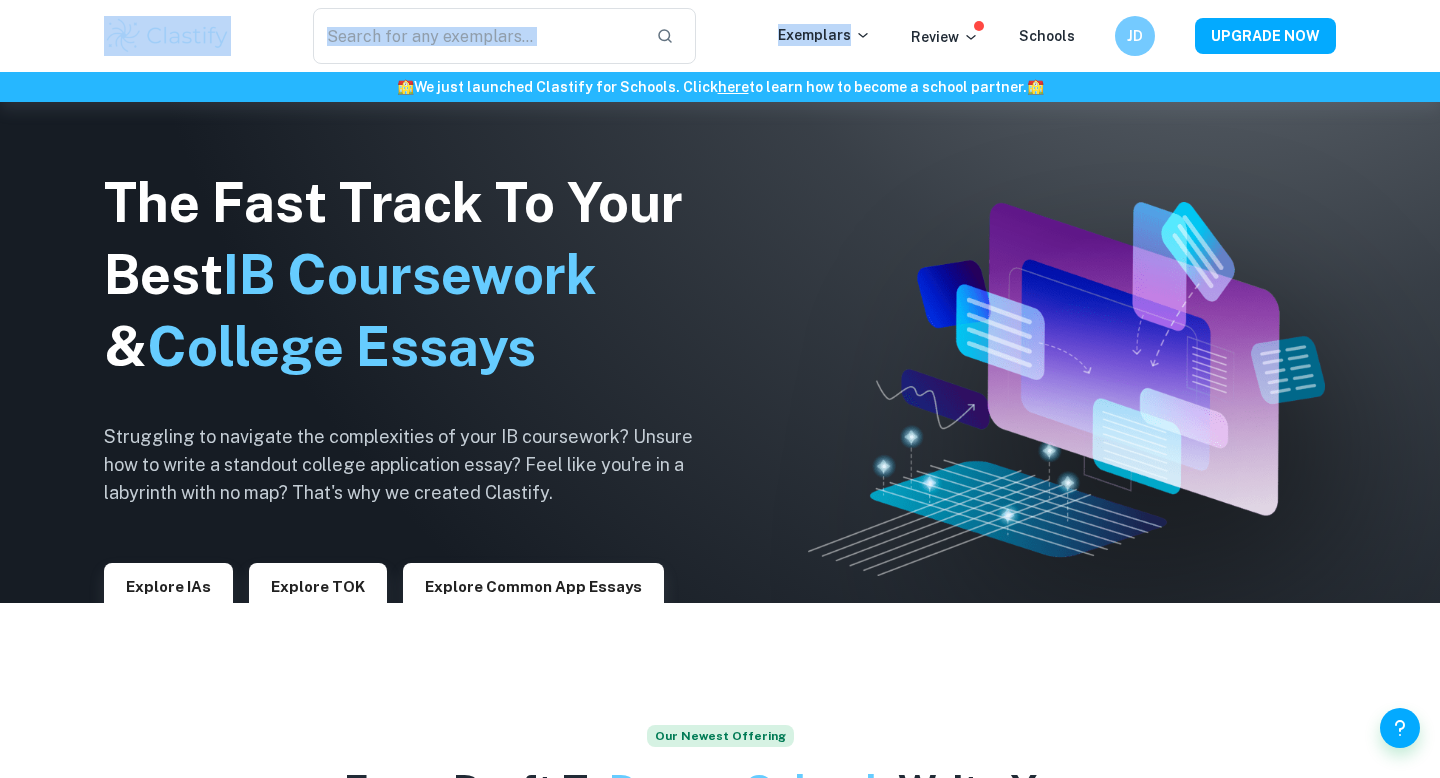 scroll, scrollTop: 169, scrollLeft: 0, axis: vertical 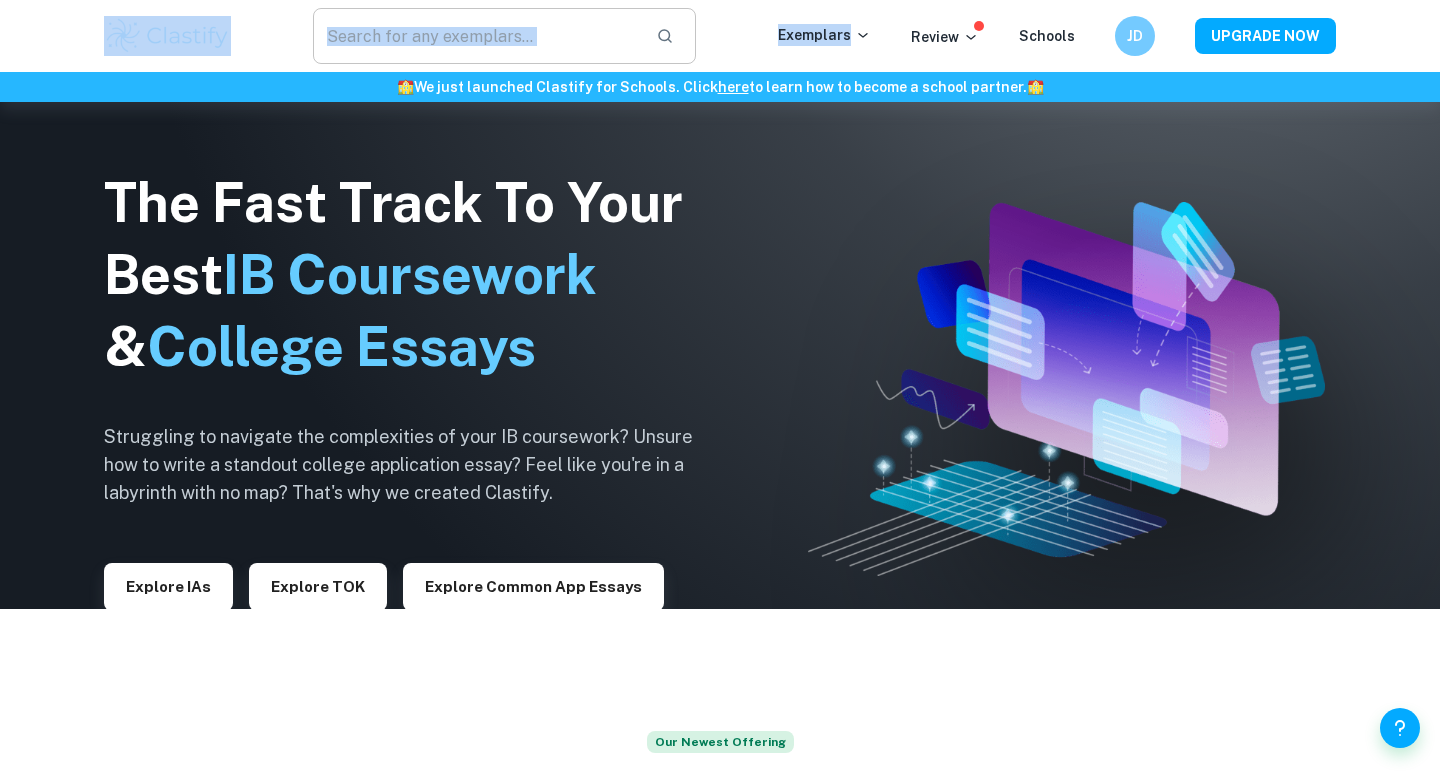 click at bounding box center (476, 36) 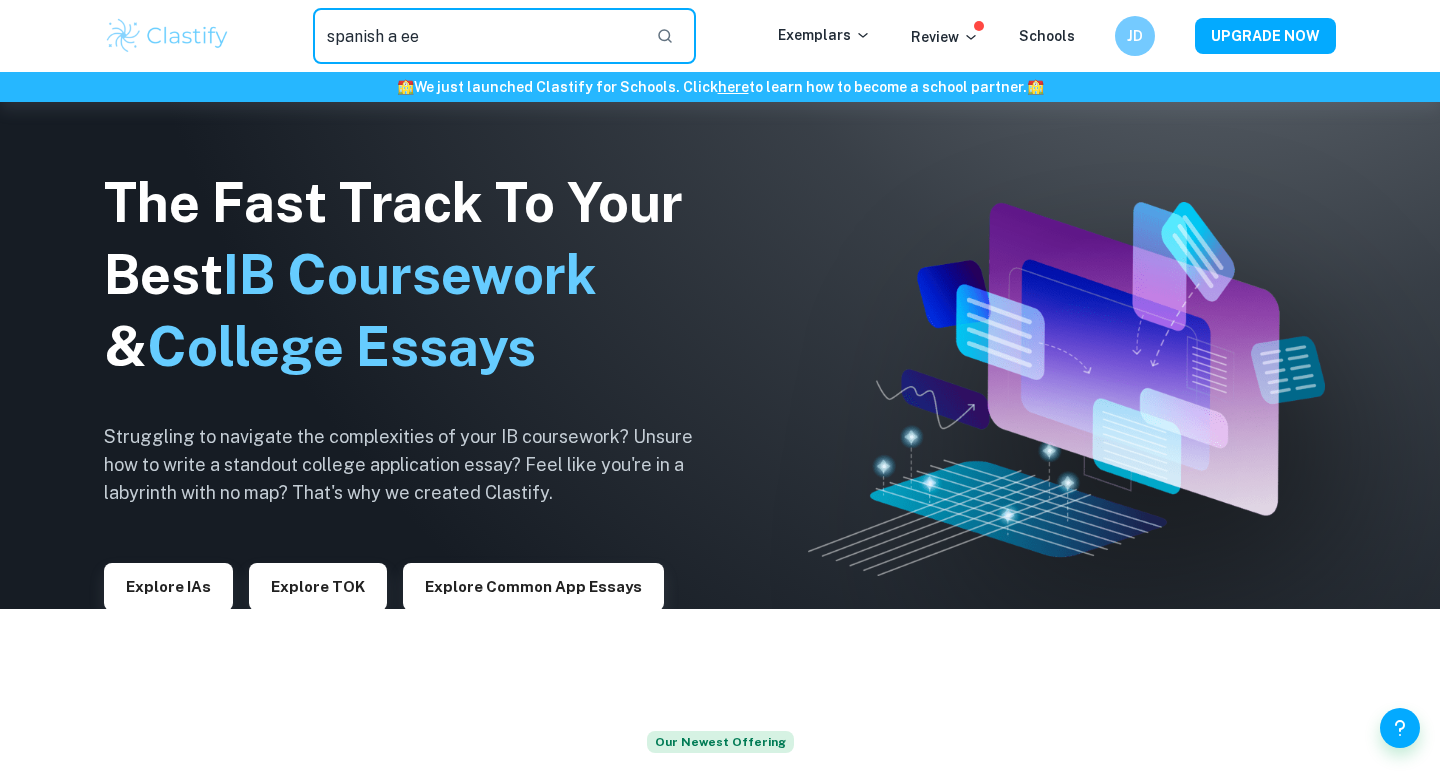 type on "spanish a ee" 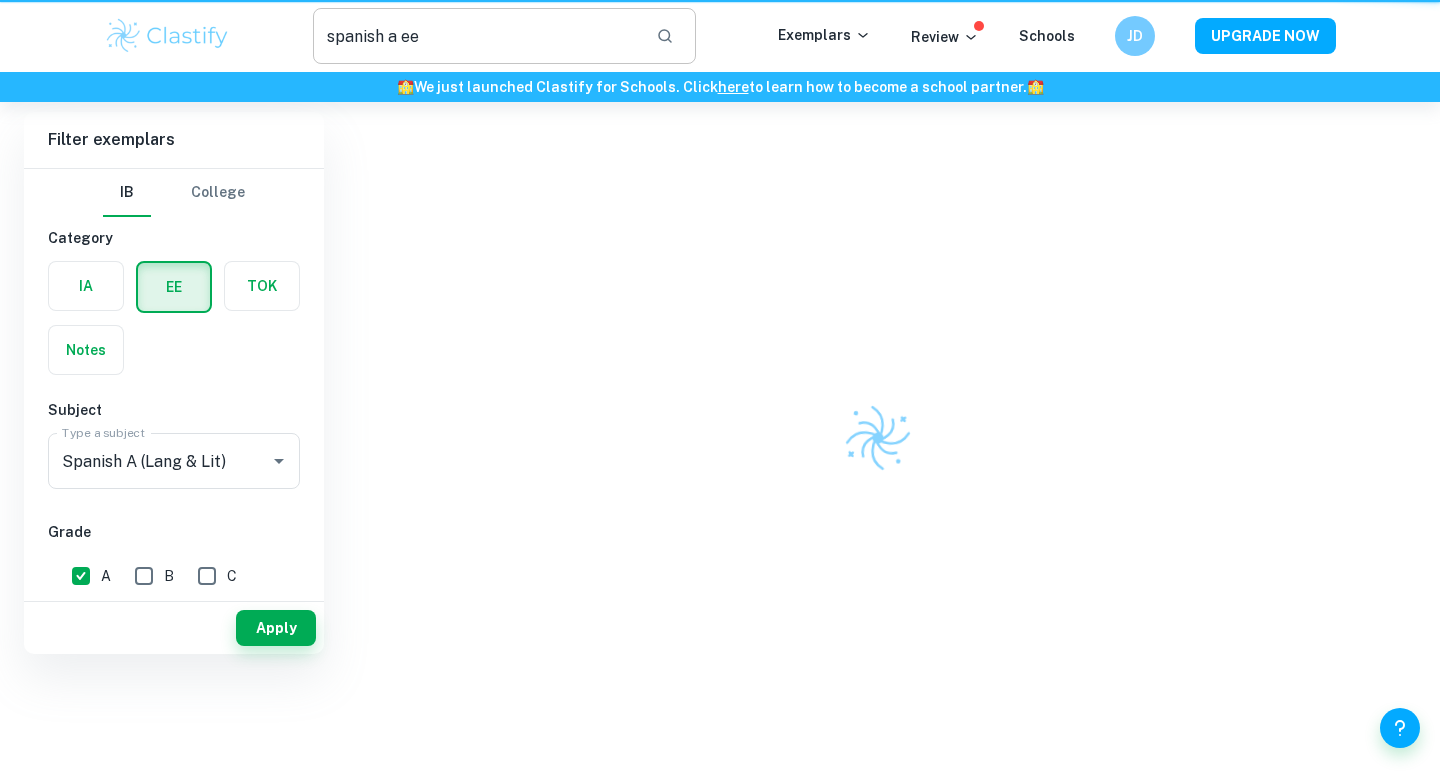 scroll, scrollTop: 0, scrollLeft: 0, axis: both 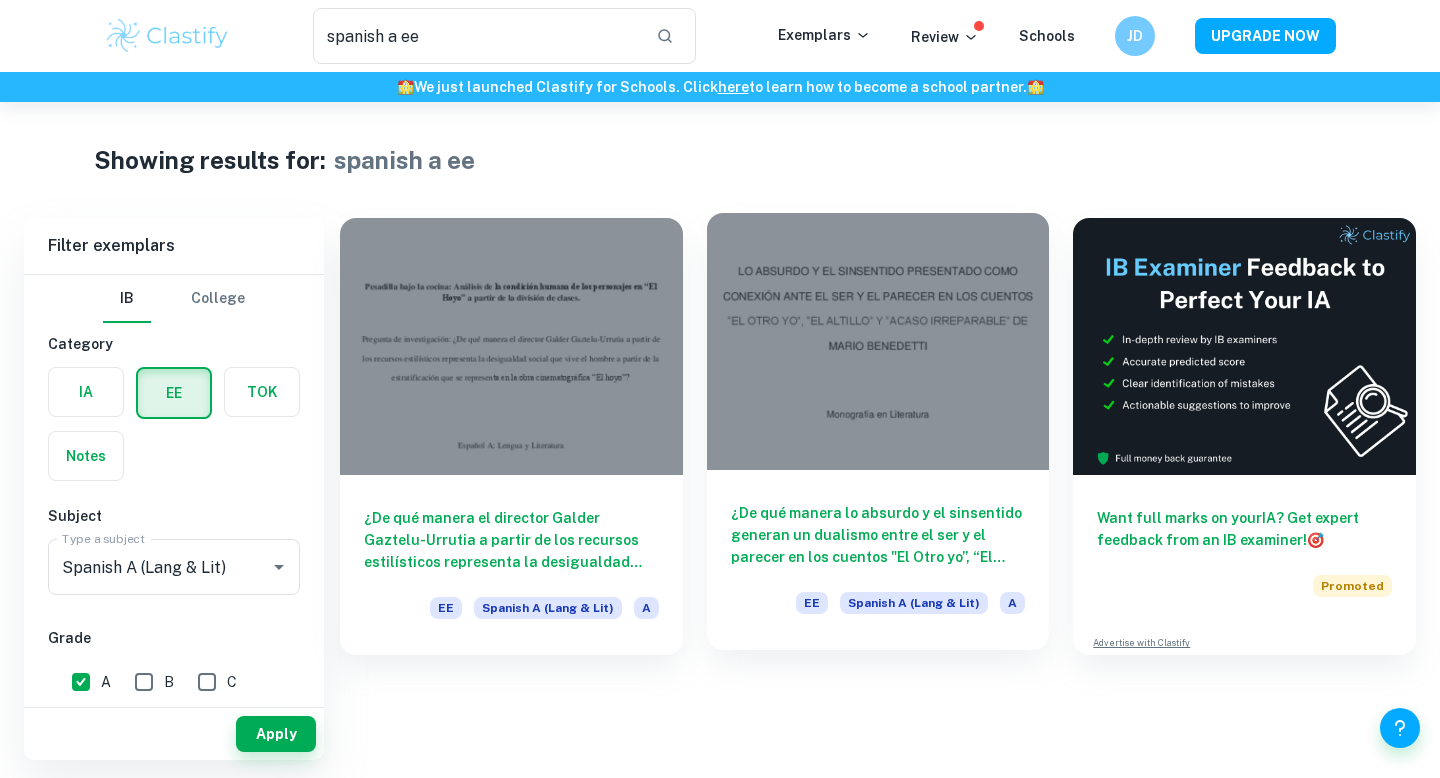 click at bounding box center [878, 341] 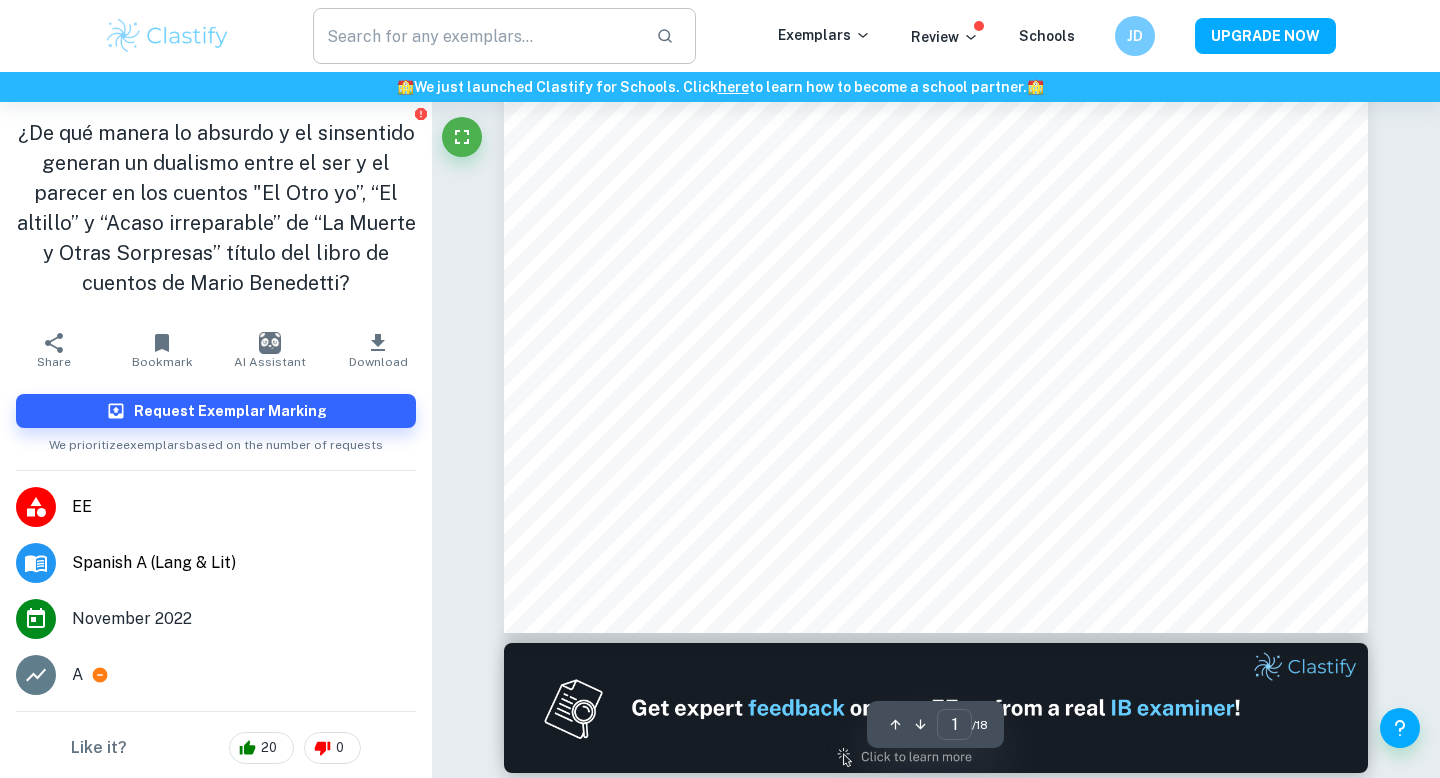 scroll, scrollTop: 709, scrollLeft: 0, axis: vertical 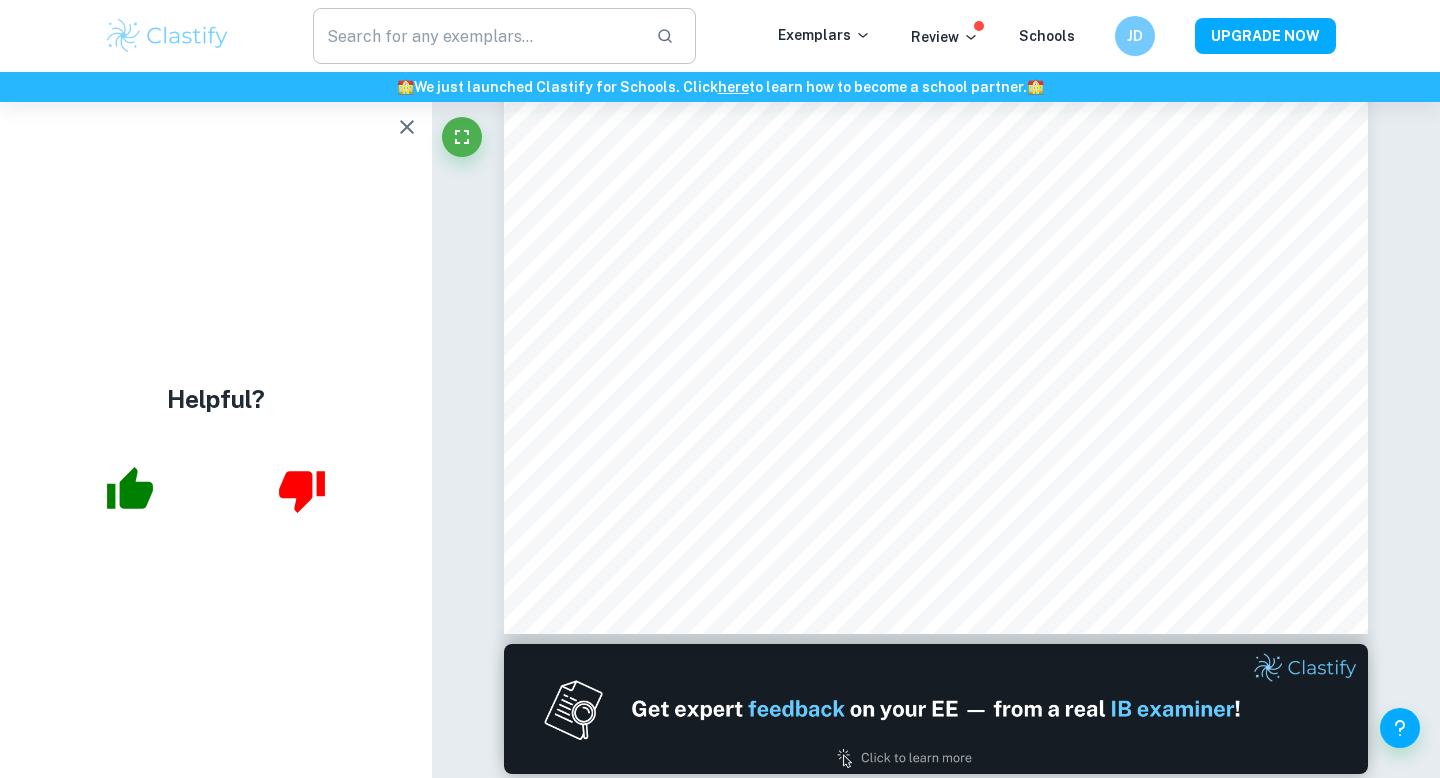 type on "spanish a ee" 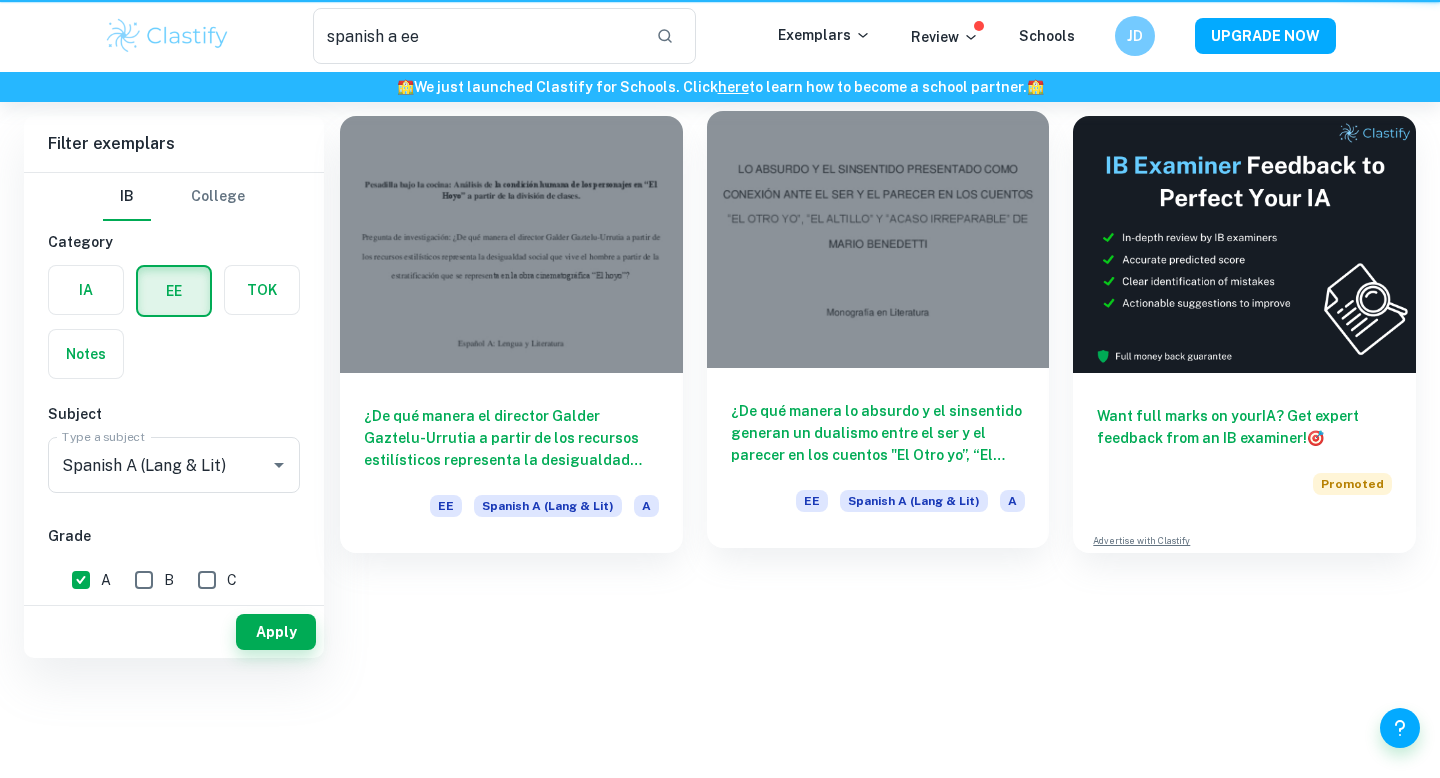 scroll, scrollTop: 0, scrollLeft: 0, axis: both 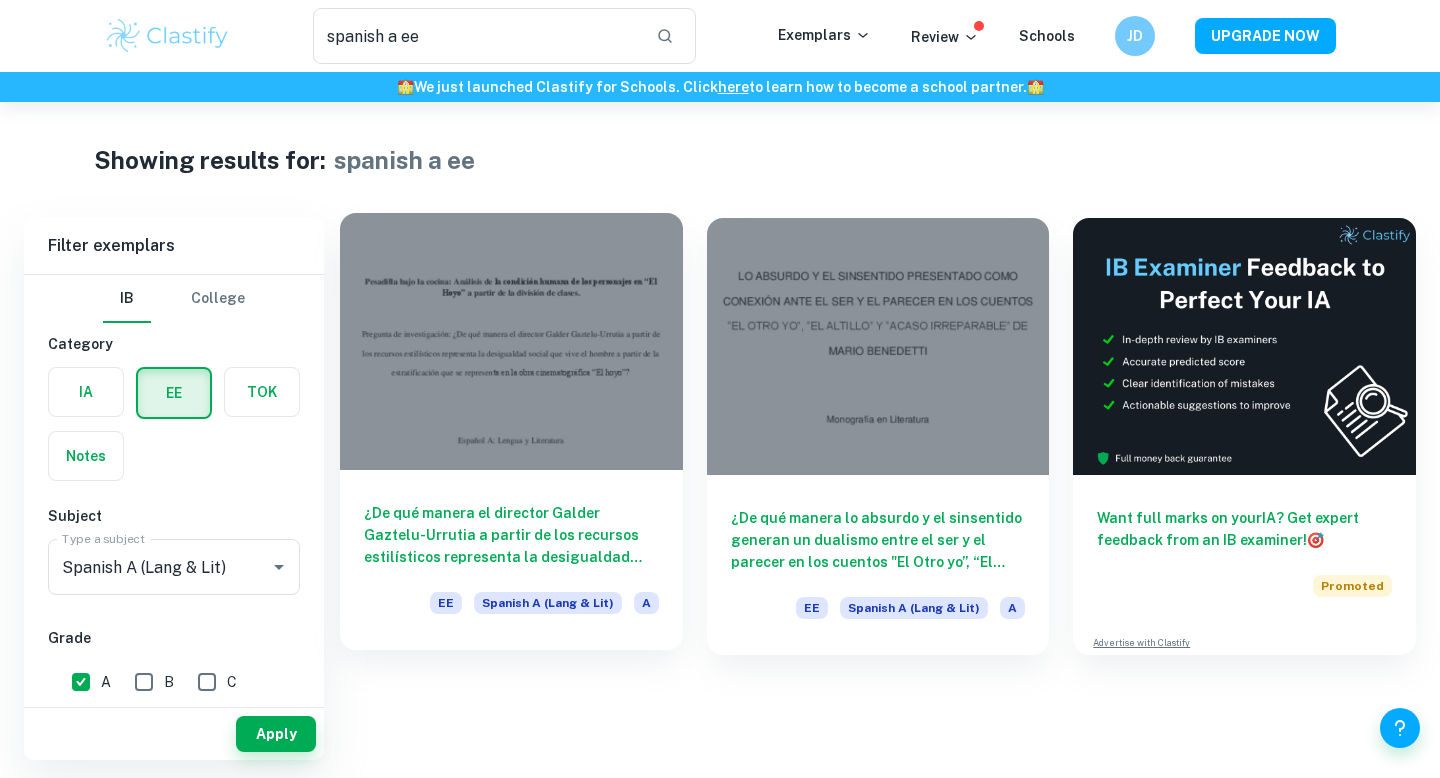 click at bounding box center [511, 341] 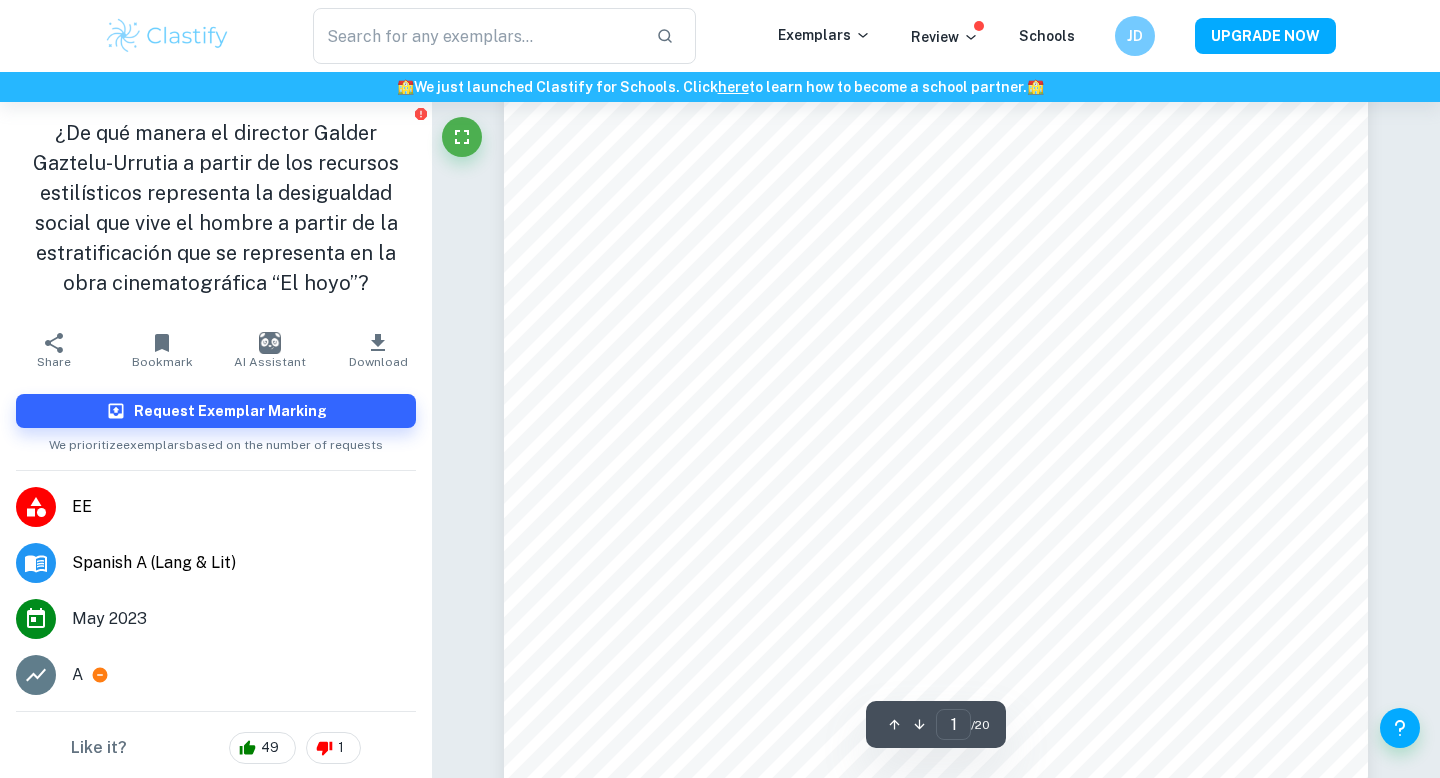 scroll, scrollTop: 374, scrollLeft: 0, axis: vertical 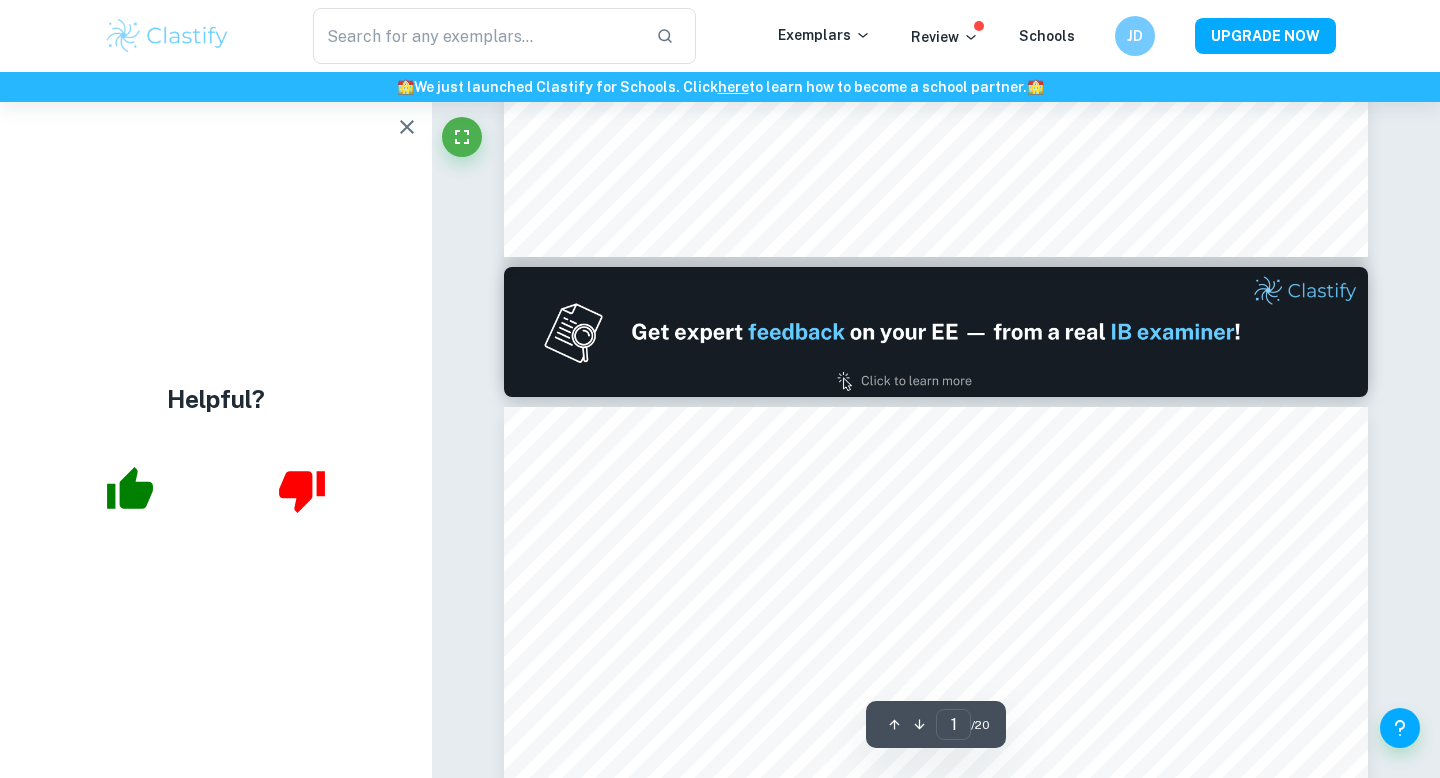 type on "2" 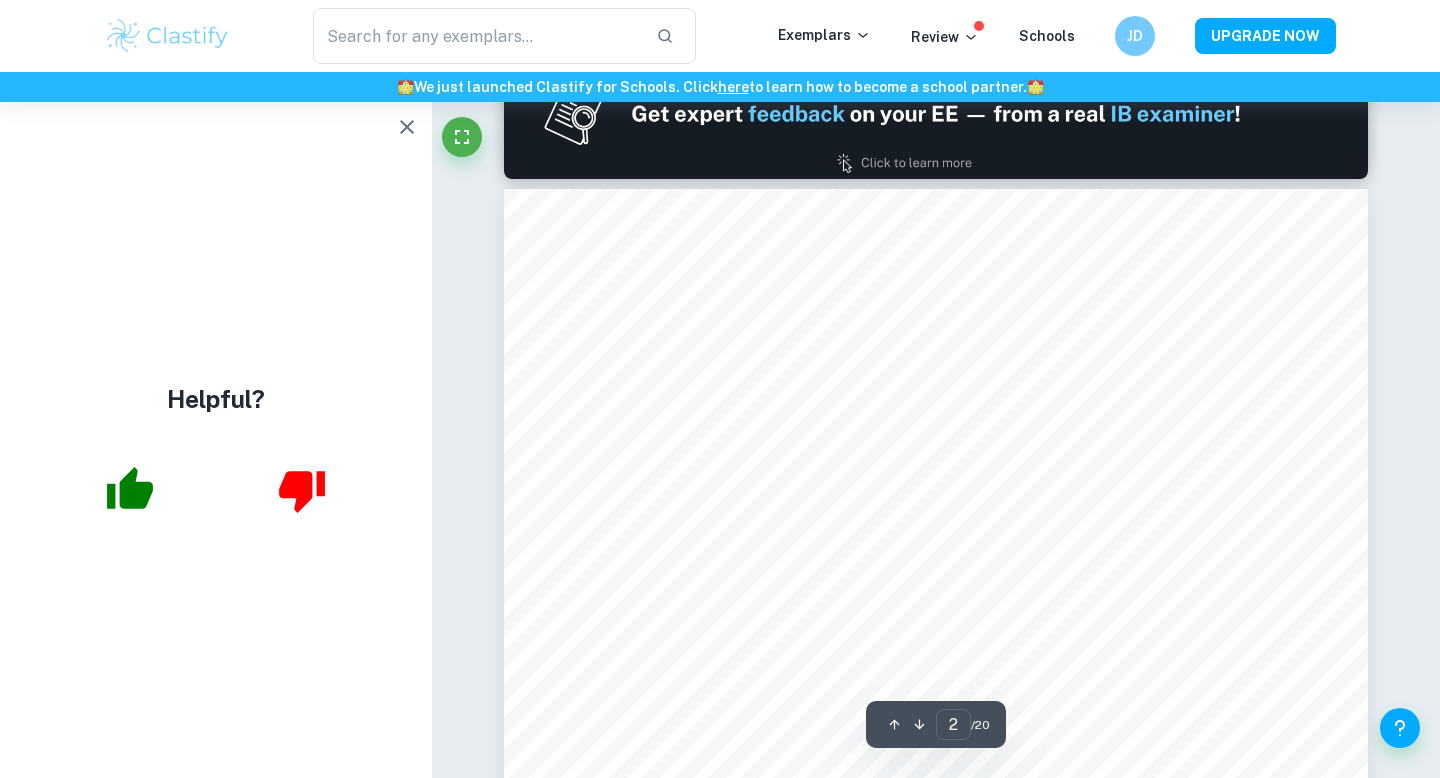 scroll, scrollTop: 1150, scrollLeft: 0, axis: vertical 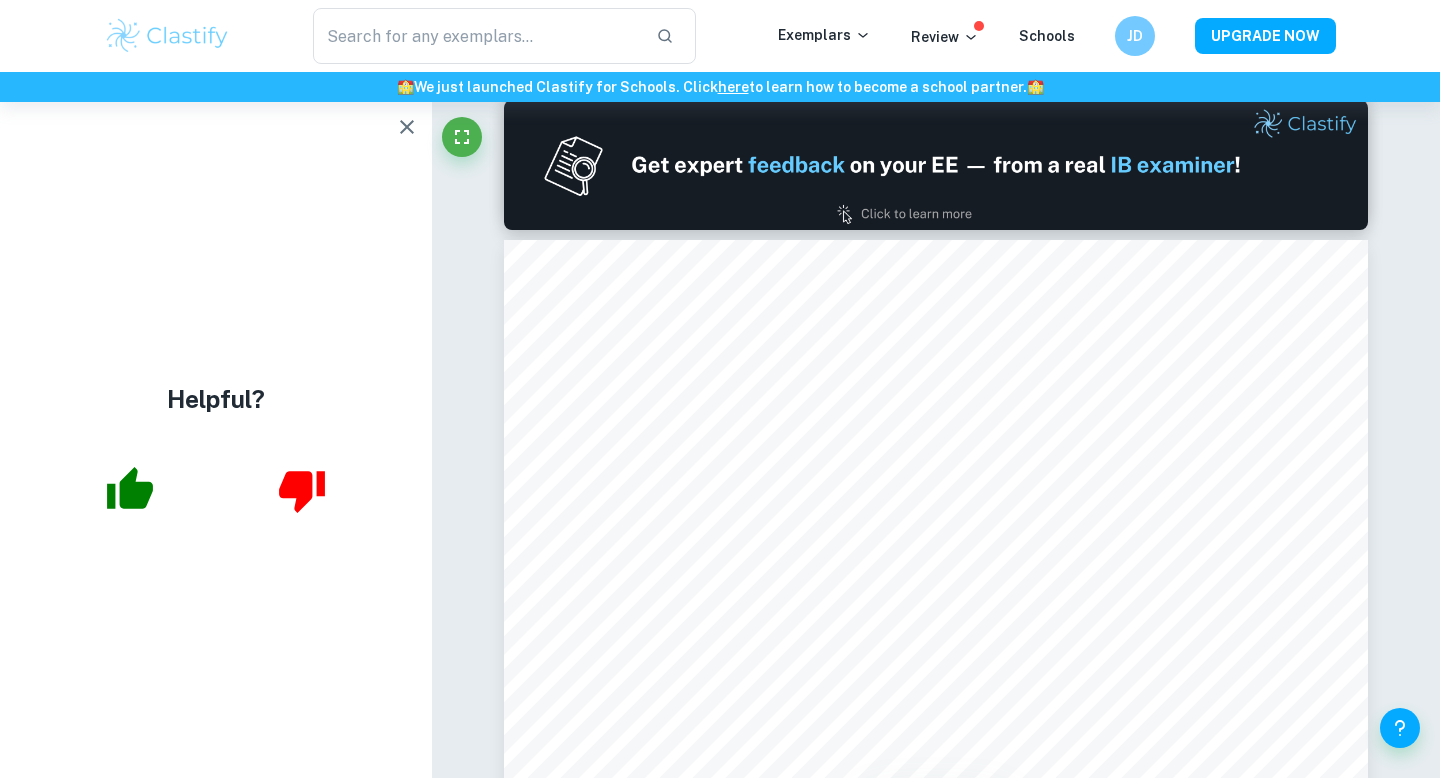type on "spanish a ee" 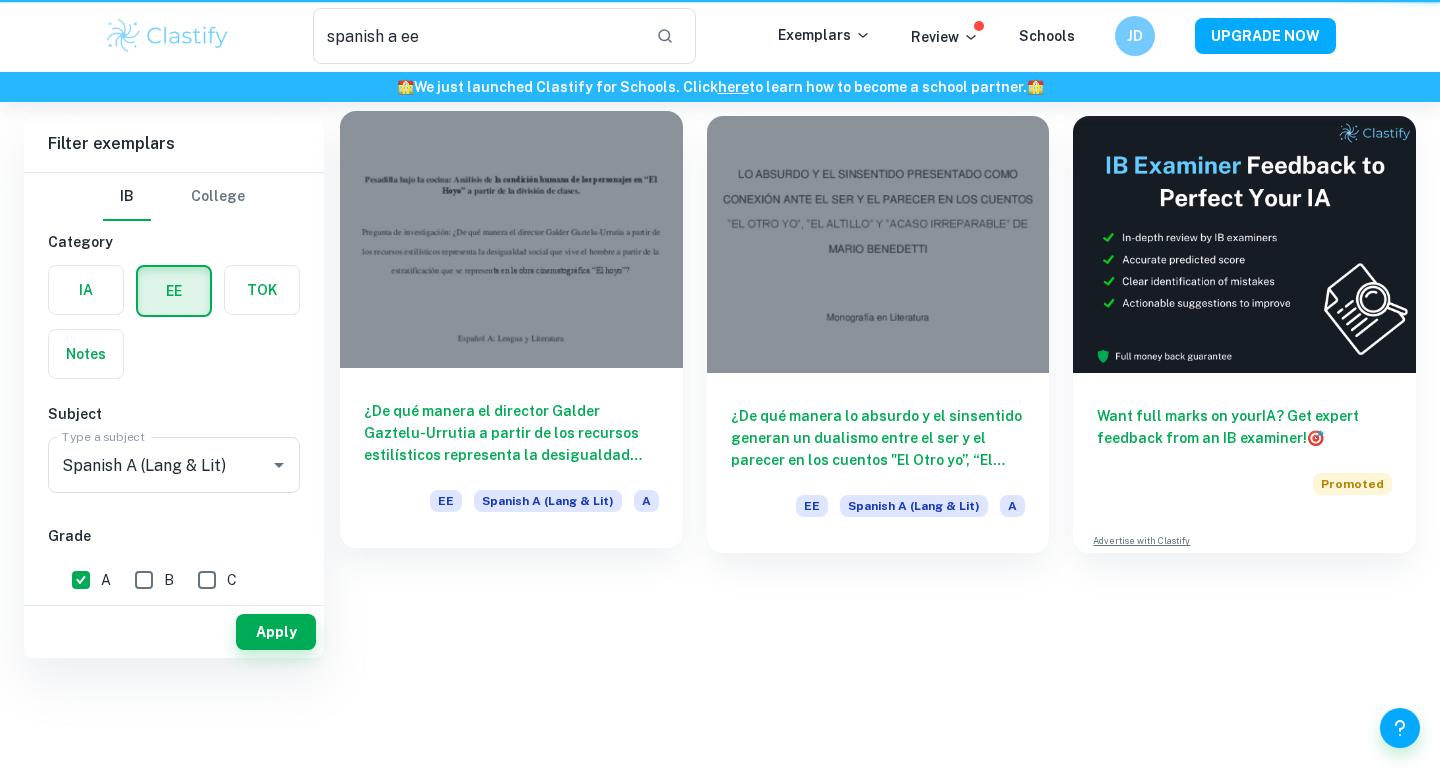 scroll, scrollTop: 0, scrollLeft: 0, axis: both 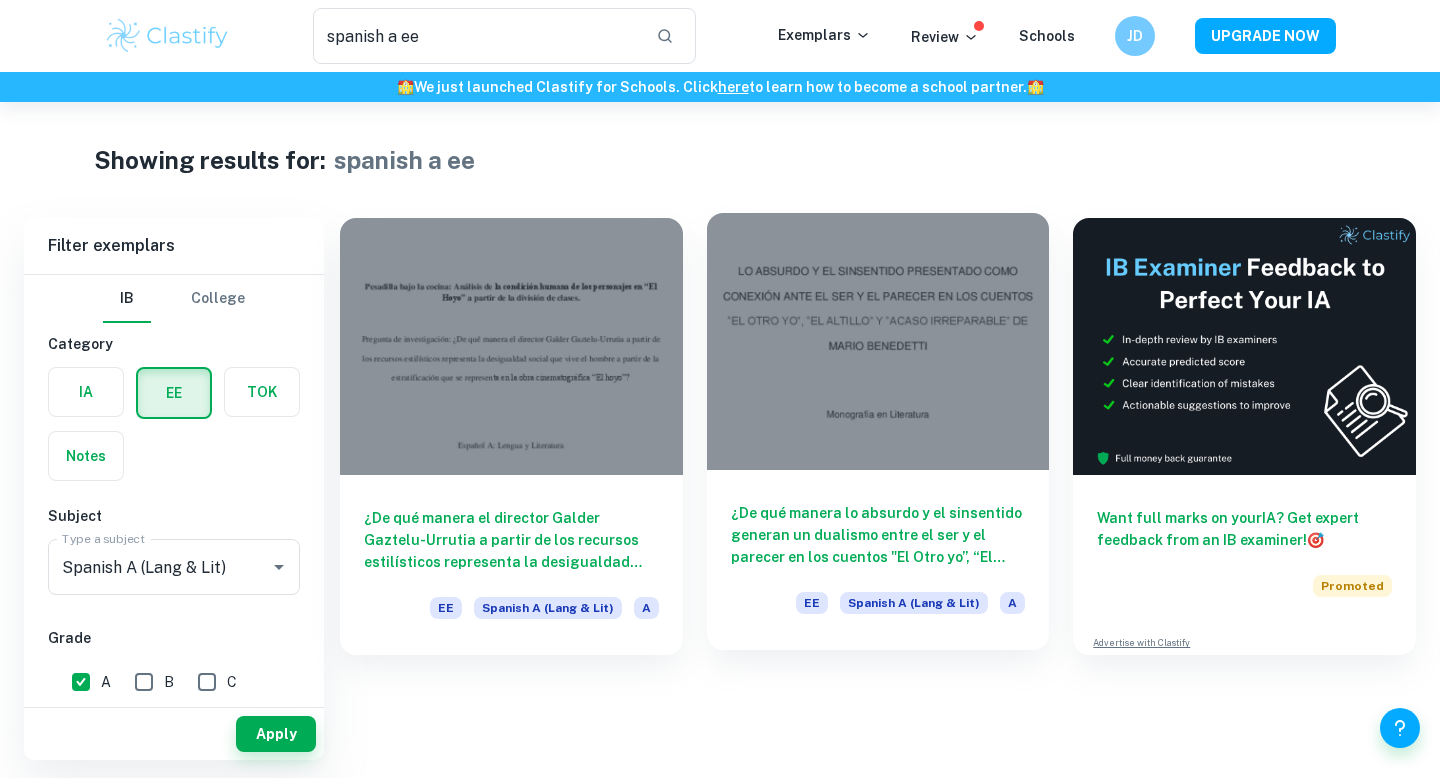click at bounding box center [878, 341] 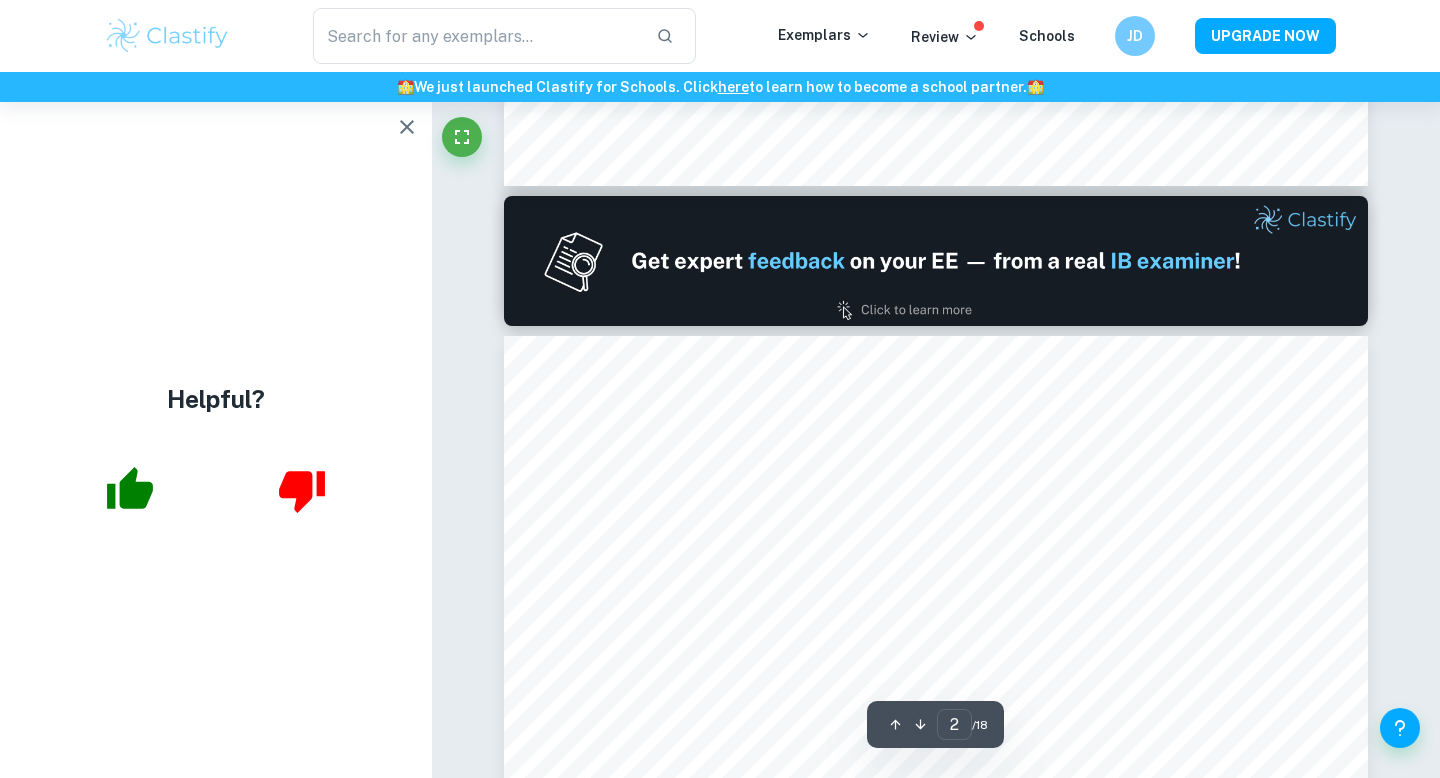 scroll, scrollTop: 1080, scrollLeft: 0, axis: vertical 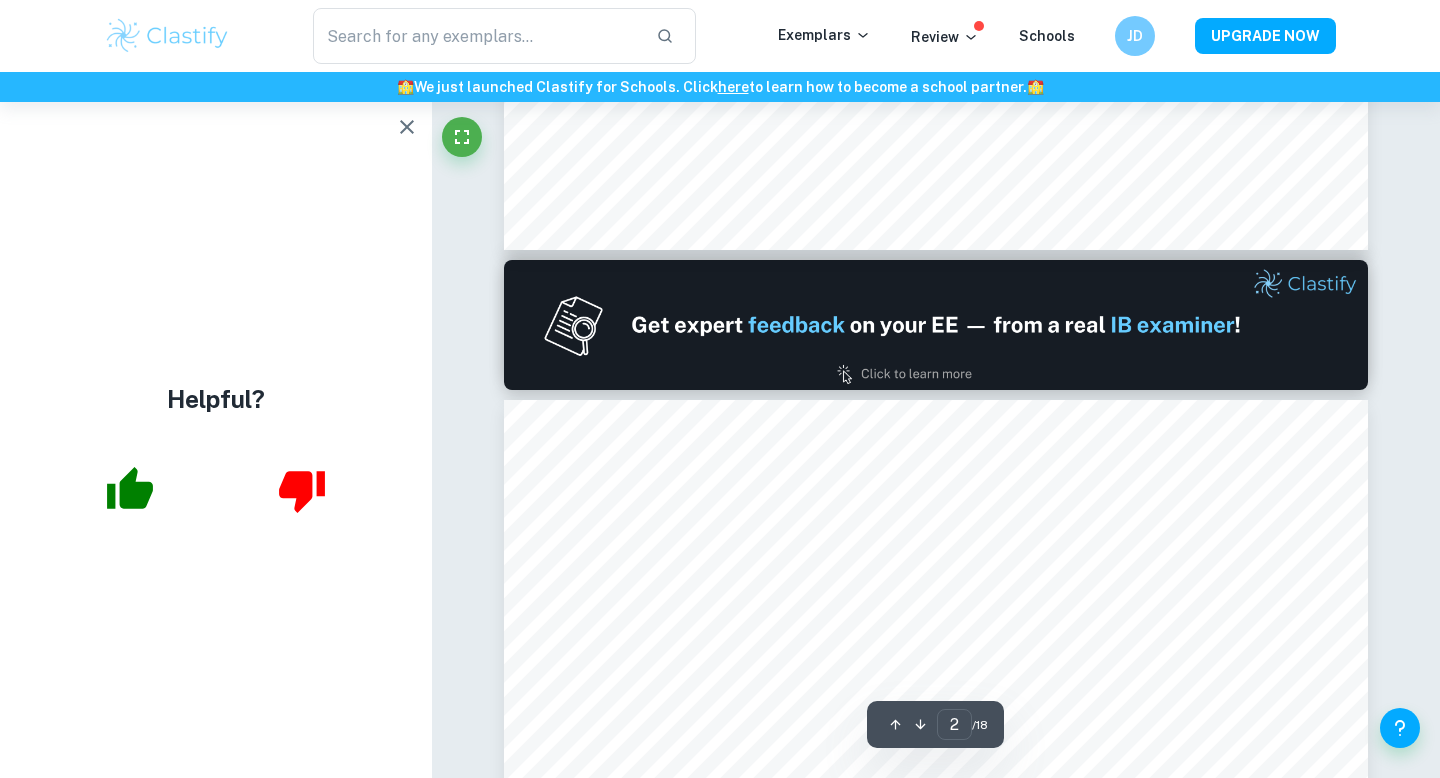 type on "1" 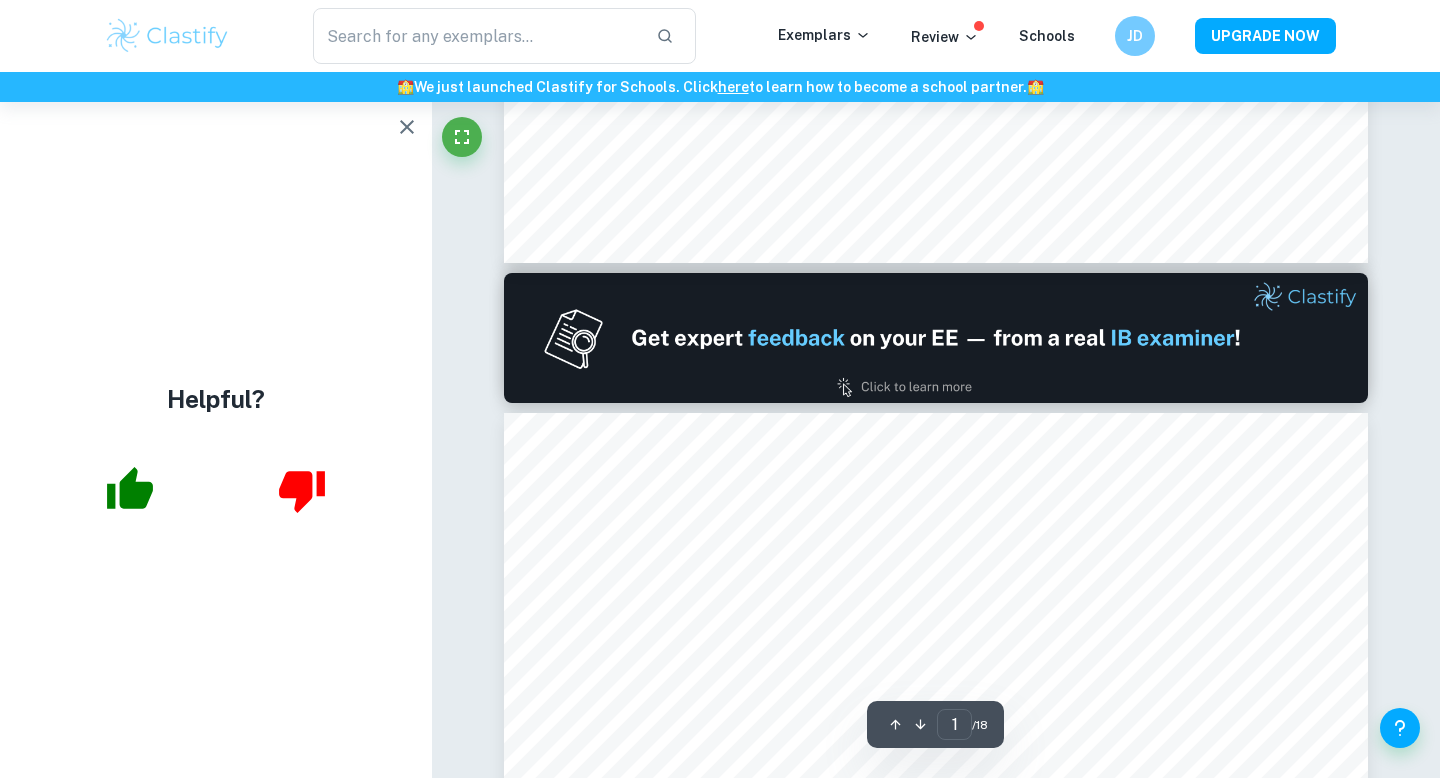 type on "spanish a ee" 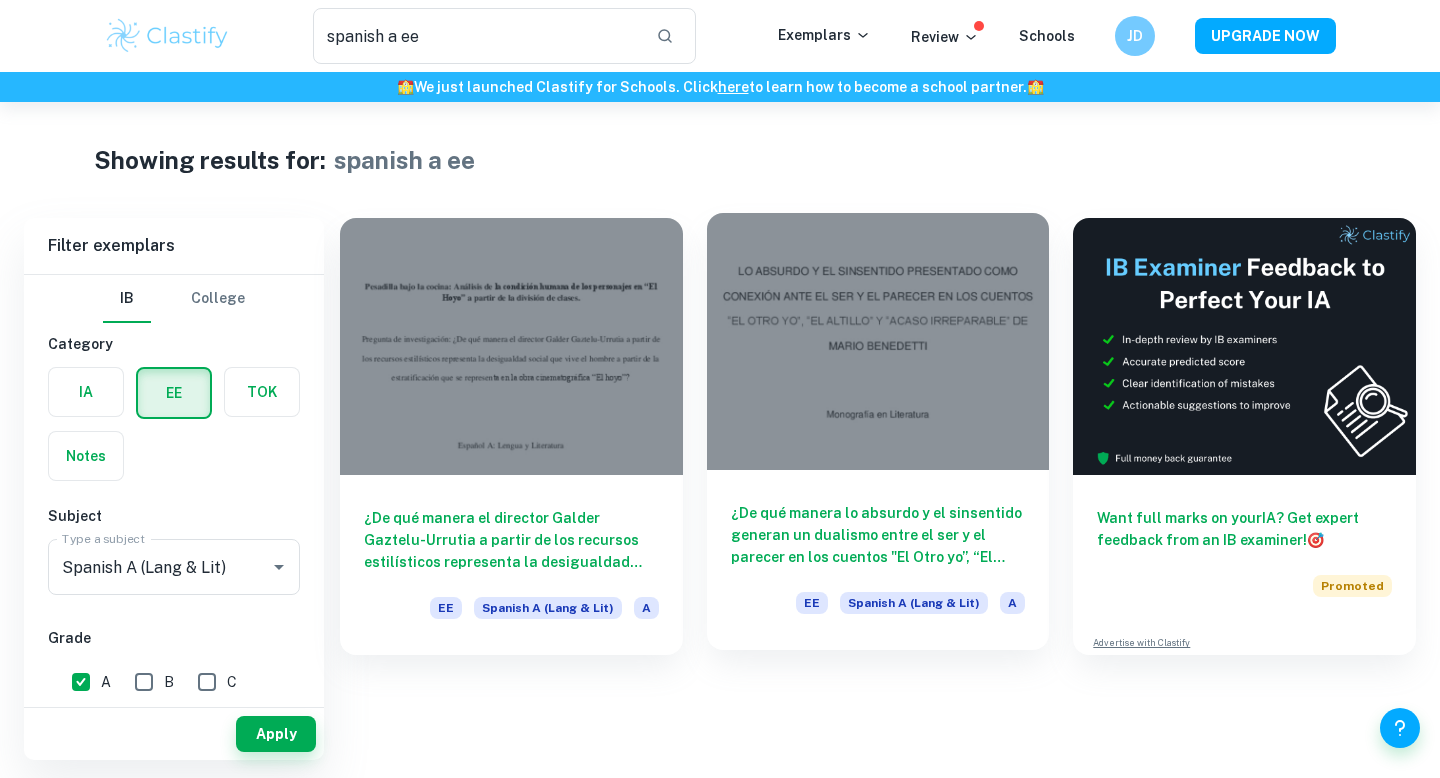 scroll, scrollTop: 37, scrollLeft: 0, axis: vertical 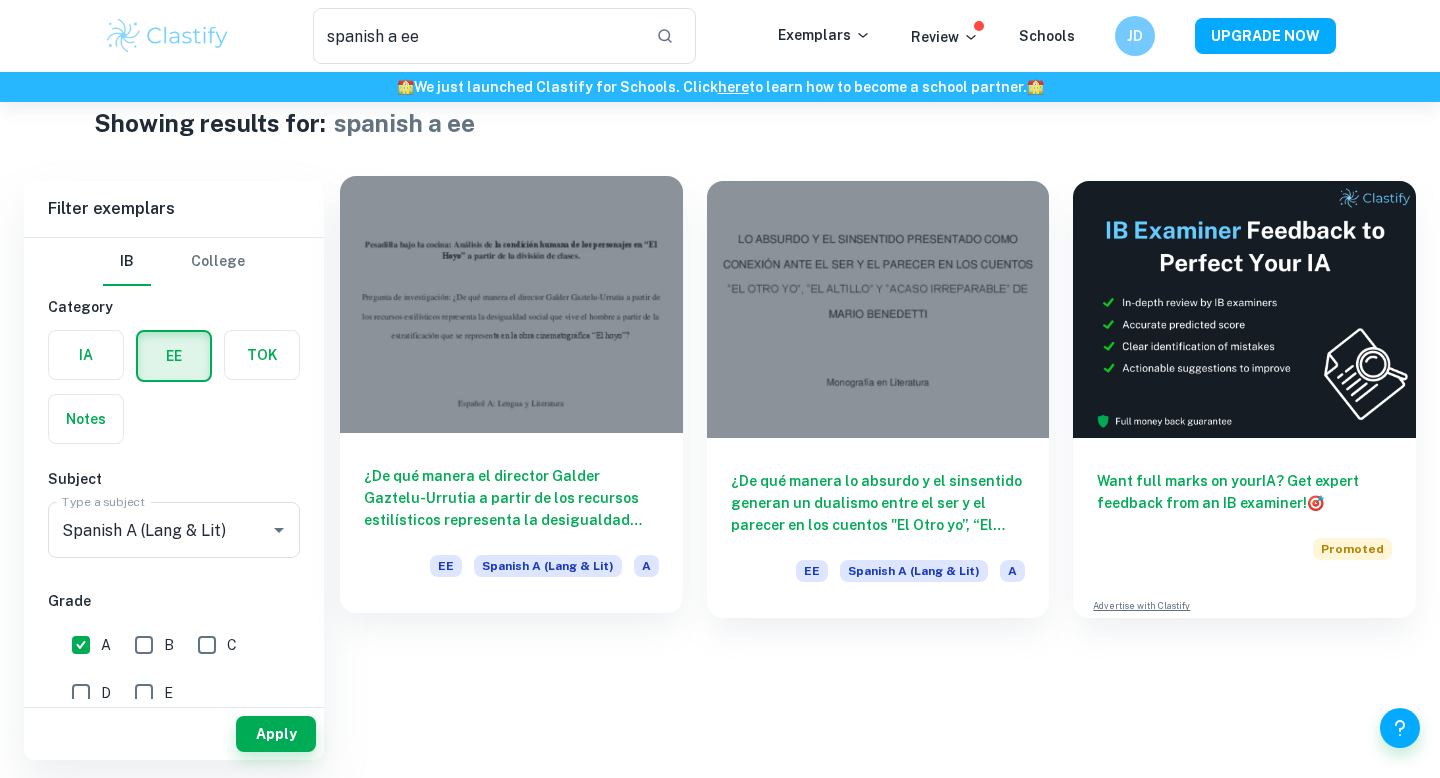 click at bounding box center (511, 304) 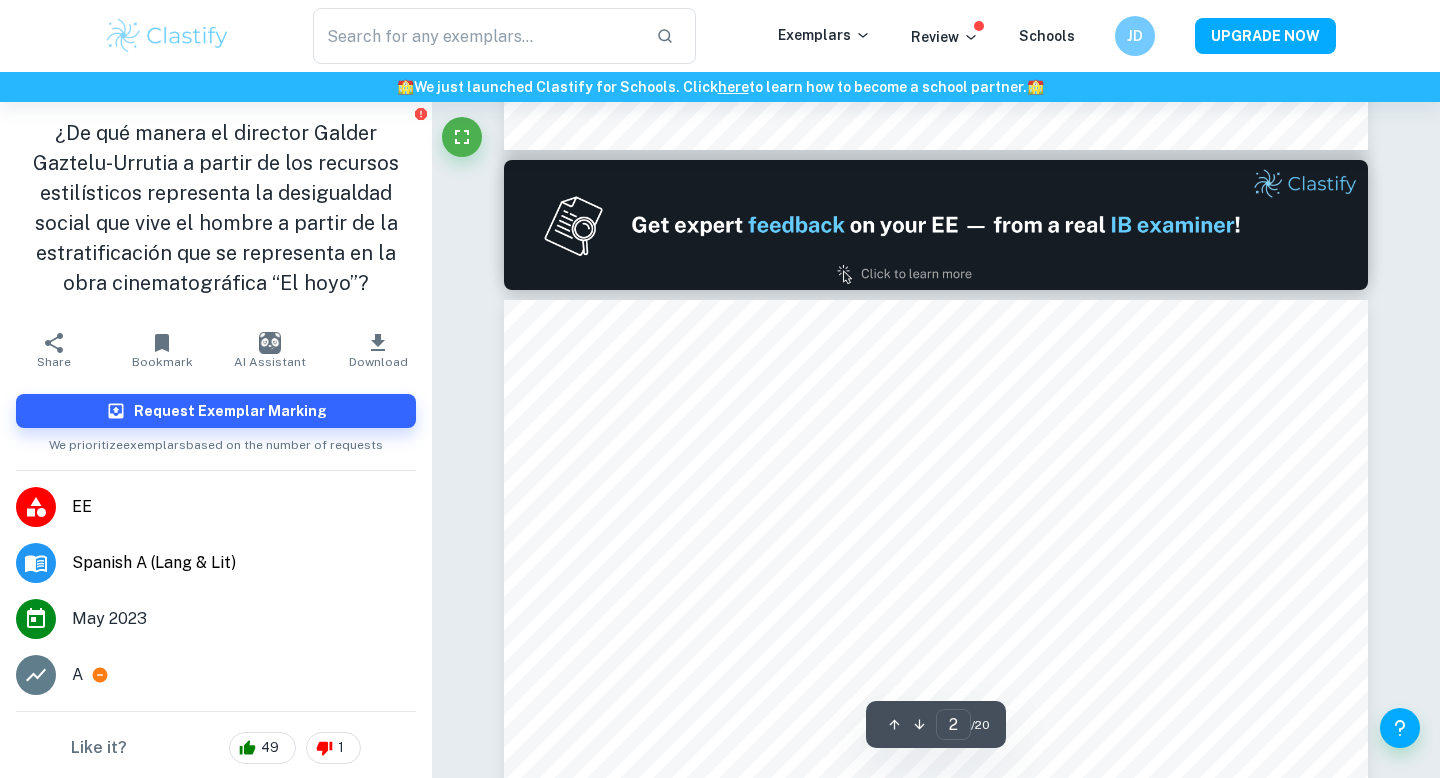 scroll, scrollTop: 1159, scrollLeft: 0, axis: vertical 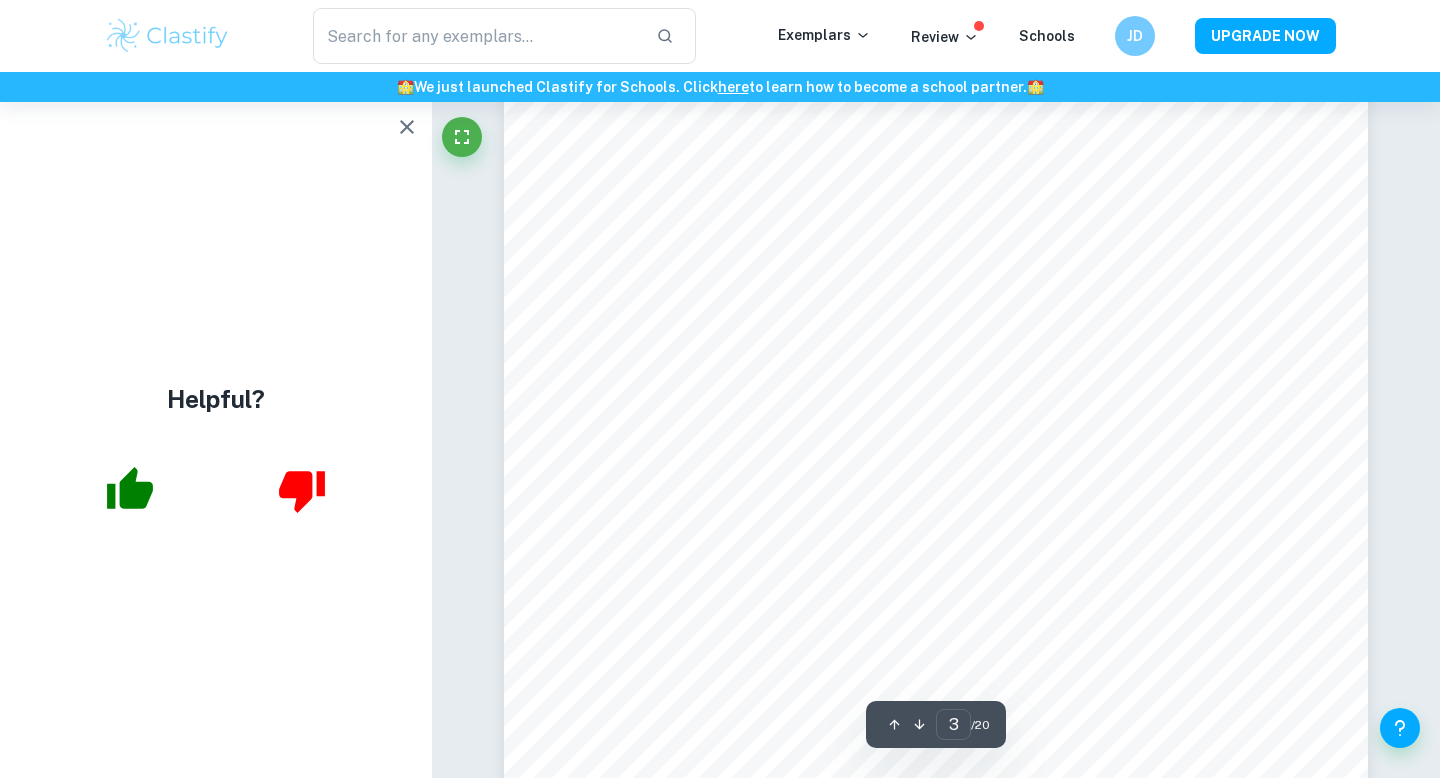 type on "2" 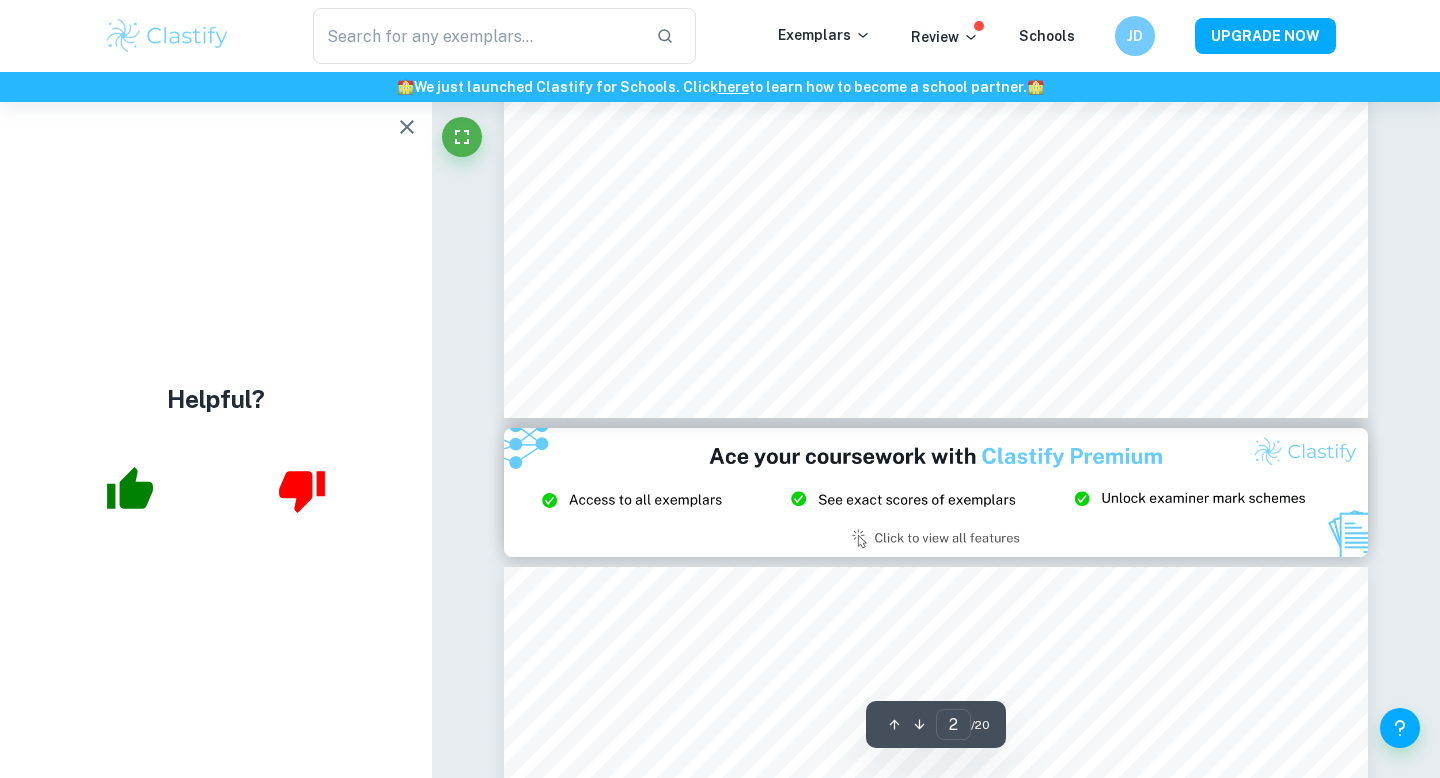 type on "spanish a ee" 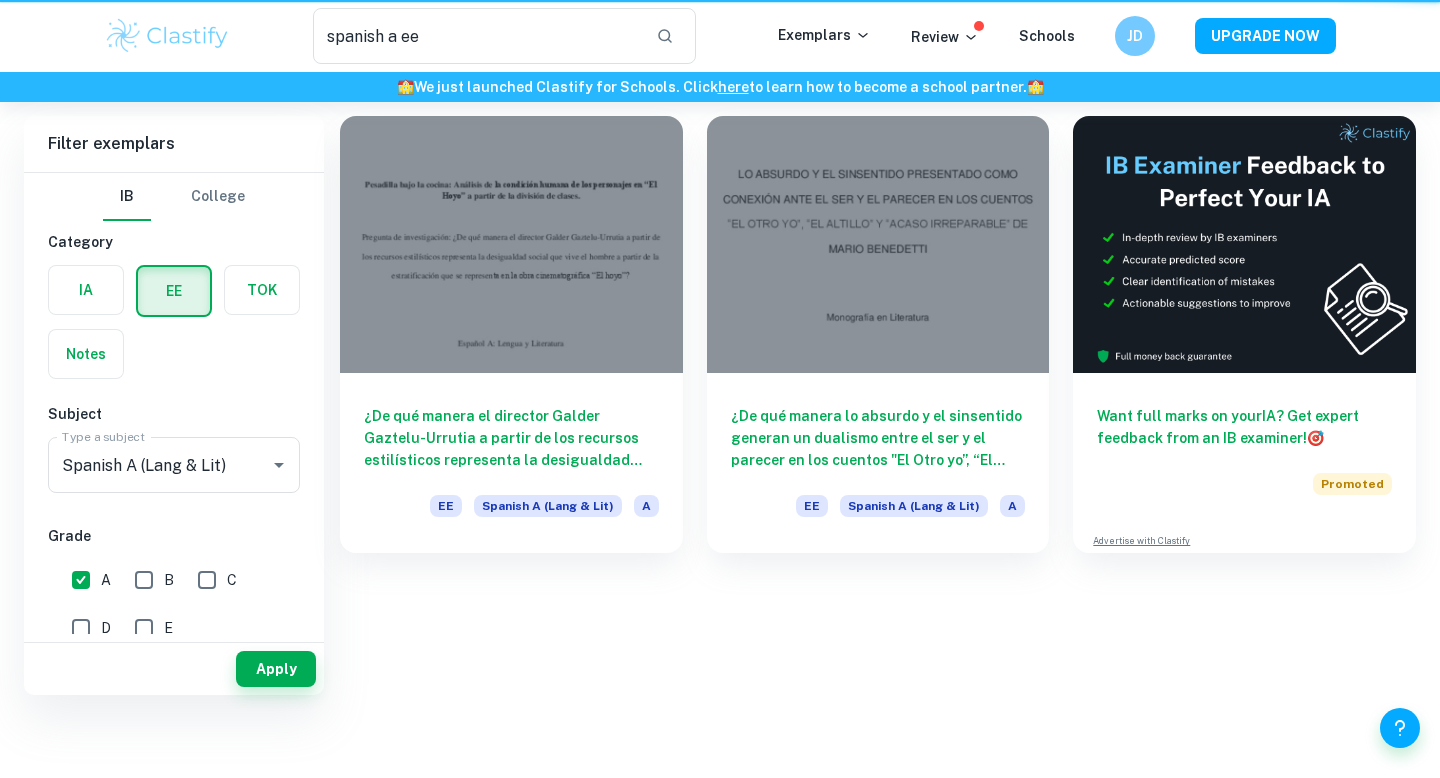 scroll, scrollTop: 37, scrollLeft: 0, axis: vertical 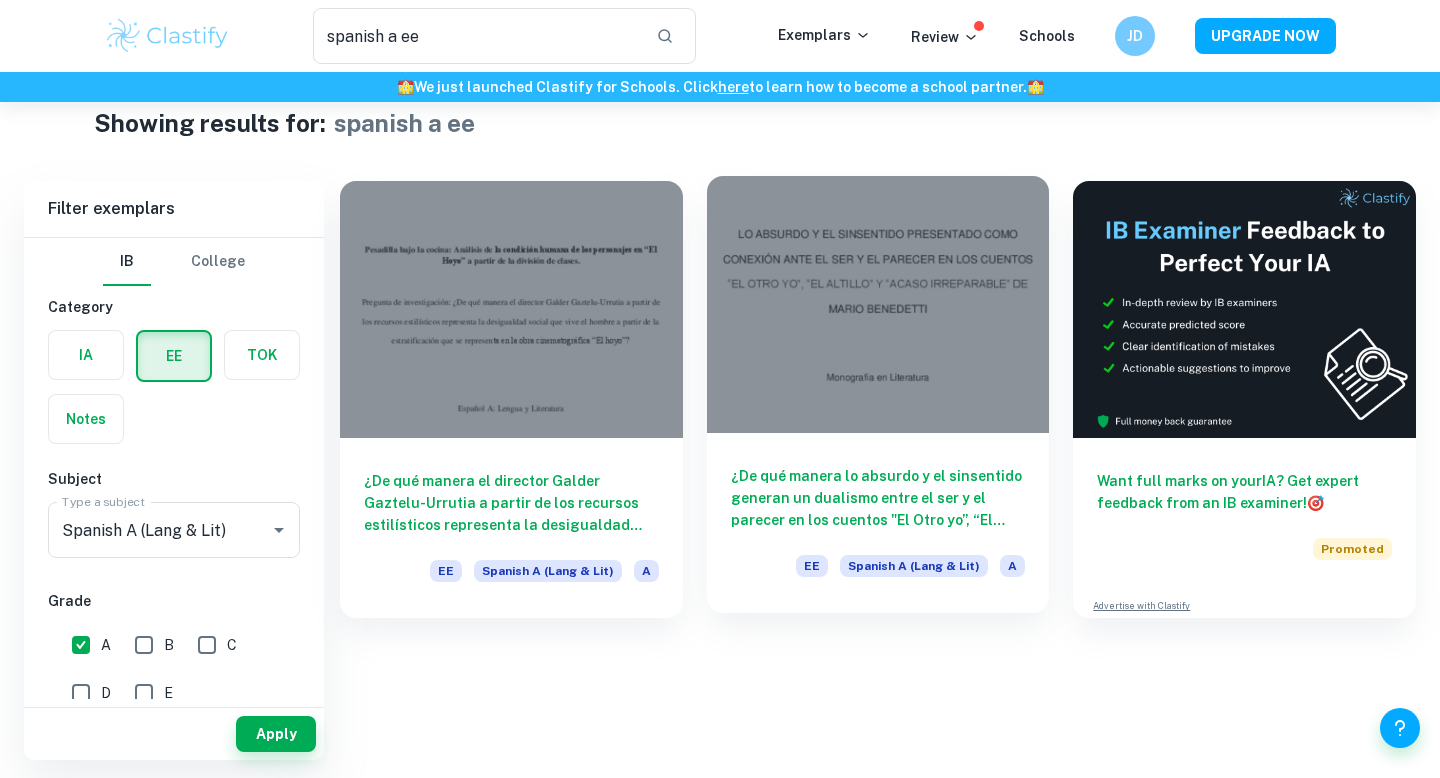 click at bounding box center (878, 304) 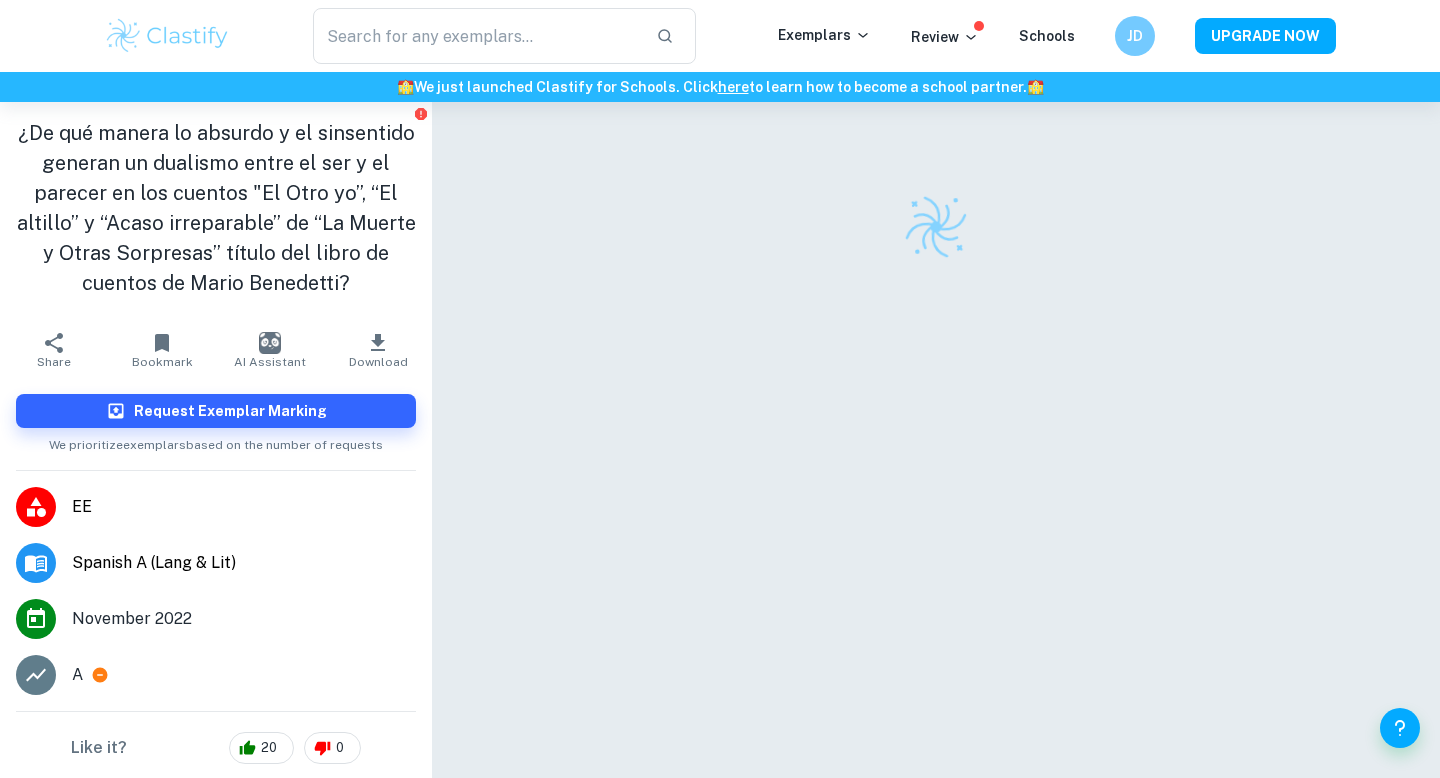 scroll, scrollTop: 102, scrollLeft: 0, axis: vertical 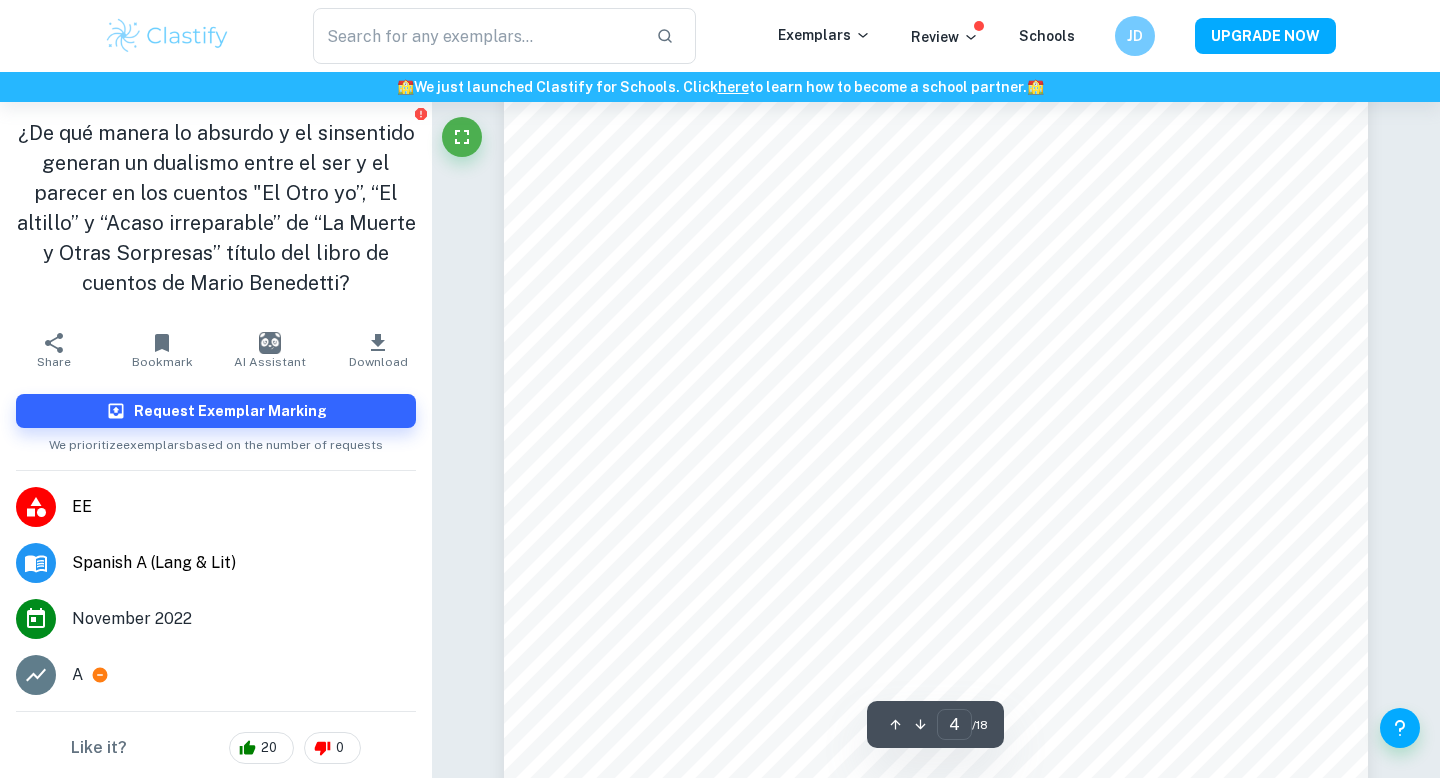 type on "3" 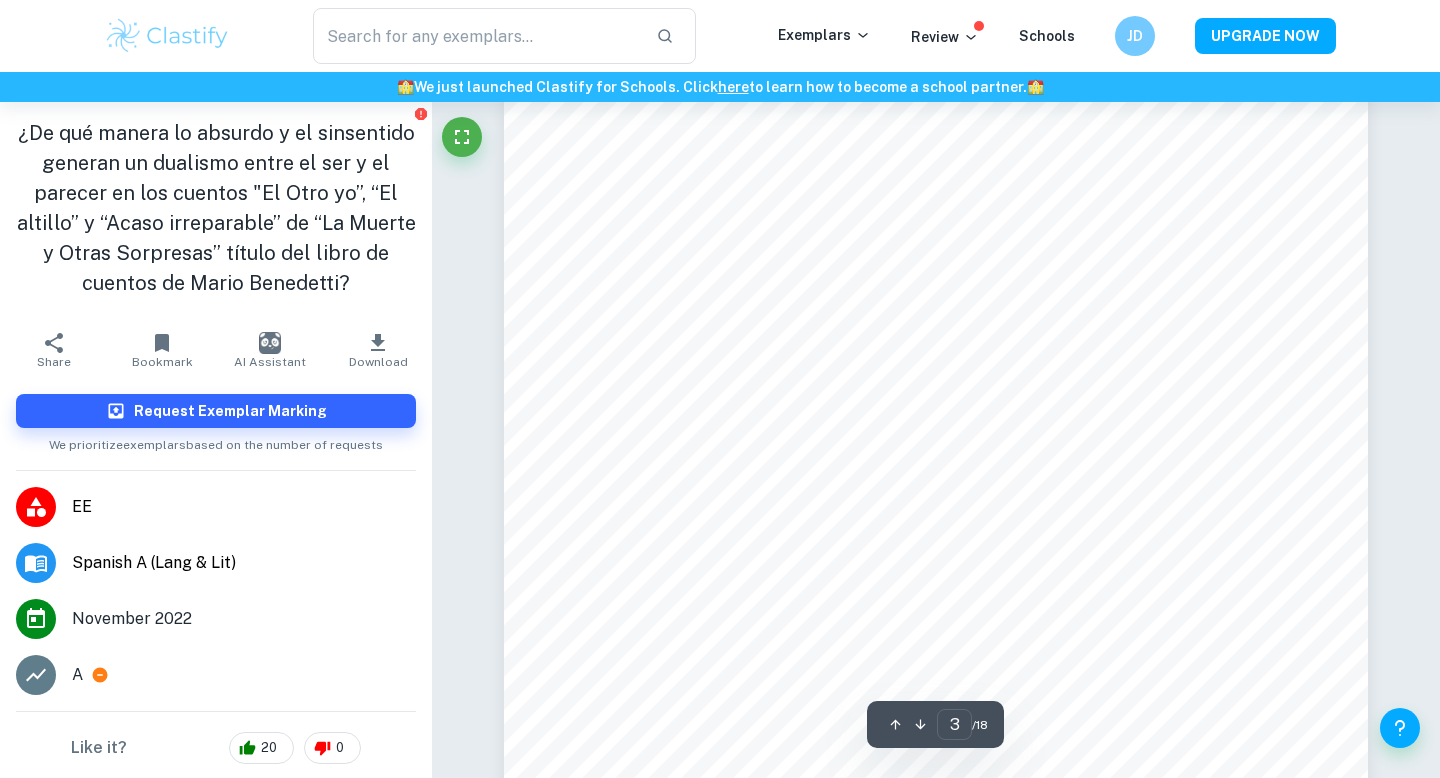 type on "spanish a ee" 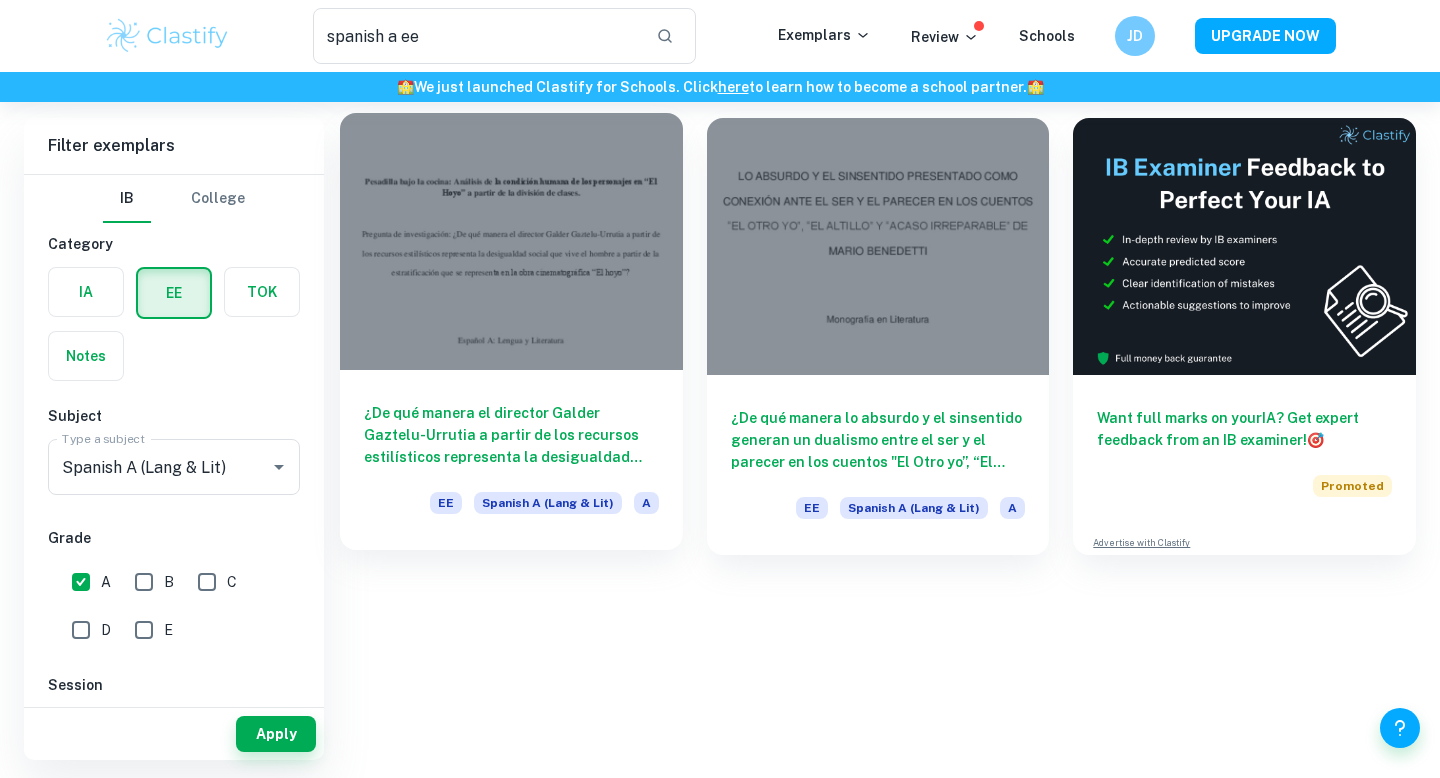 scroll, scrollTop: 102, scrollLeft: 0, axis: vertical 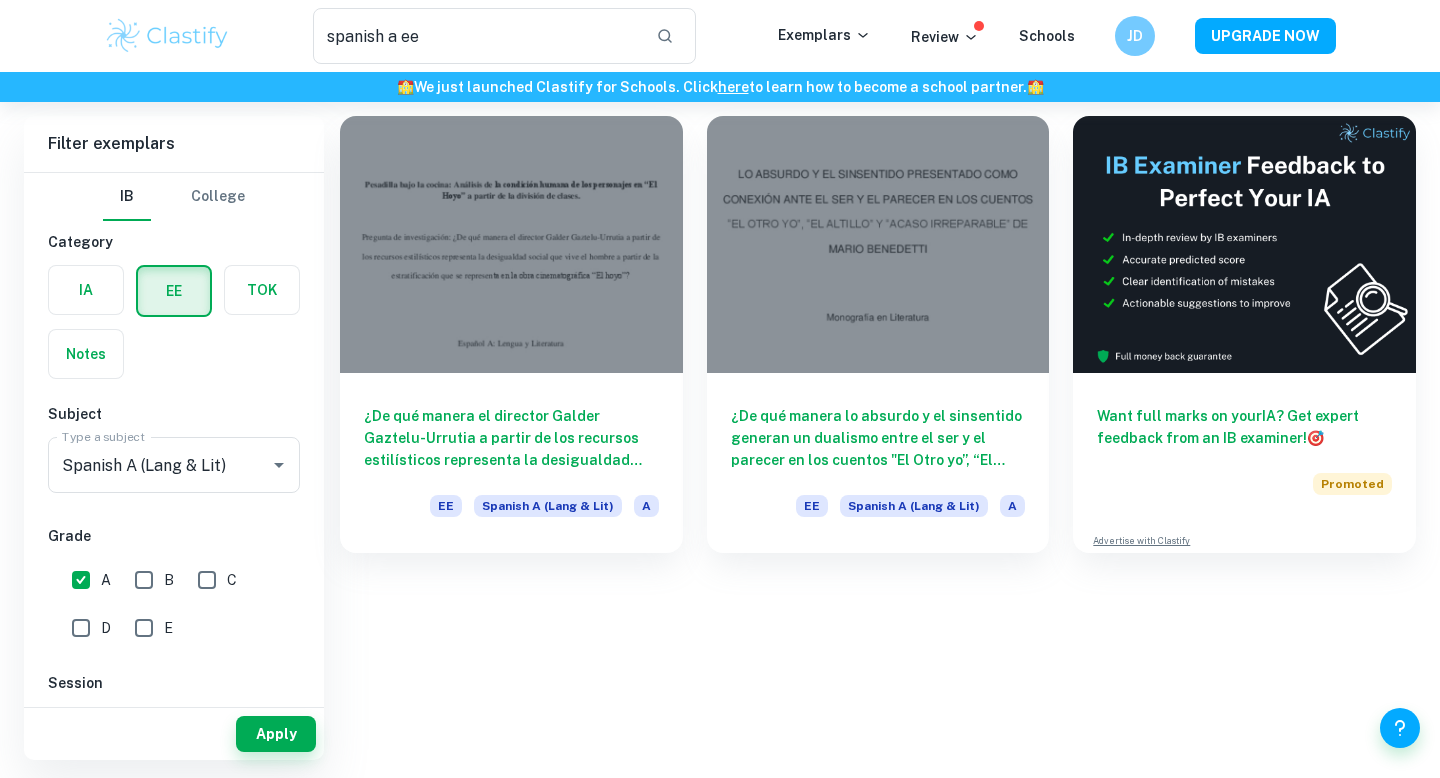 click on "A" at bounding box center [81, 580] 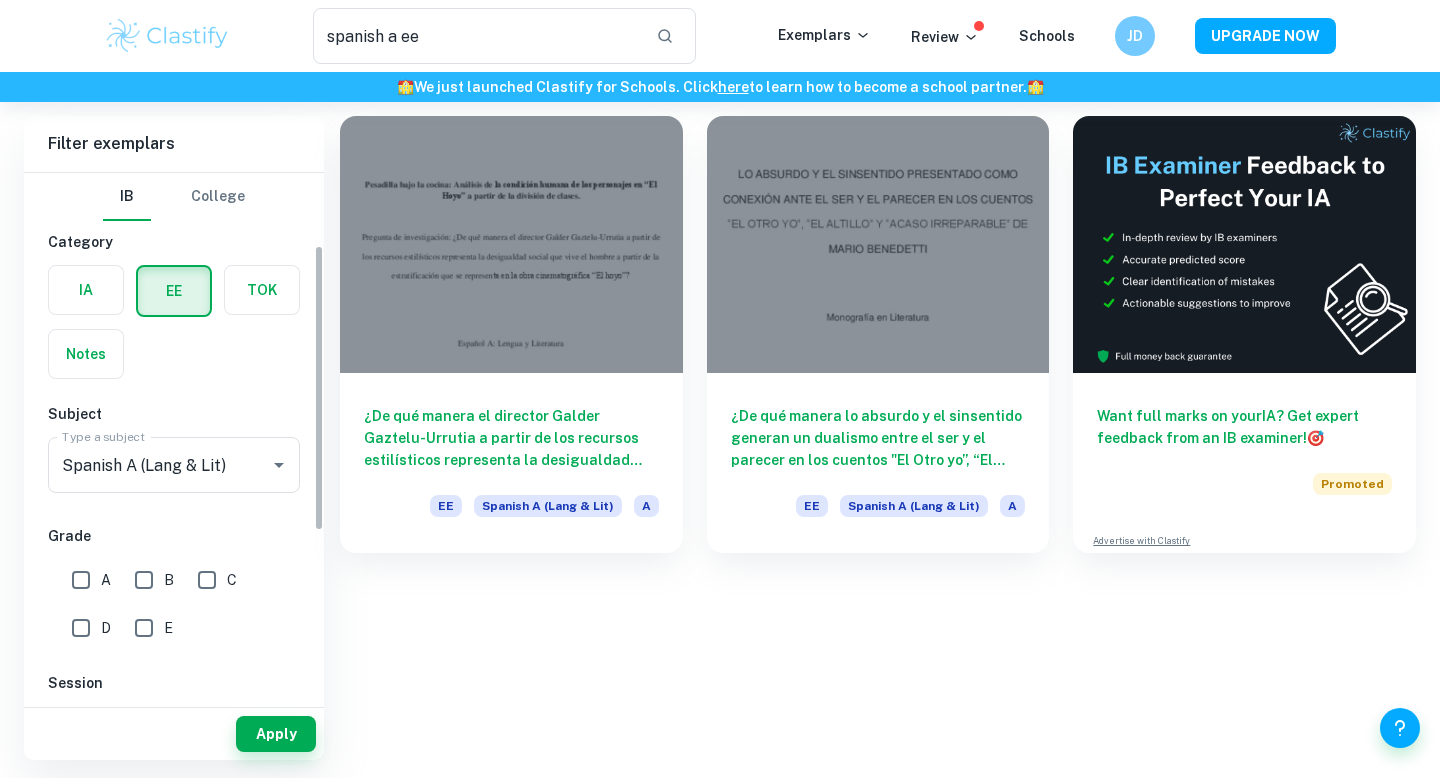 scroll, scrollTop: 395, scrollLeft: 0, axis: vertical 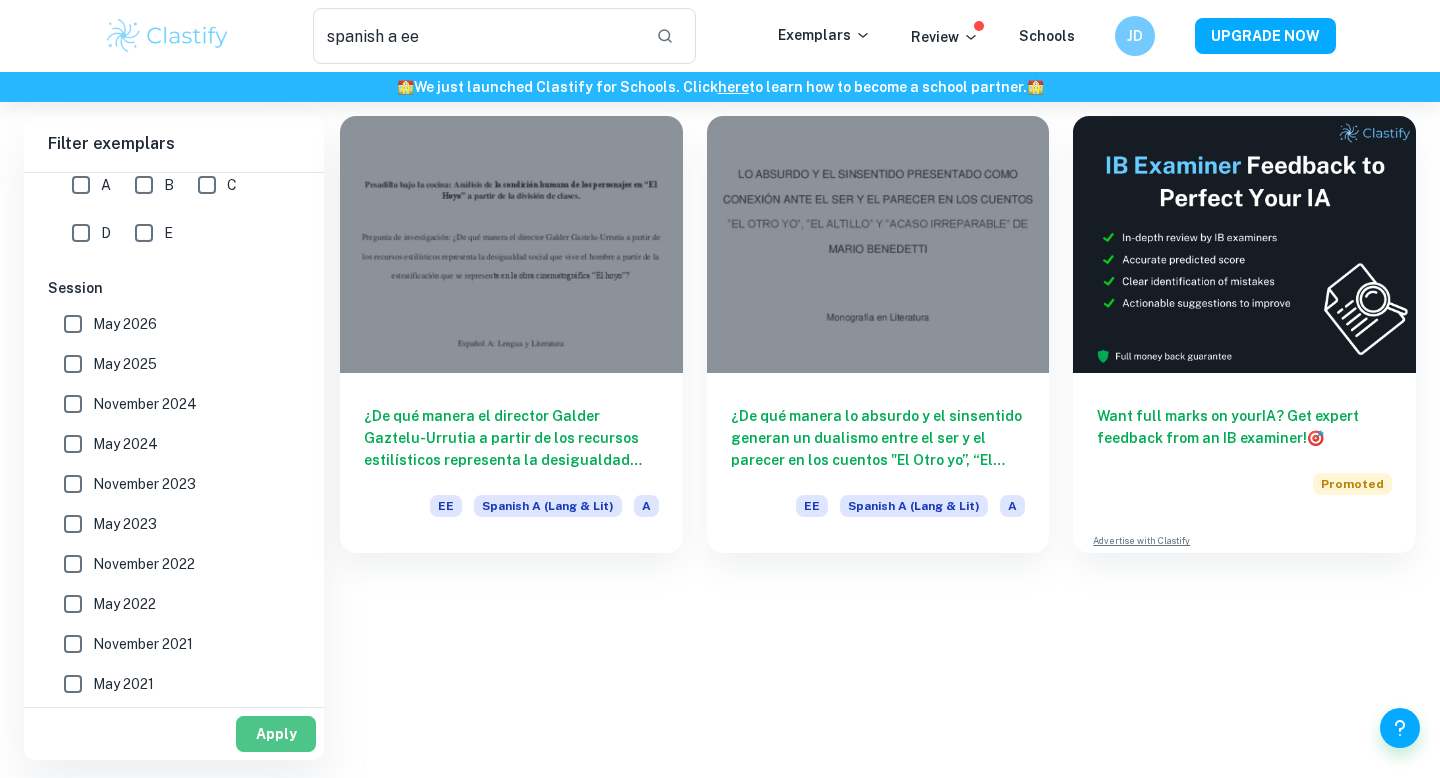click on "Apply" at bounding box center [276, 734] 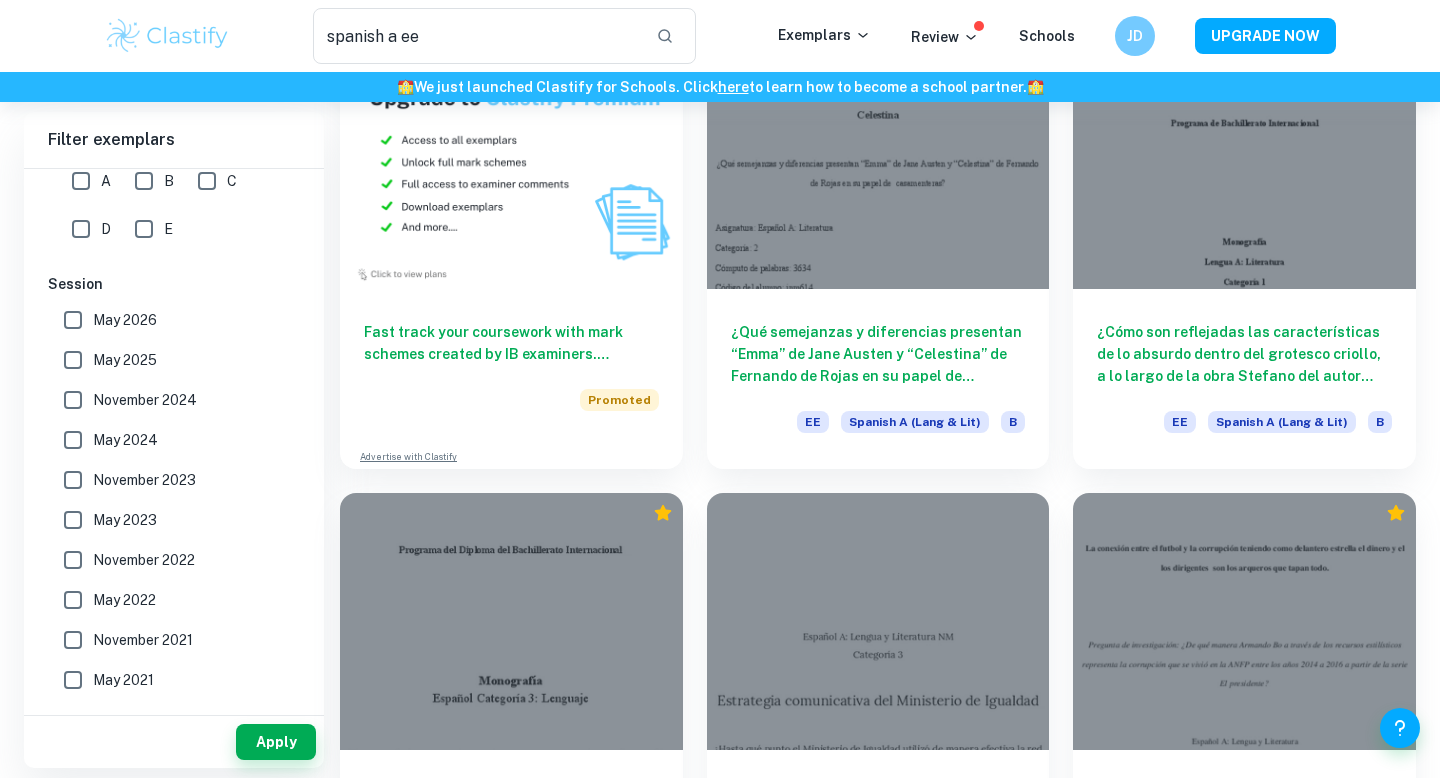 scroll, scrollTop: 0, scrollLeft: 0, axis: both 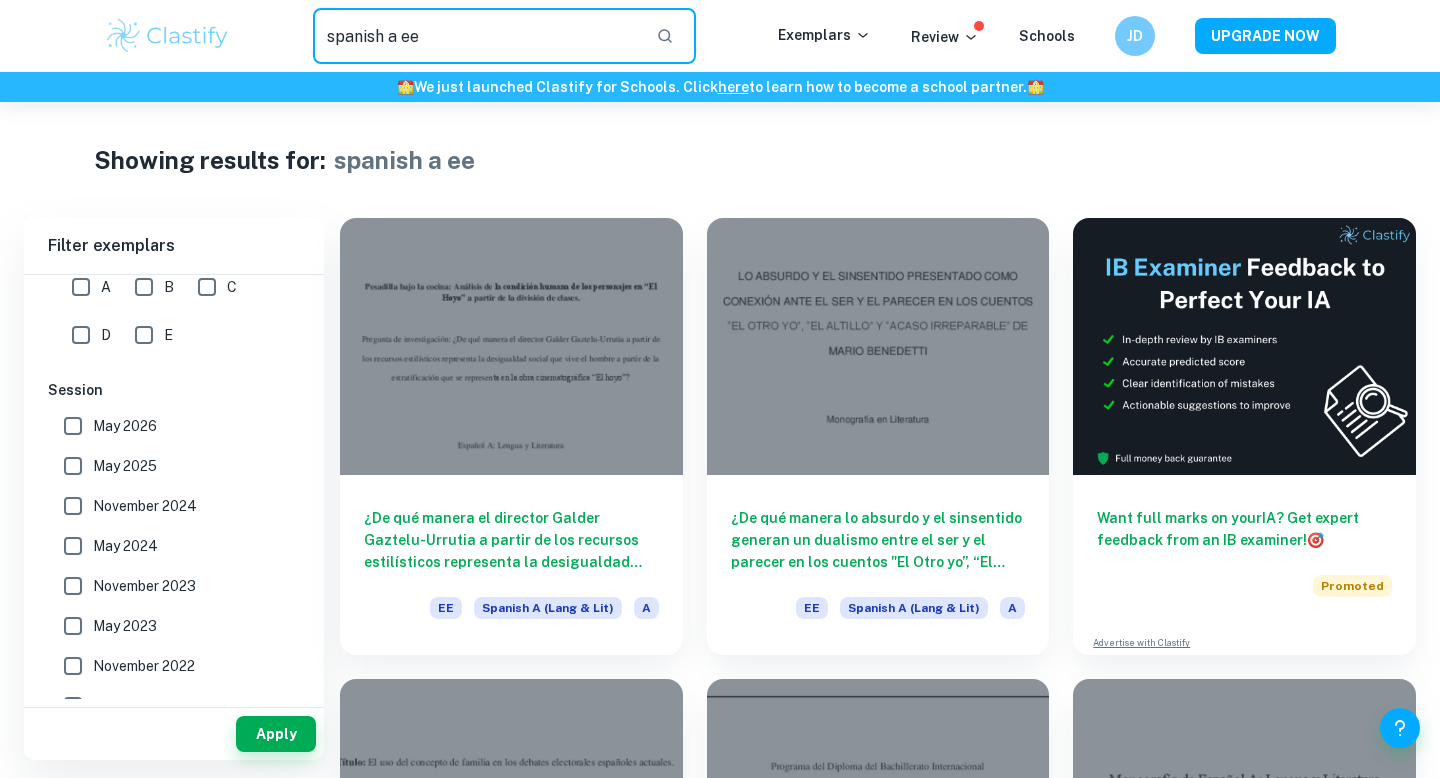 click on "spanish a ee" at bounding box center (476, 36) 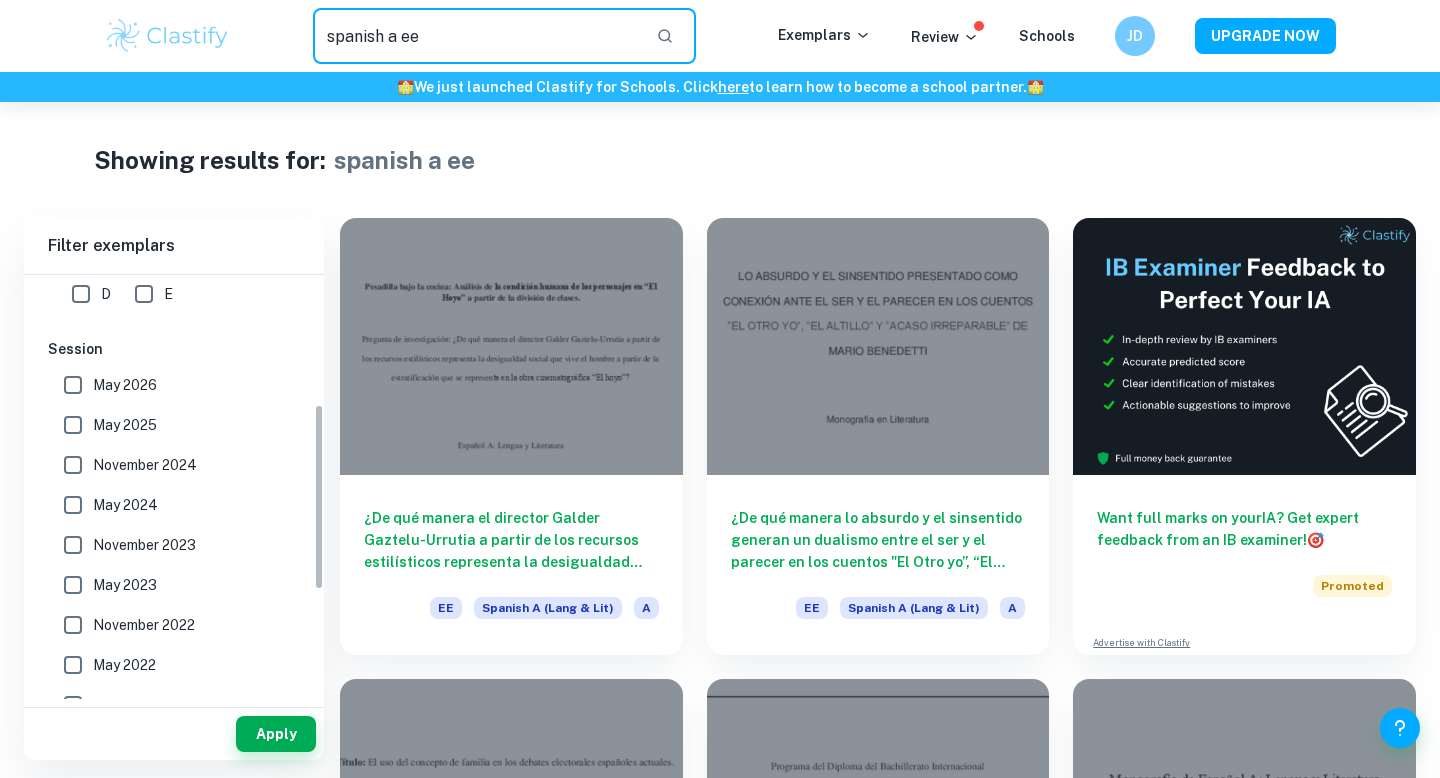 scroll, scrollTop: 295, scrollLeft: 0, axis: vertical 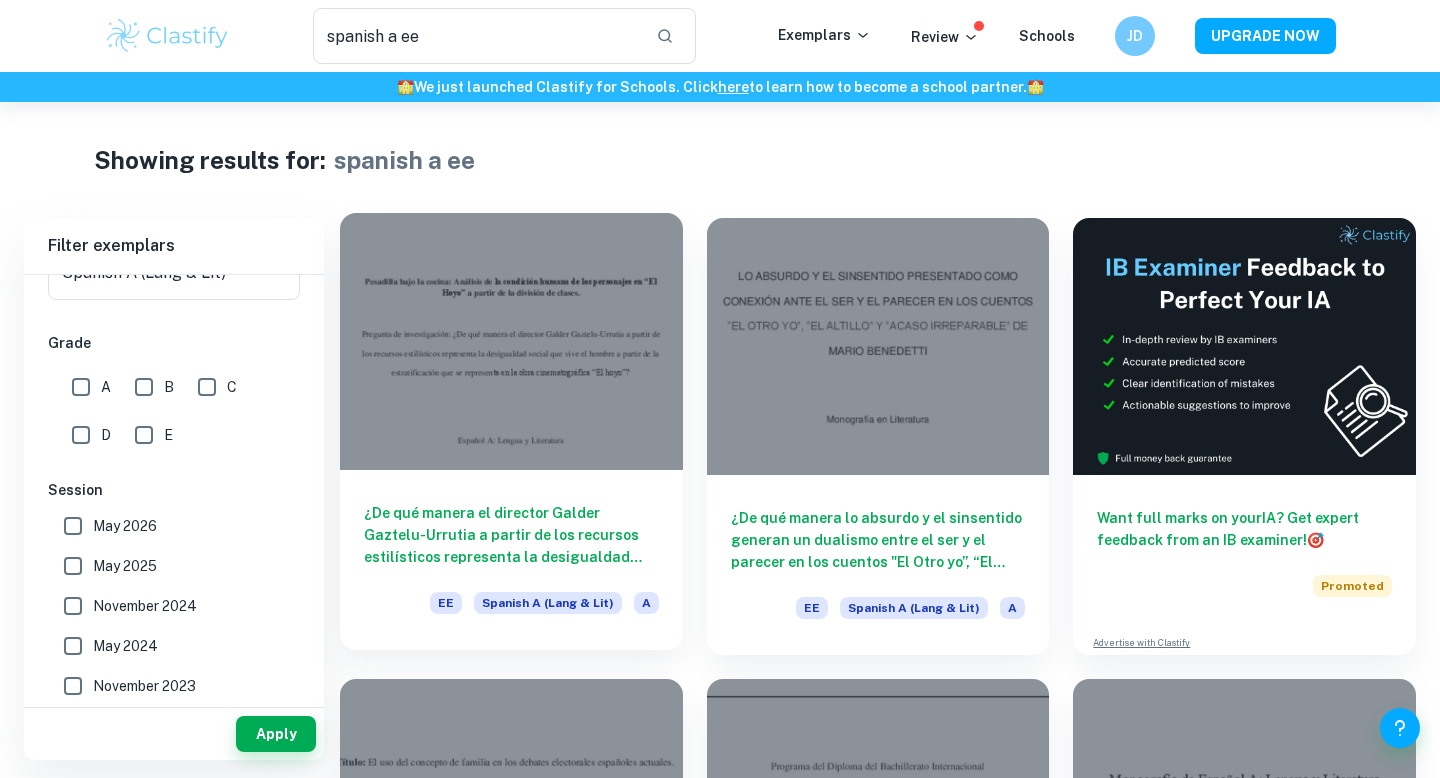 click at bounding box center [511, 341] 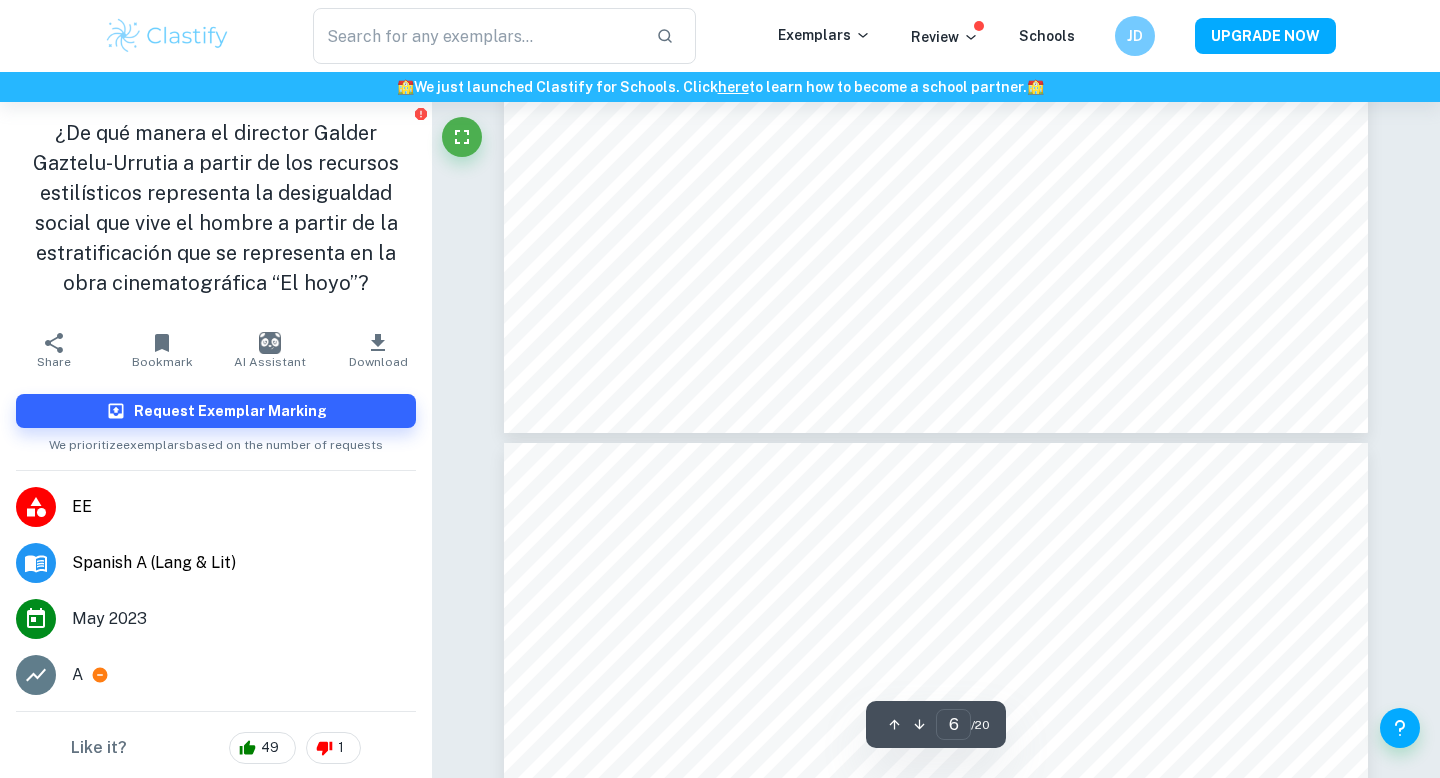scroll, scrollTop: 6385, scrollLeft: 0, axis: vertical 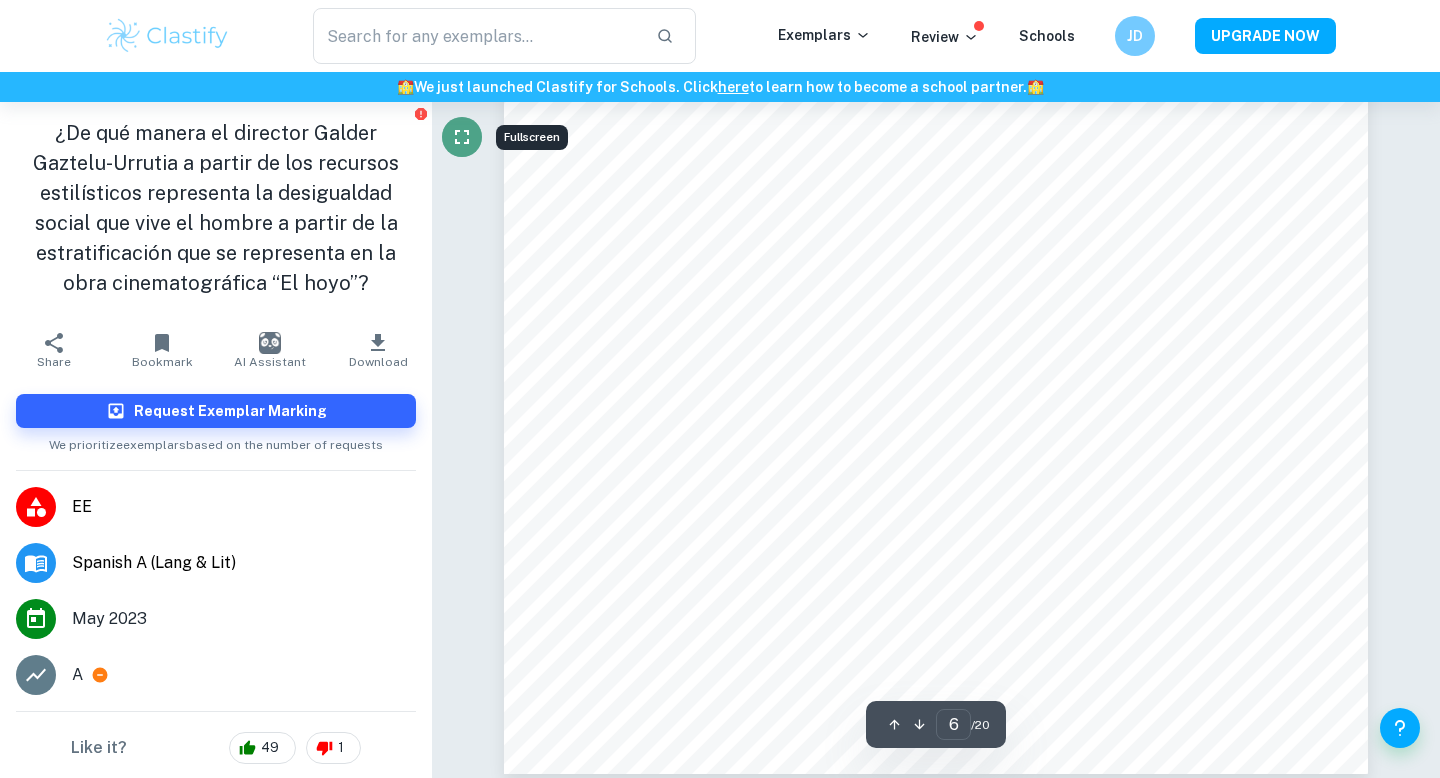 click 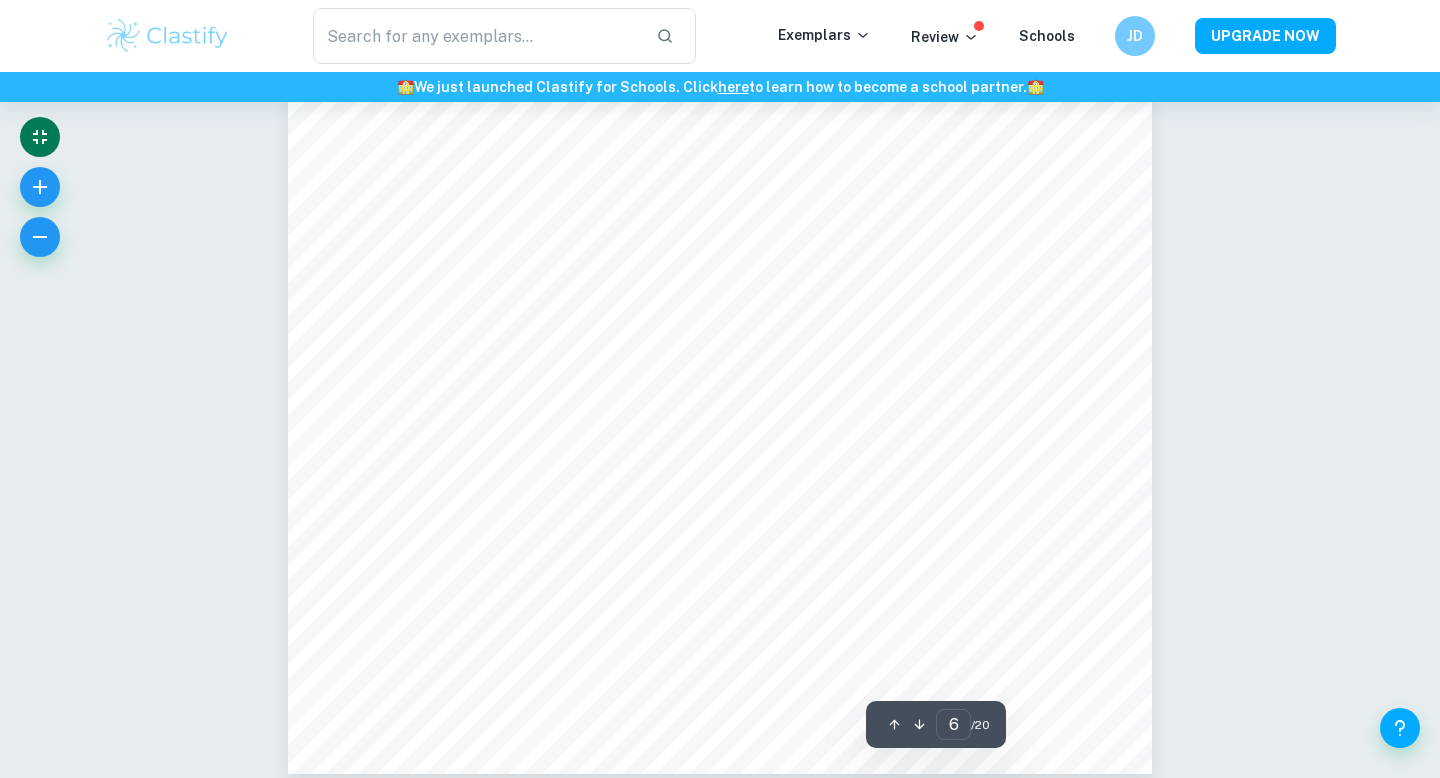 click at bounding box center [40, 137] 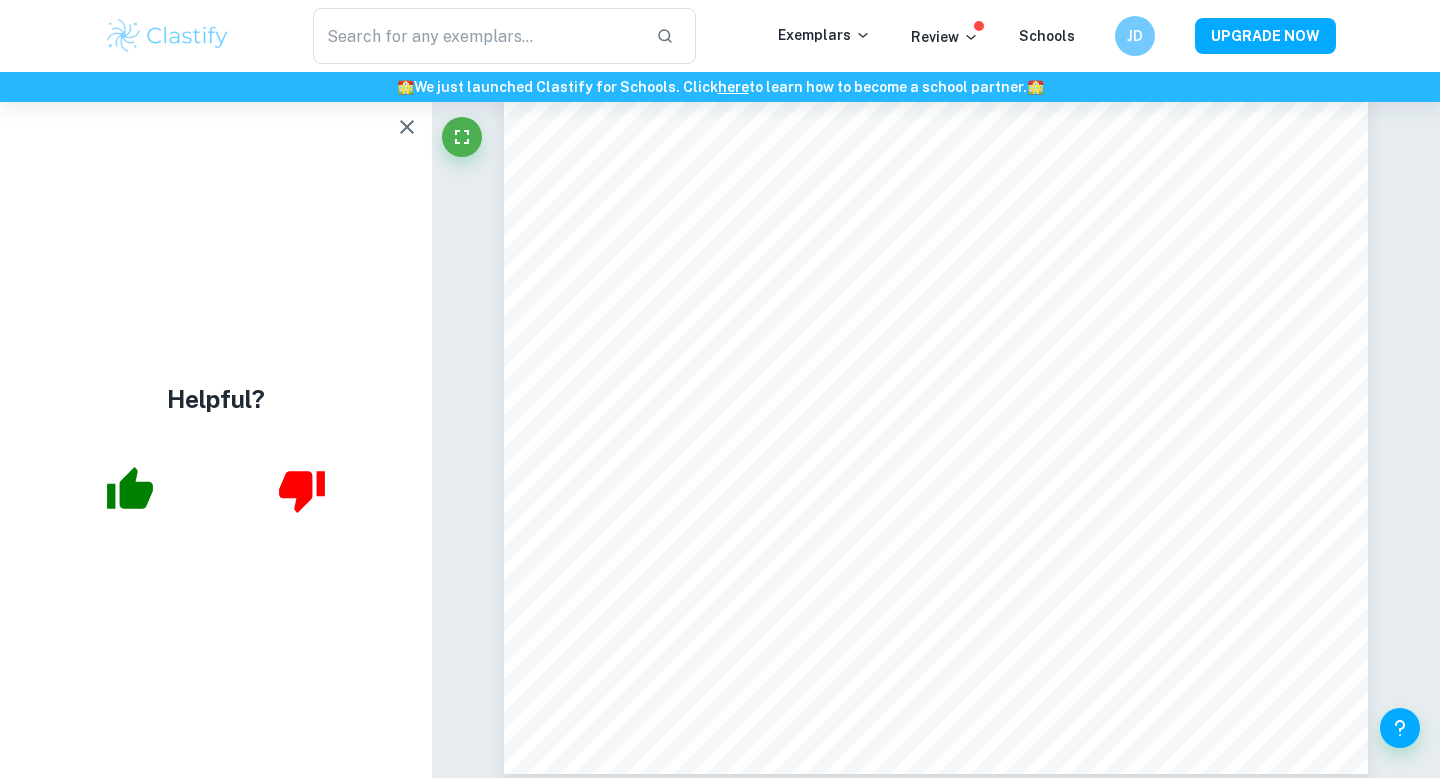 click 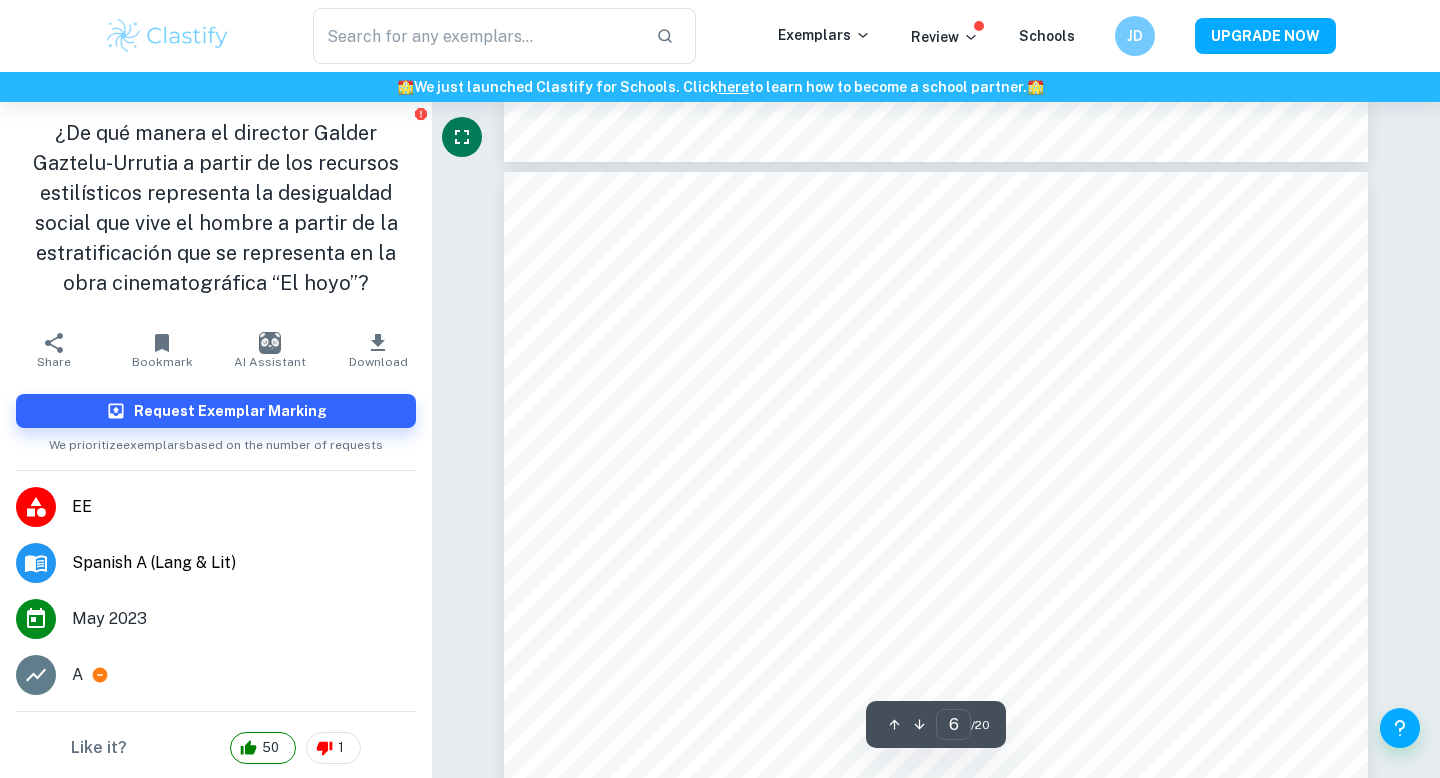 scroll, scrollTop: 5860, scrollLeft: 0, axis: vertical 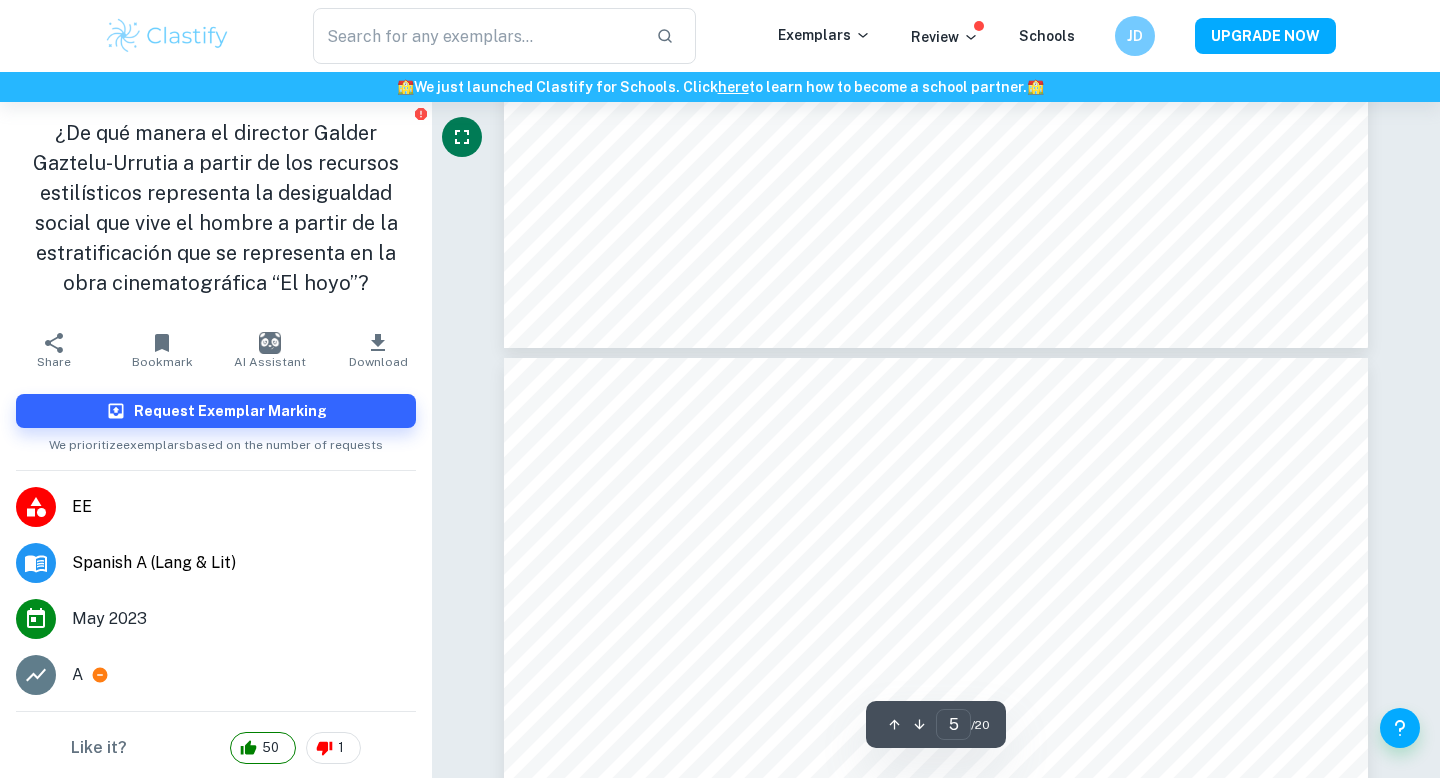 type on "4" 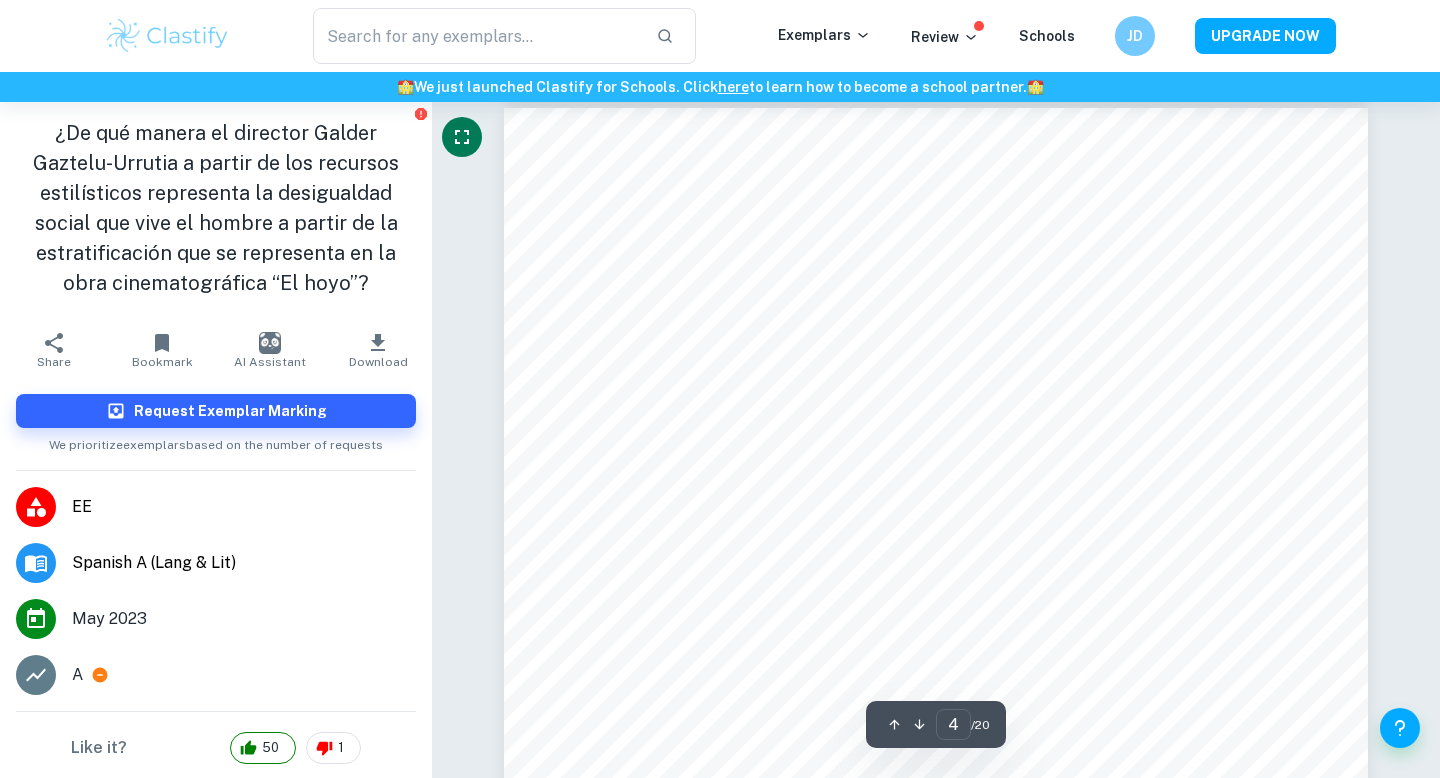 scroll, scrollTop: 3690, scrollLeft: 0, axis: vertical 